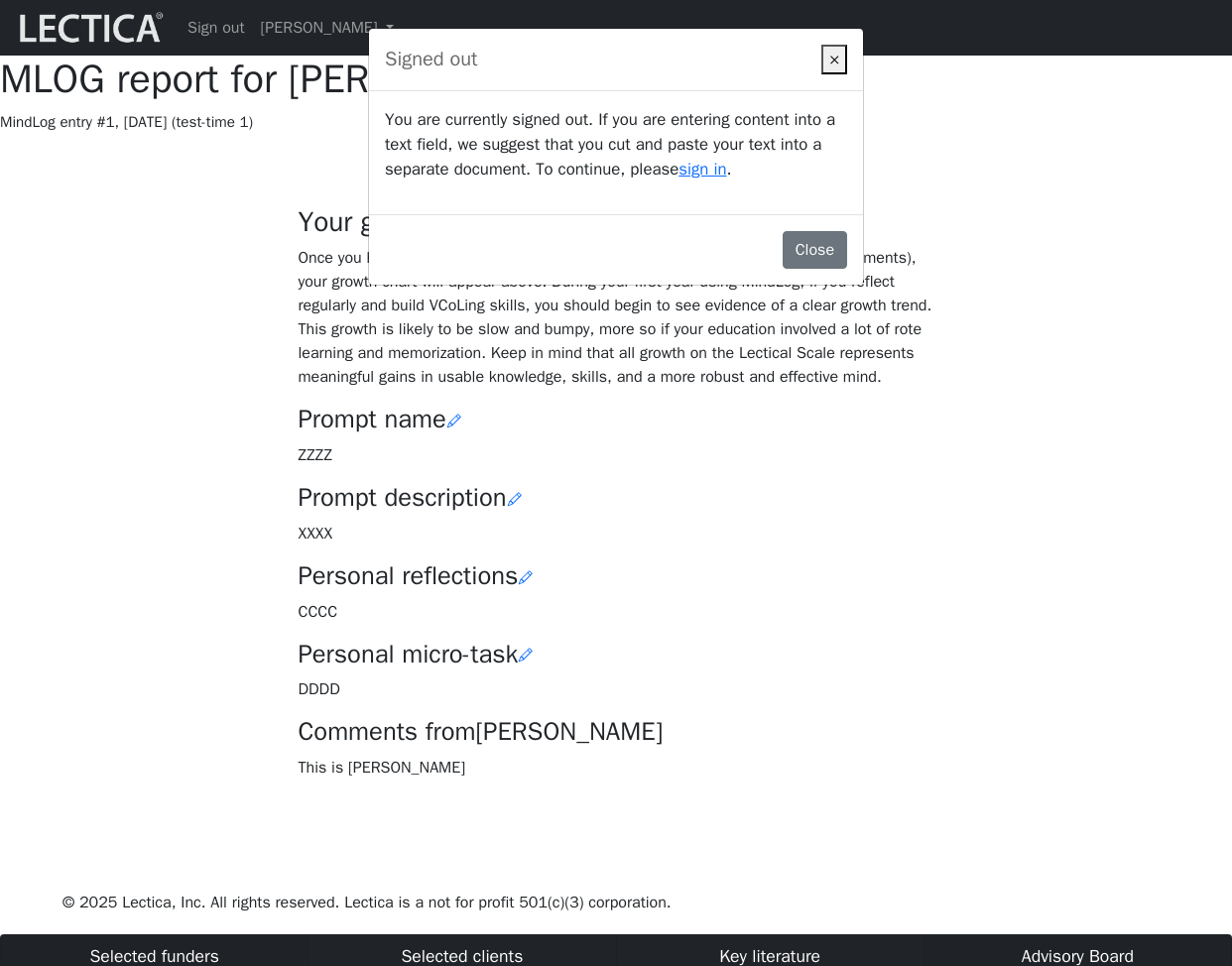 scroll, scrollTop: 359, scrollLeft: 0, axis: vertical 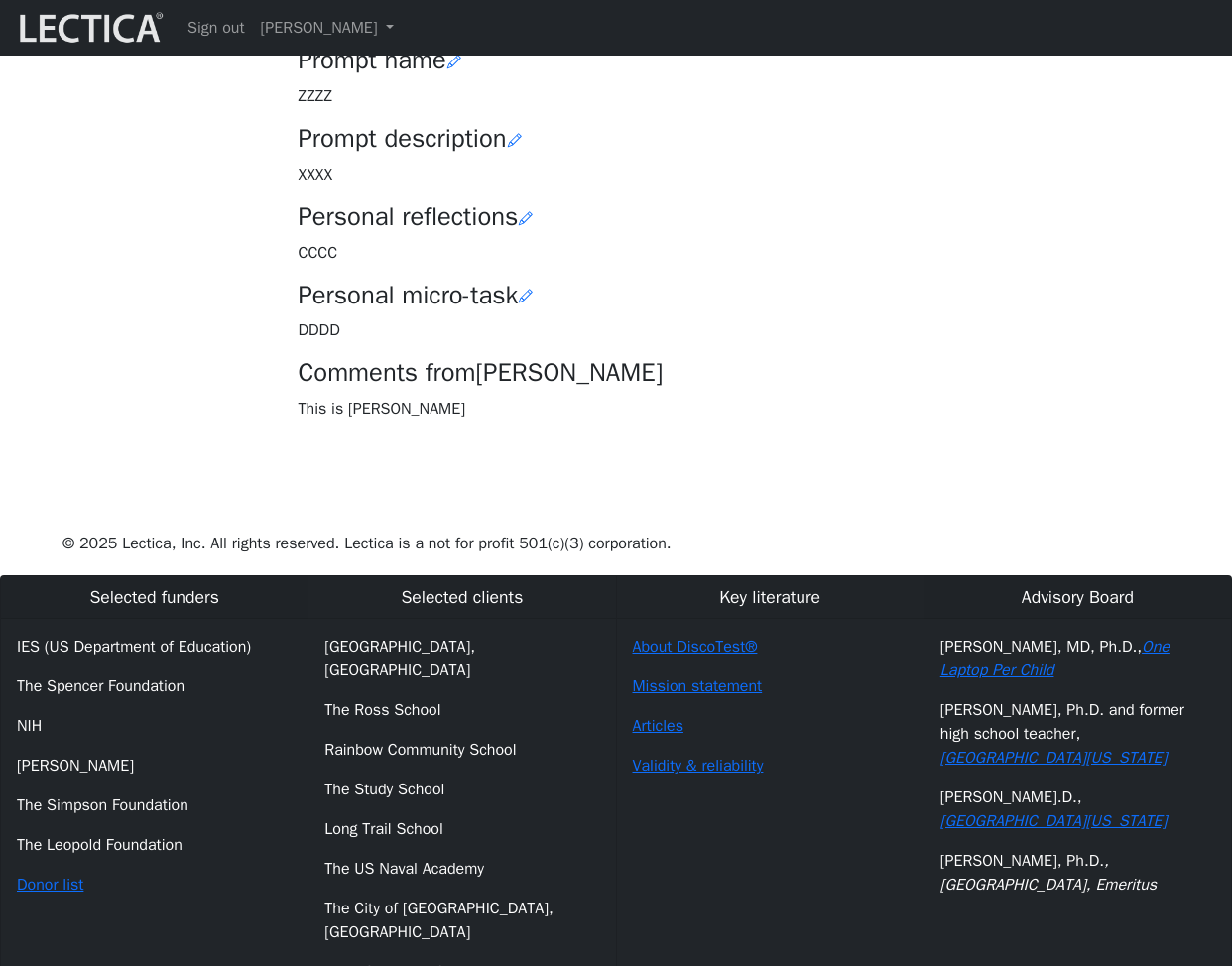 click on "Your growth chart   Once you have received two Lectical Scores (either for Mindlog or Lectical Assessments), your
growth
chart will appear above. During your first year using MindLog, if you reflect regularly and
build VCoLing
skills, you should begin to see evidence of a clear growth trend. This growth is likely to
be slow and bumpy,
more so if your education involved a lot of rote learning and memorization. Keep in mind
that all growth on
the Lectical Scale represents meaningful gains in usable knowledge, skills, and a more
robust and effective
mind.
Prompt name
ZZZZ     Prompt description
XXXX       CCCC       DDDD     [PERSON_NAME]" at bounding box center [616, 141] 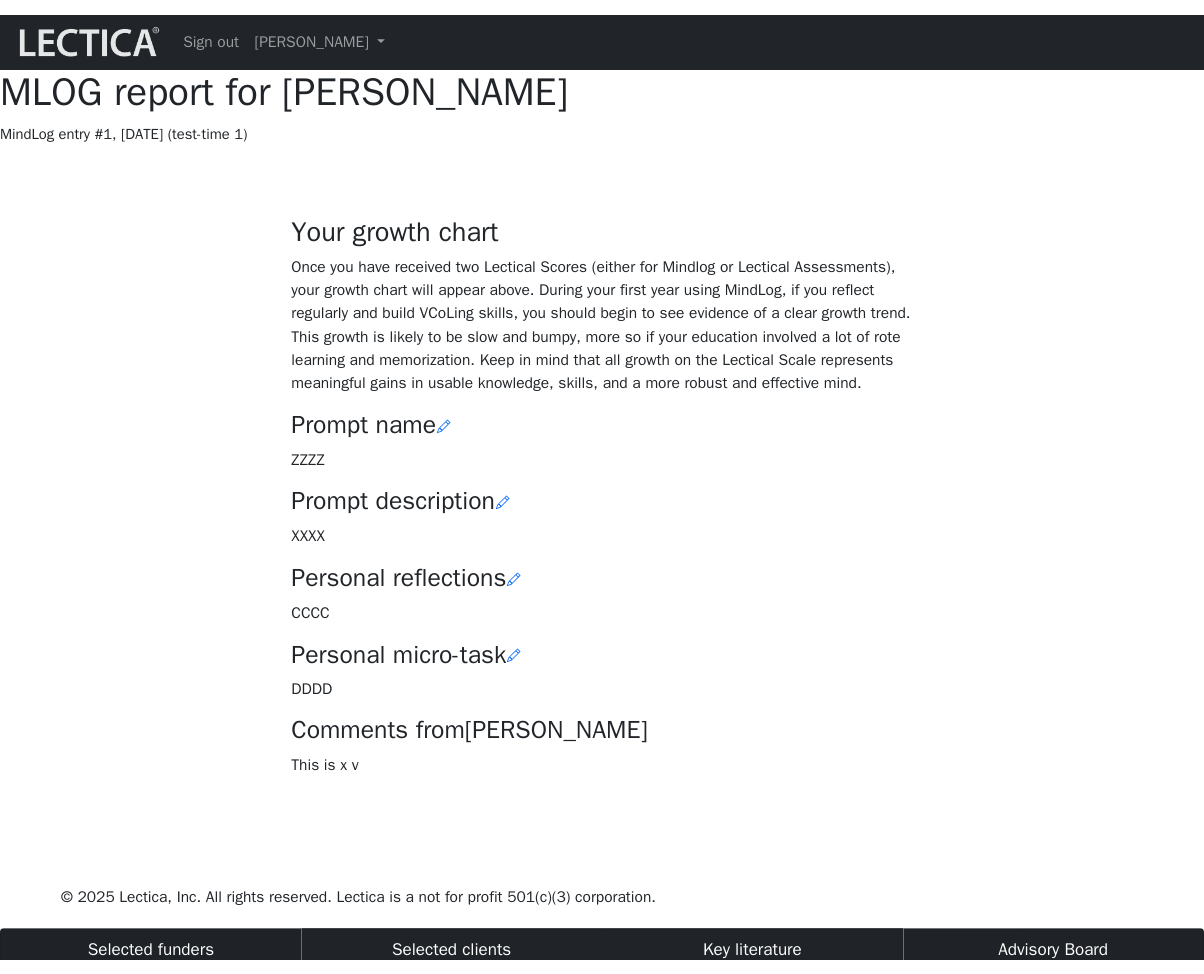 scroll, scrollTop: 362, scrollLeft: 0, axis: vertical 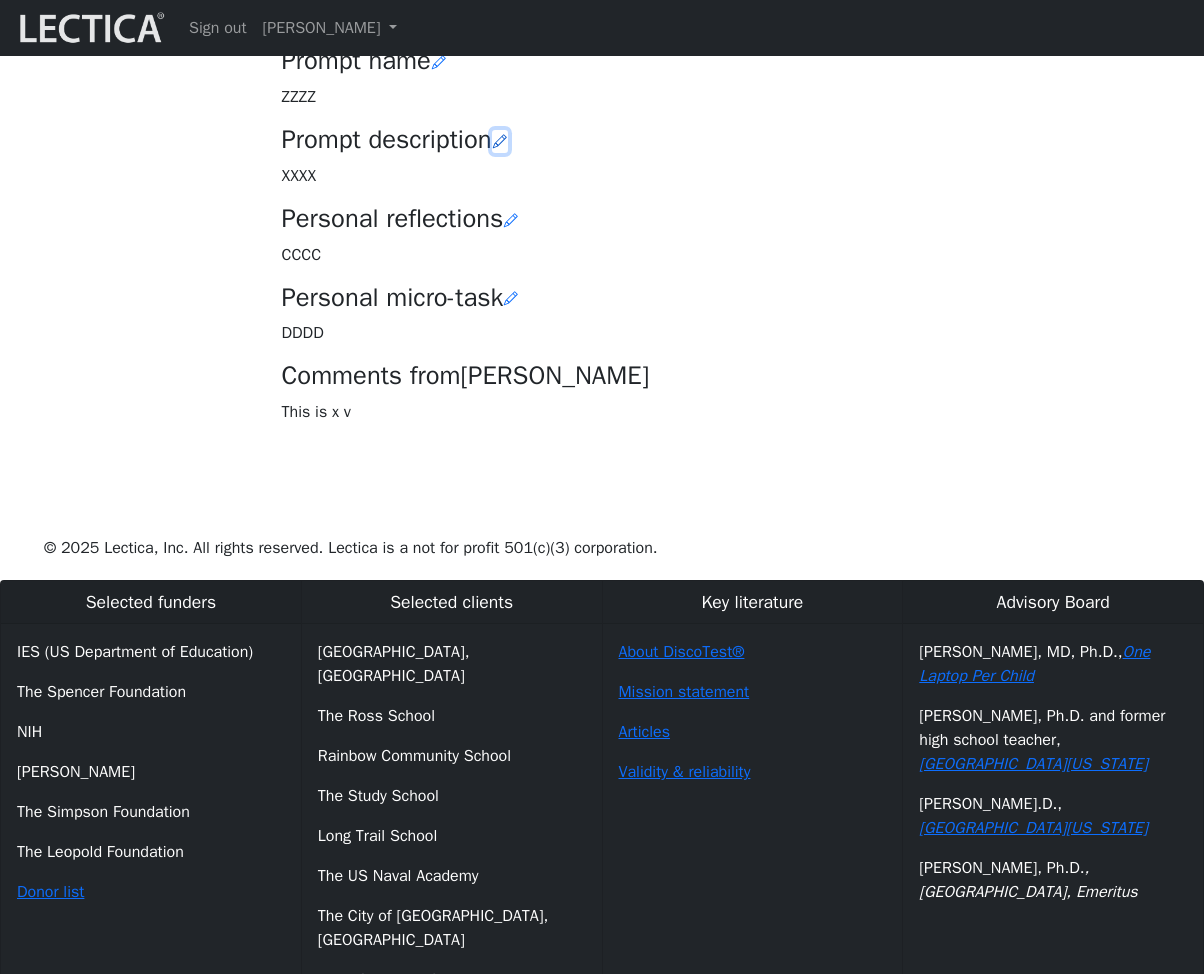 click at bounding box center (500, 141) 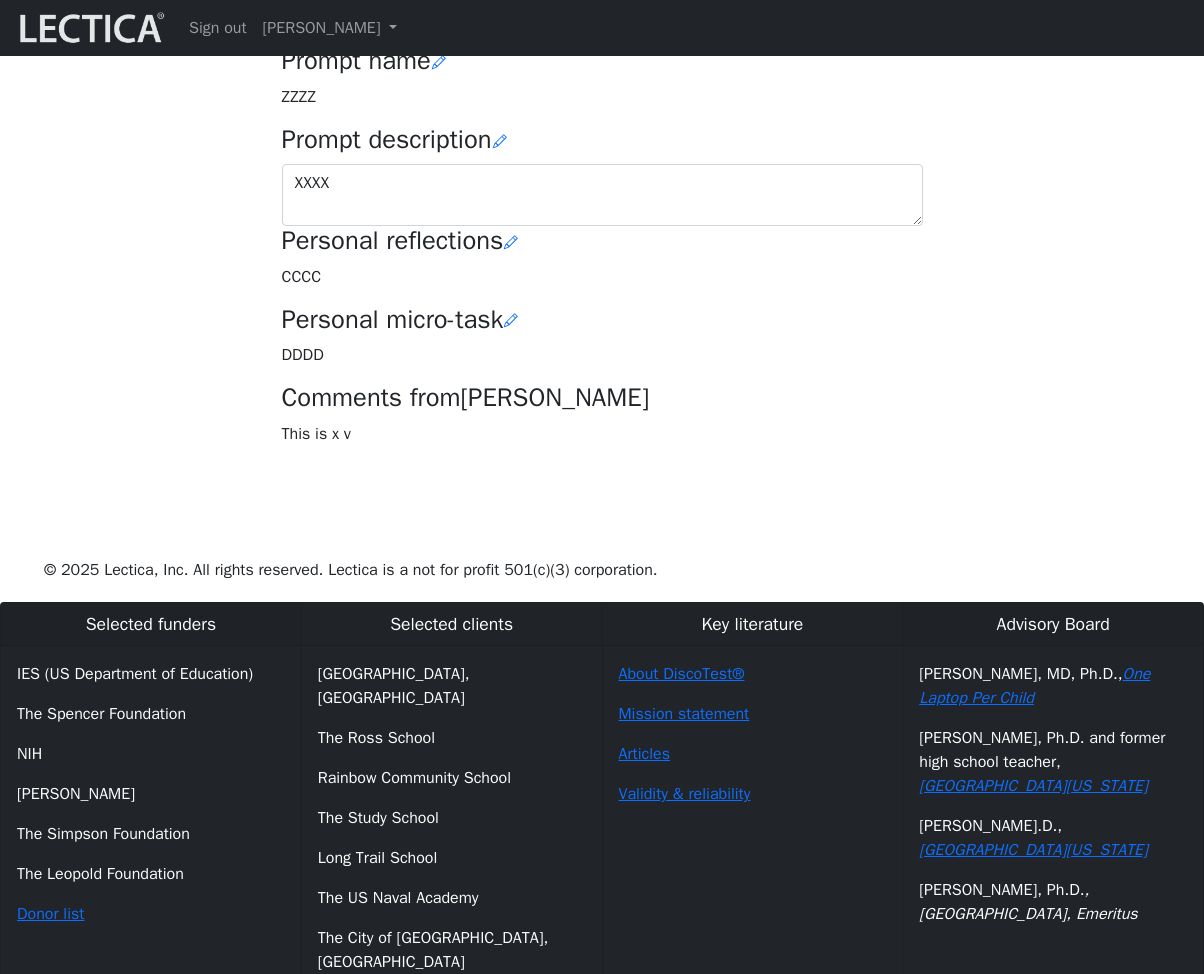 click on "Your growth chart   Once you have received two Lectical Scores (either for Mindlog or Lectical Assessments), your
growth
chart will appear above. During your first year using MindLog, if you reflect regularly and
build VCoLing
skills, you should begin to see evidence of a clear growth trend. This growth is likely to
be slow and bumpy,
more so if your education involved a lot of rote learning and memorization. Keep in mind
that all growth on
the Lectical Scale represents meaningful gains in usable knowledge, skills, and a more
robust and effective
mind.
Prompt name
ZZZZ     Prompt description
XXXX       CCCC       DDDD     Benny   This is x v" at bounding box center [602, 129] 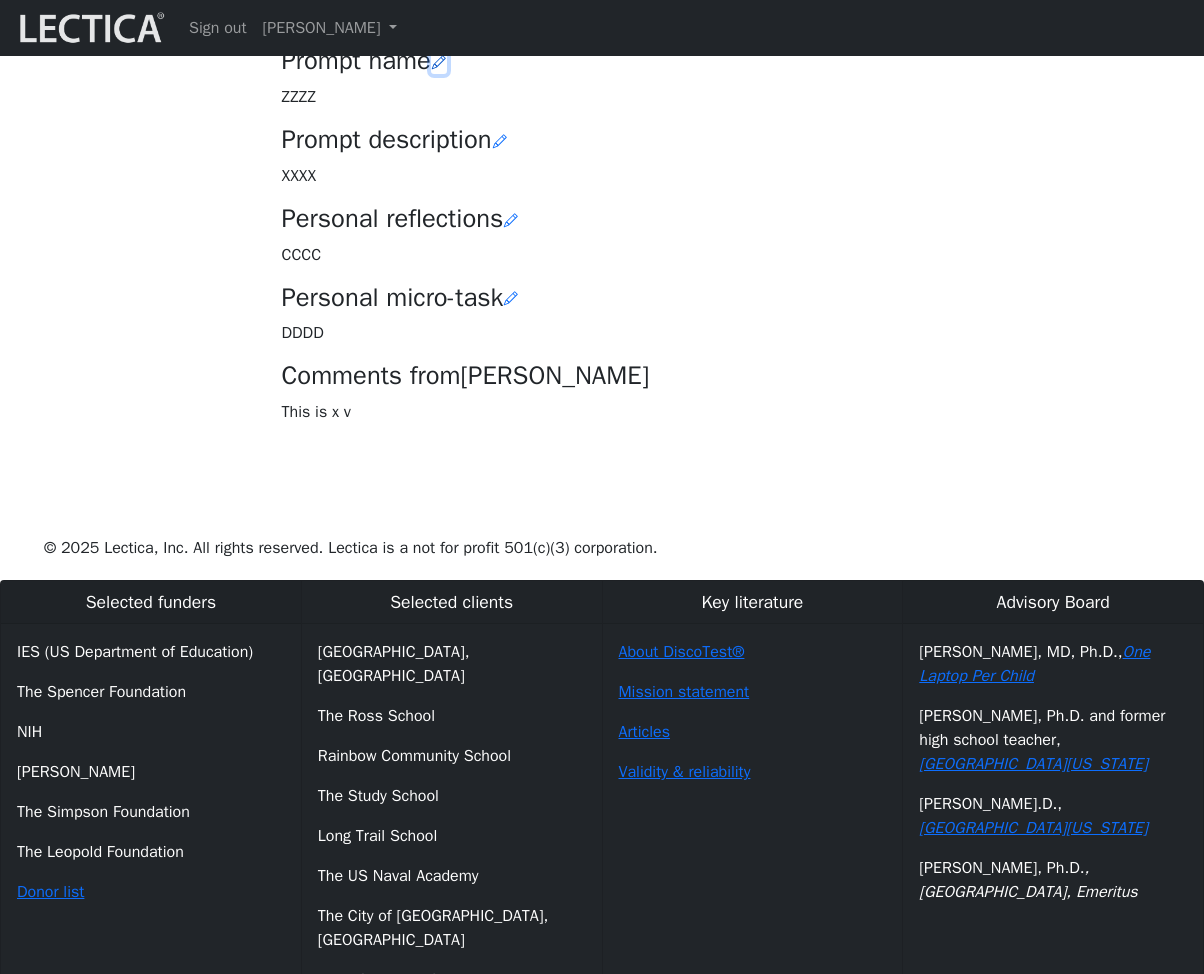 click at bounding box center (439, 62) 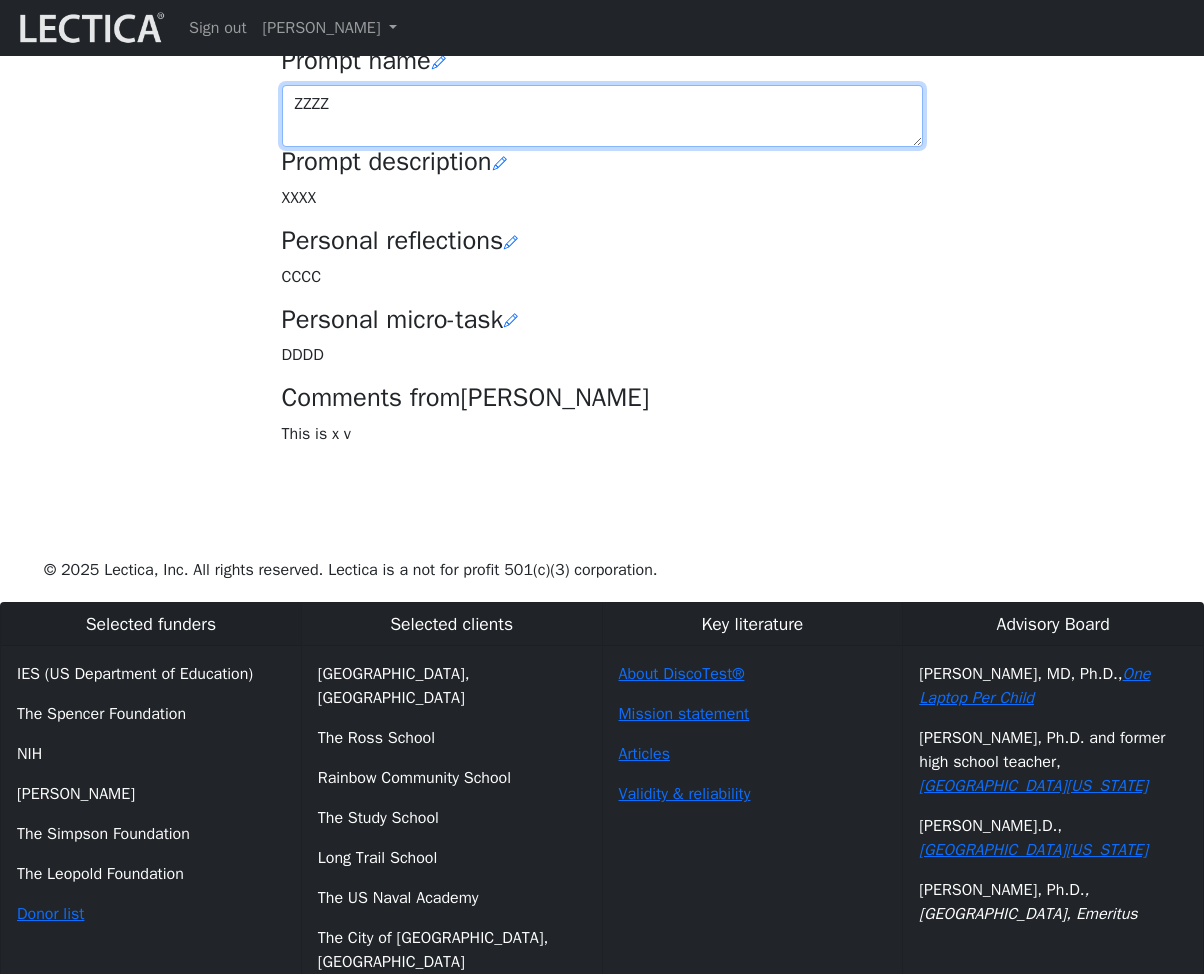 click on "ZZZZ" at bounding box center (602, 116) 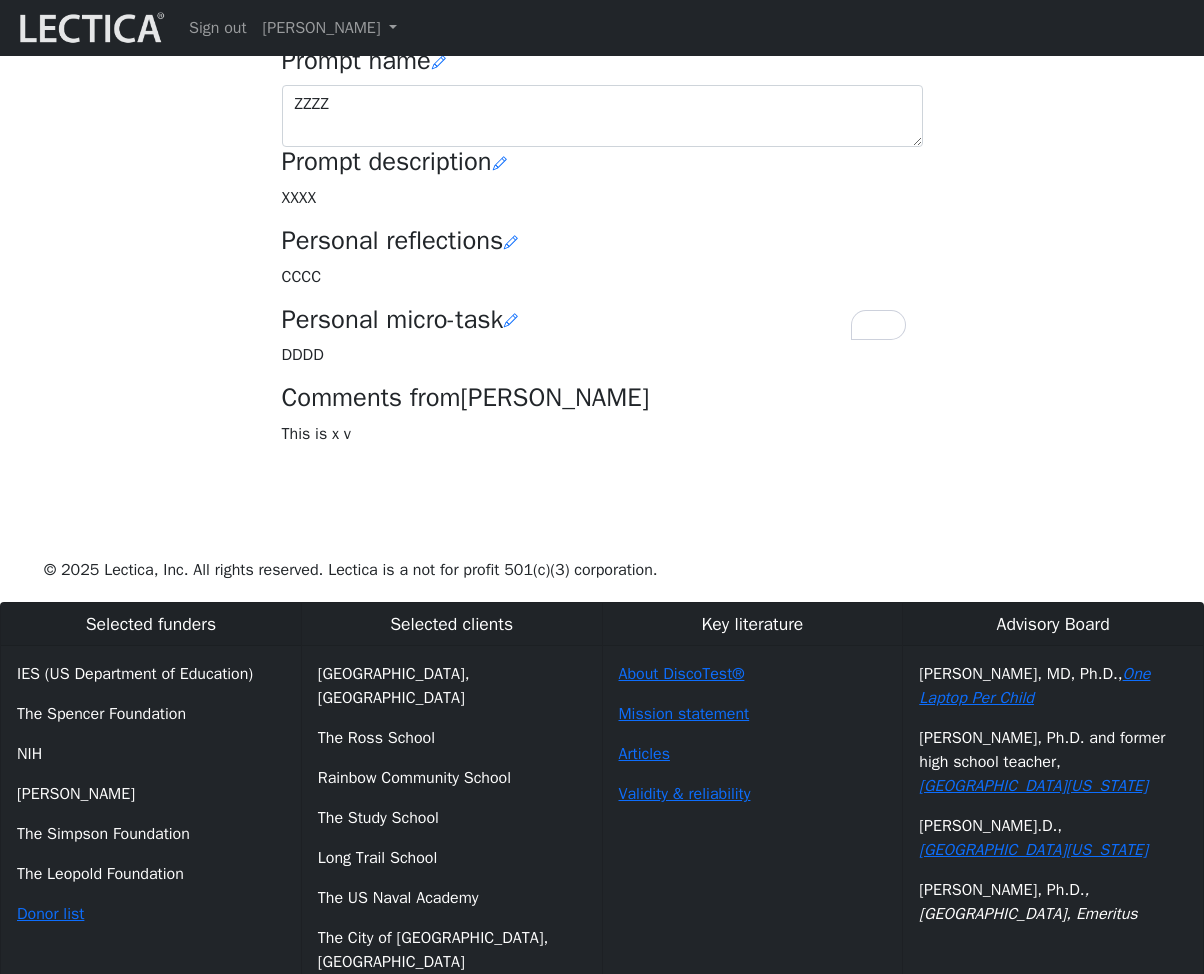 click on "Your growth chart   Once you have received two Lectical Scores (either for Mindlog or Lectical Assessments), your
growth
chart will appear above. During your first year using MindLog, if you reflect regularly and
build VCoLing
skills, you should begin to see evidence of a clear growth trend. This growth is likely to
be slow and bumpy,
more so if your education involved a lot of rote learning and memorization. Keep in mind
that all growth on
the Lectical Scale represents meaningful gains in usable knowledge, skills, and a more
robust and effective
mind.
Prompt name
ZZZZ     Prompt description
XXXX       CCCC       DDDD     Benny   This is x v" at bounding box center (602, 153) 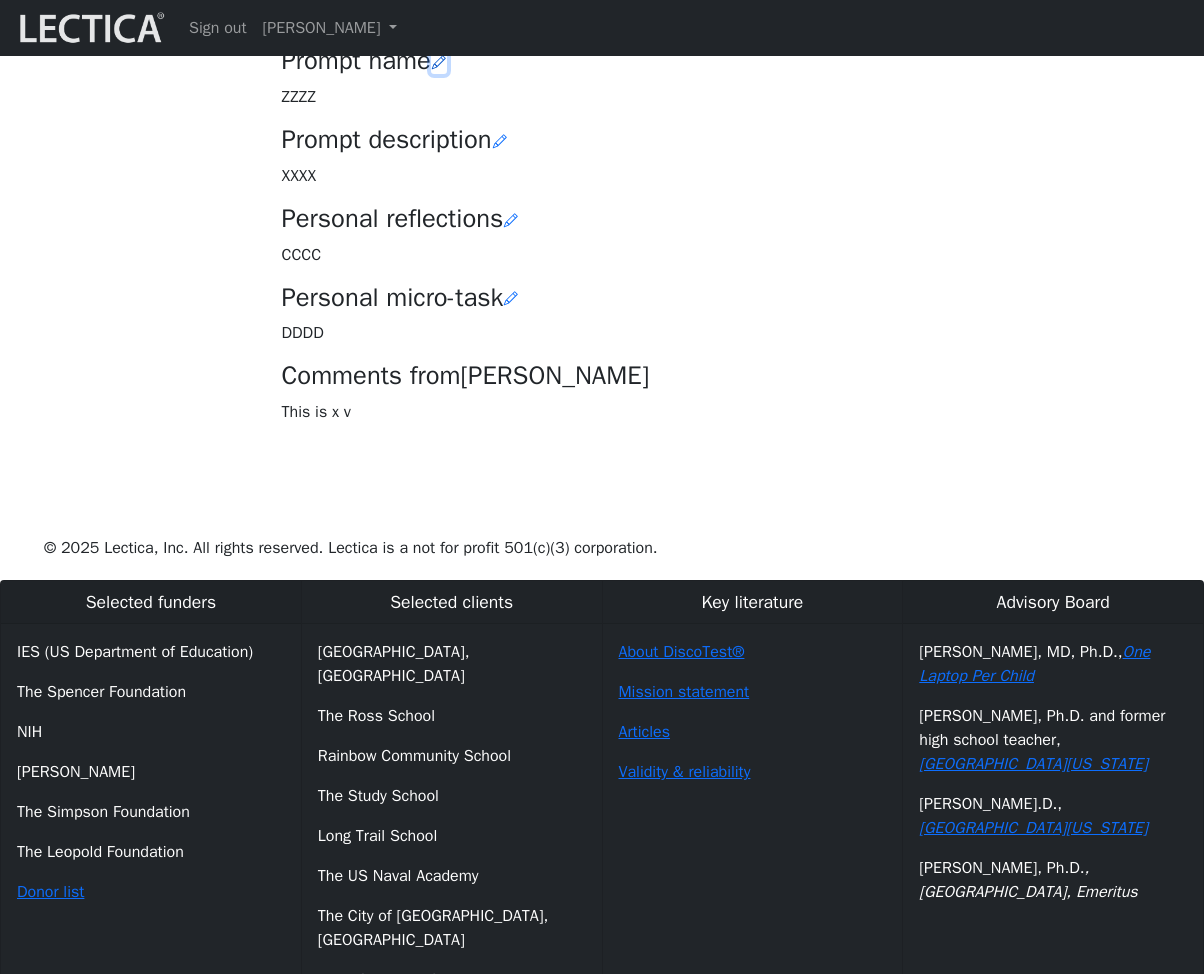 click at bounding box center [439, 62] 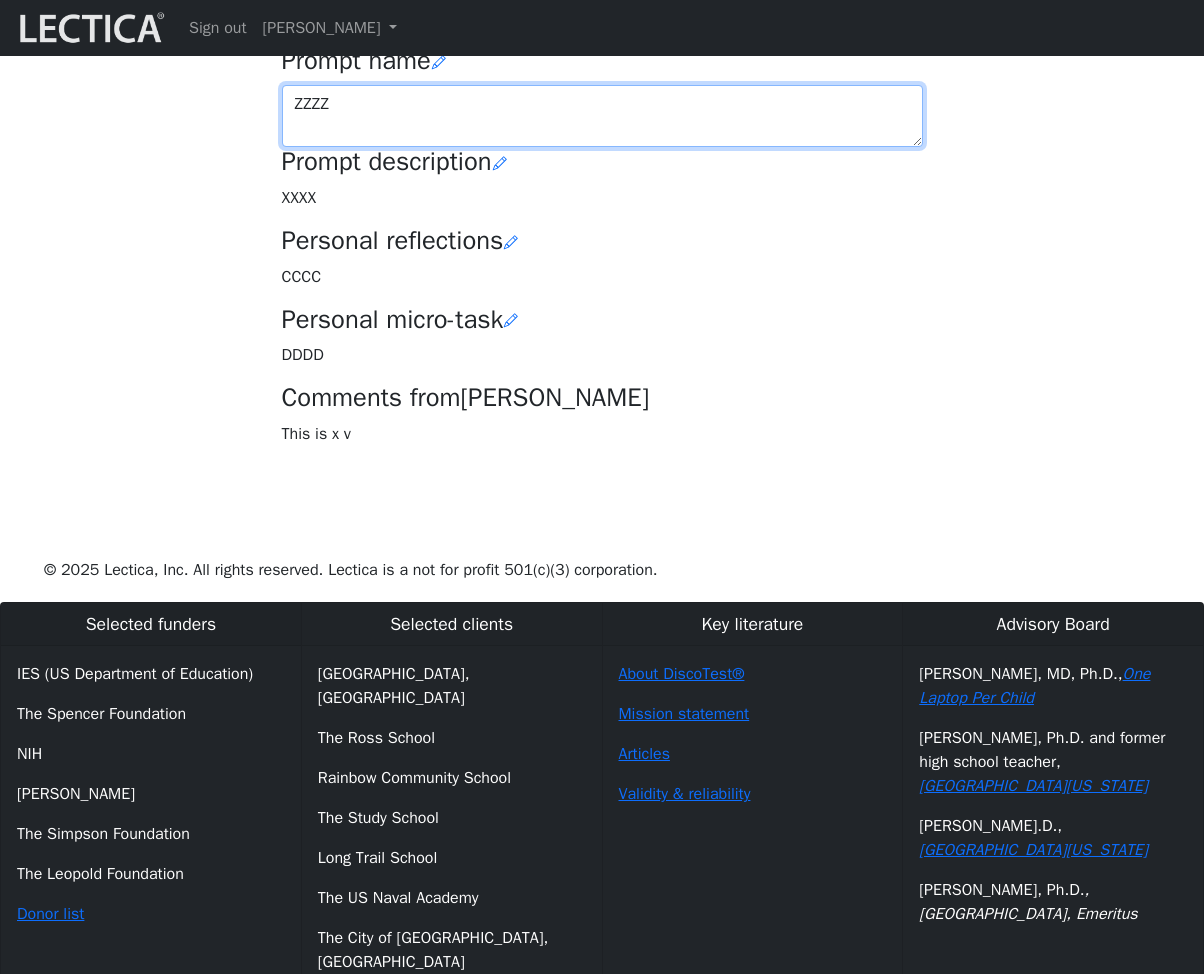 click on "ZZZZ" at bounding box center (602, 116) 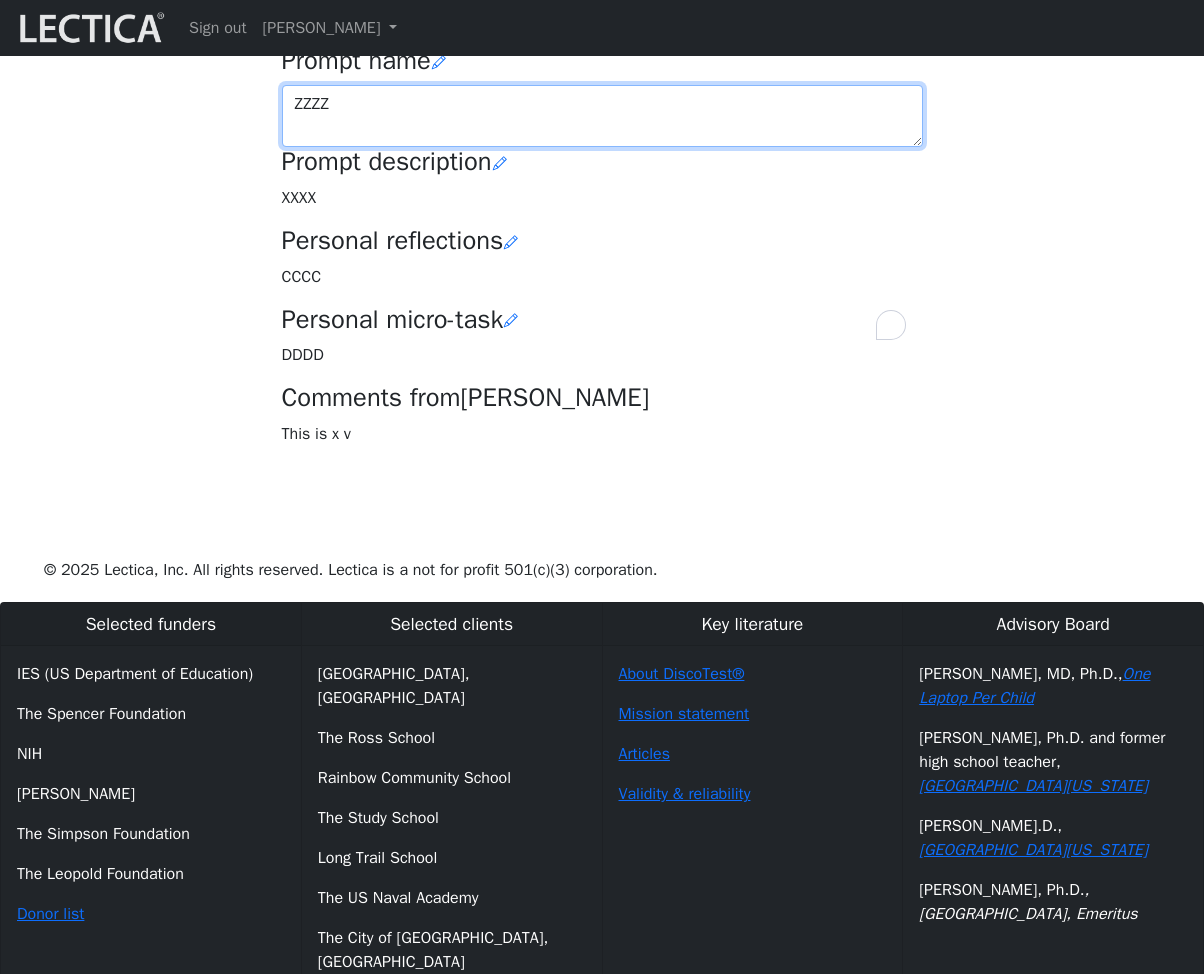 click on "ZZZZ" at bounding box center (602, 116) 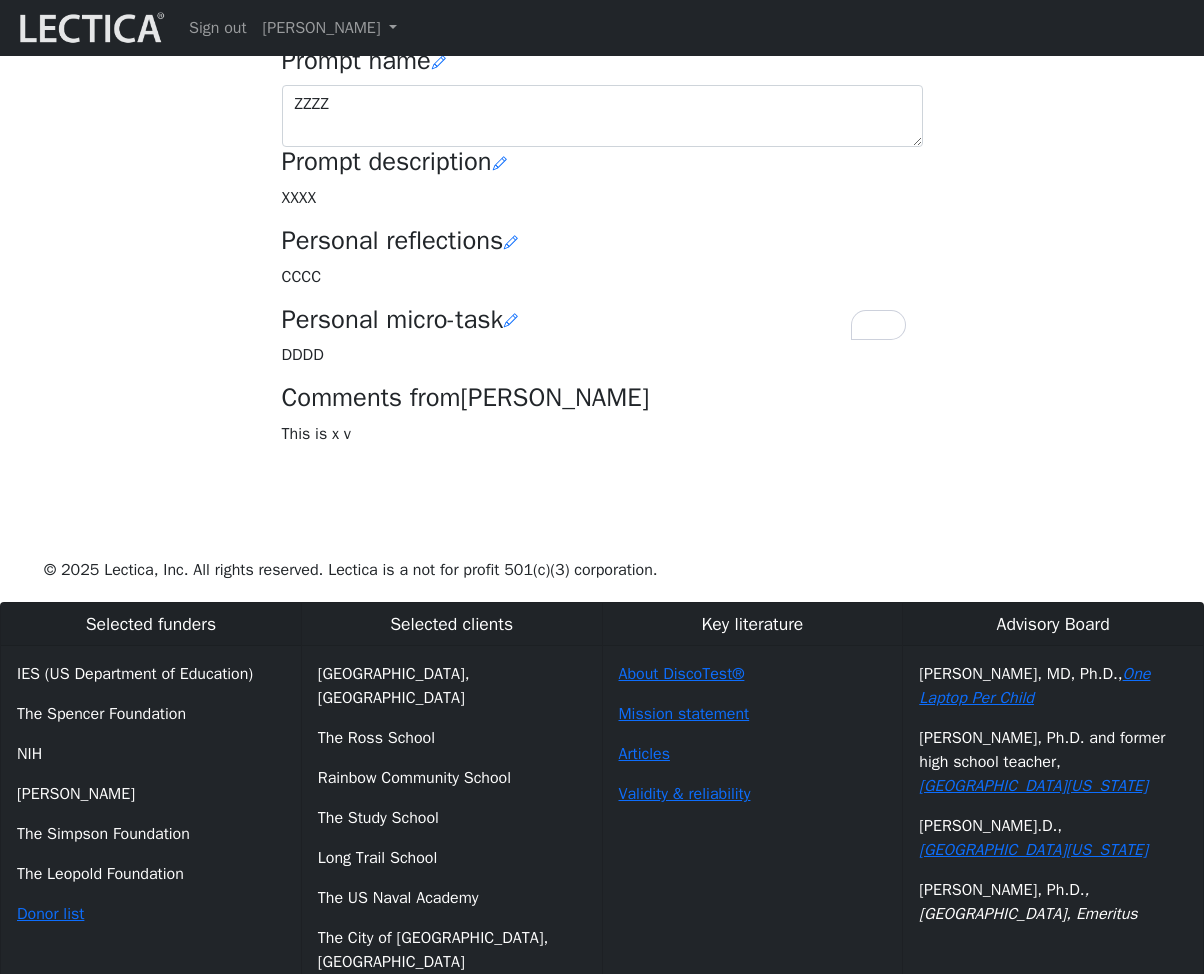 click on "Once you have received two Lectical Scores (either for Mindlog or Lectical Assessments), your
growth
chart will appear above. During your first year using MindLog, if you reflect regularly and
build VCoLing
skills, you should begin to see evidence of a clear growth trend. This growth is likely to
be slow and bumpy,
more so if your education involved a lot of rote learning and memorization. Keep in mind
that all growth on
the Lectical Scale represents meaningful gains in usable knowledge, skills, and a more
robust and effective
mind." at bounding box center [602, -42] 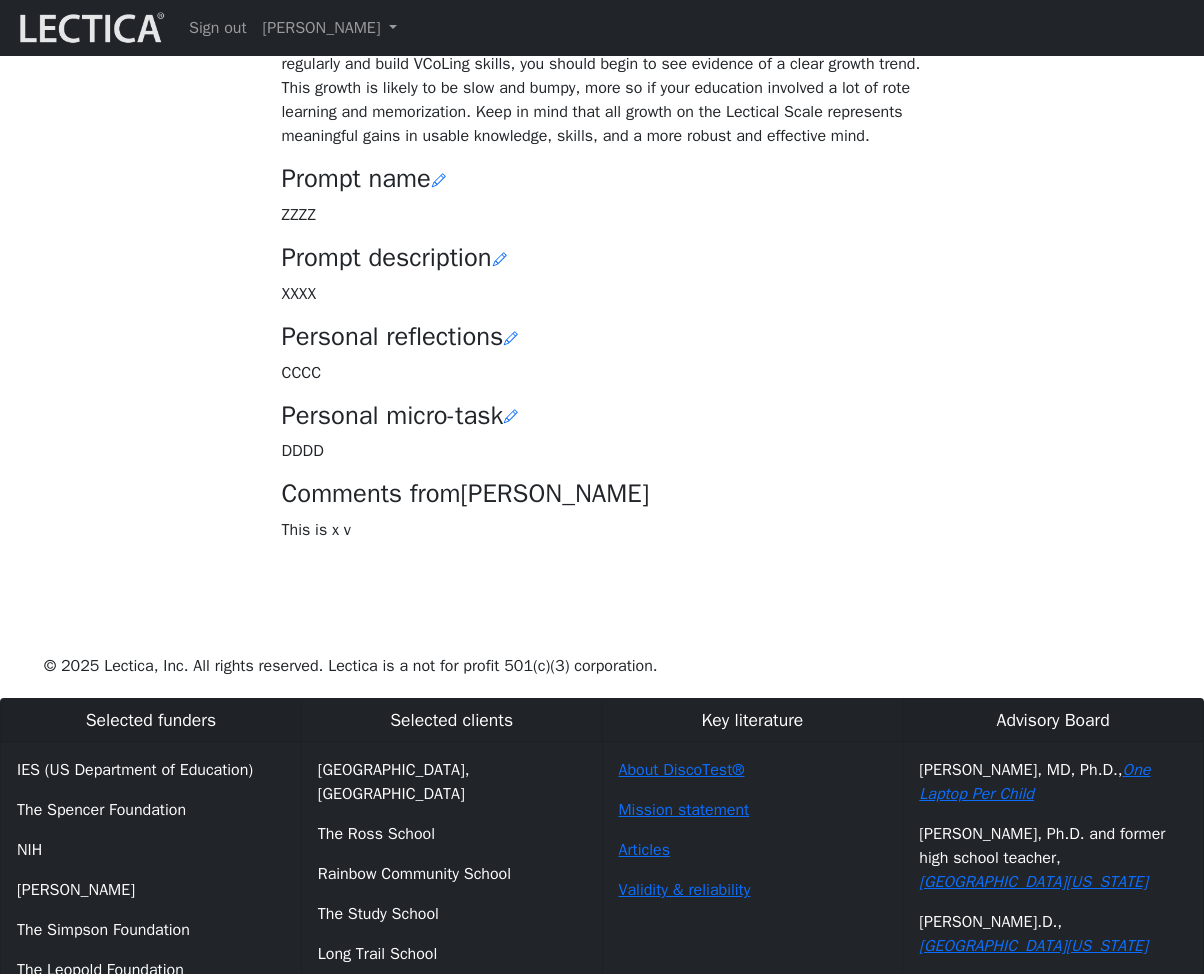 scroll, scrollTop: 0, scrollLeft: 0, axis: both 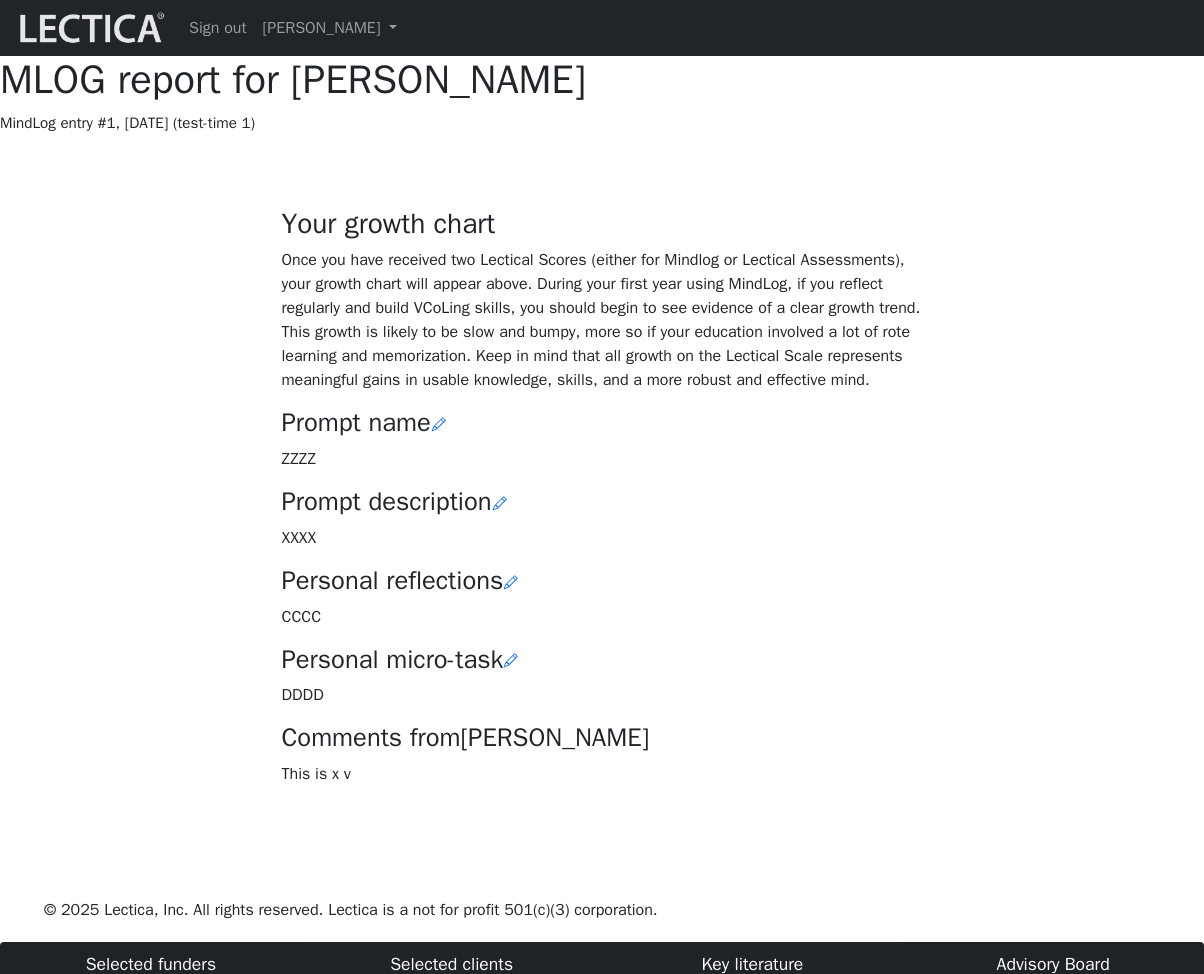 drag, startPoint x: 770, startPoint y: 146, endPoint x: 673, endPoint y: 149, distance: 97.04638 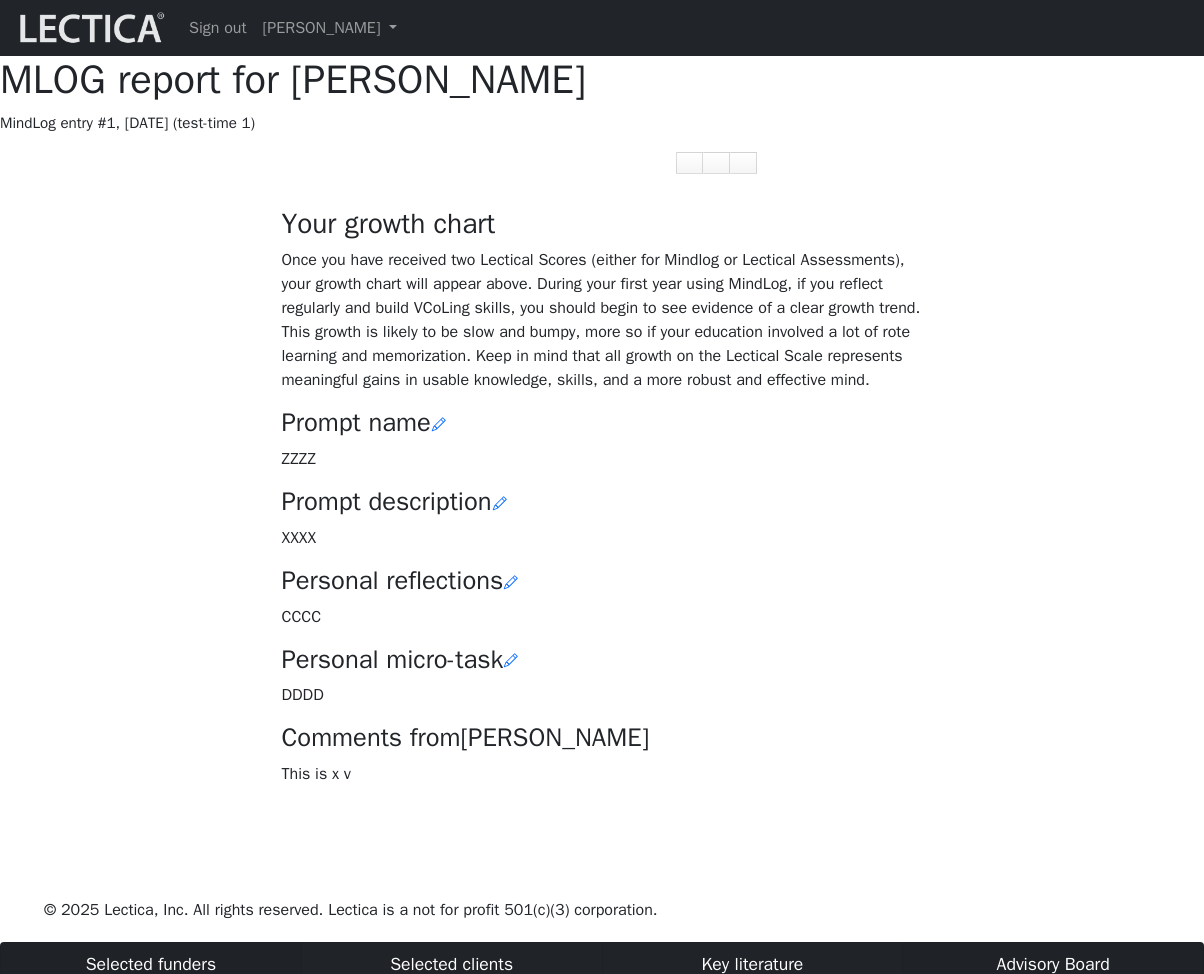 click on "MindLog entry #1, [DATE] (test-time 1)" at bounding box center (602, 123) 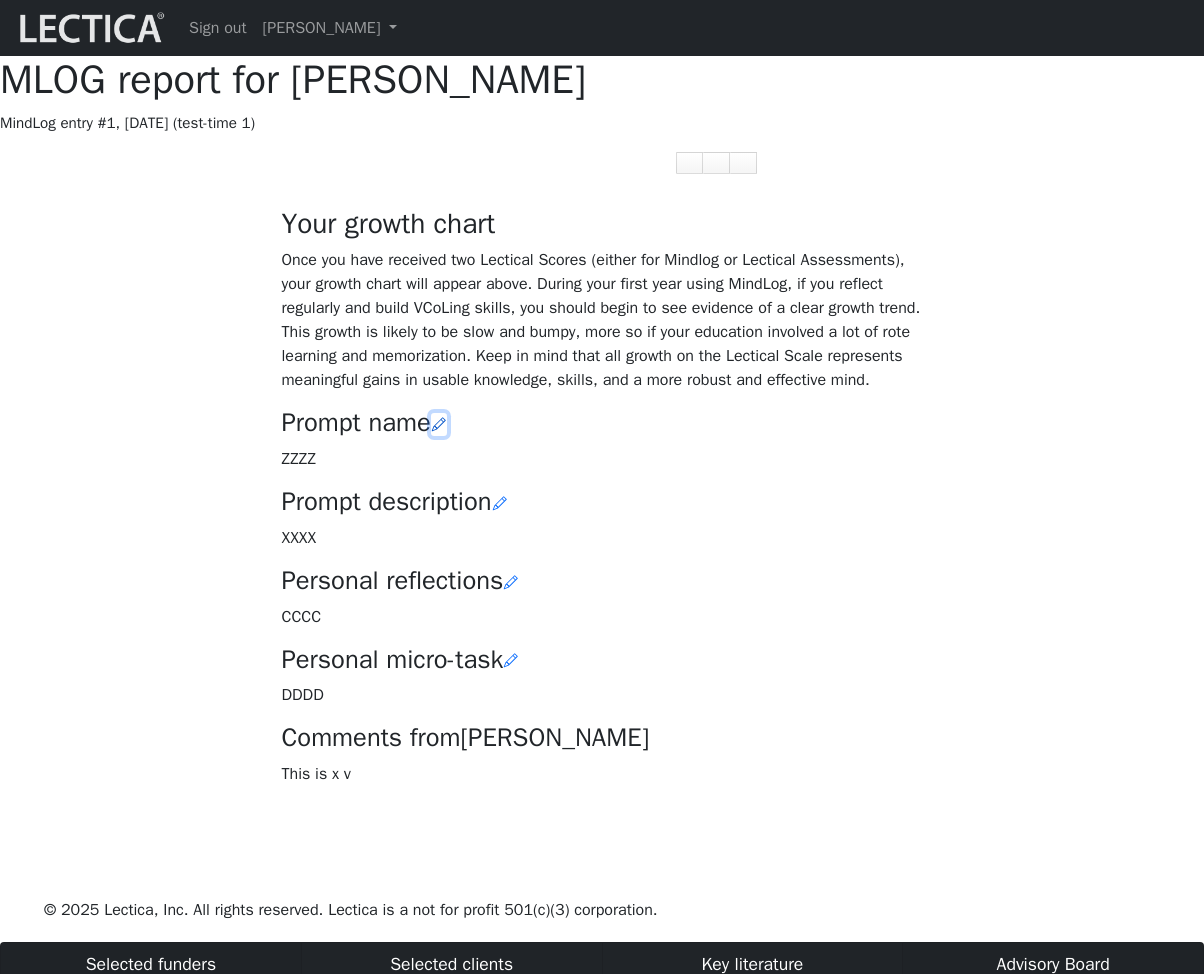 click at bounding box center (439, 424) 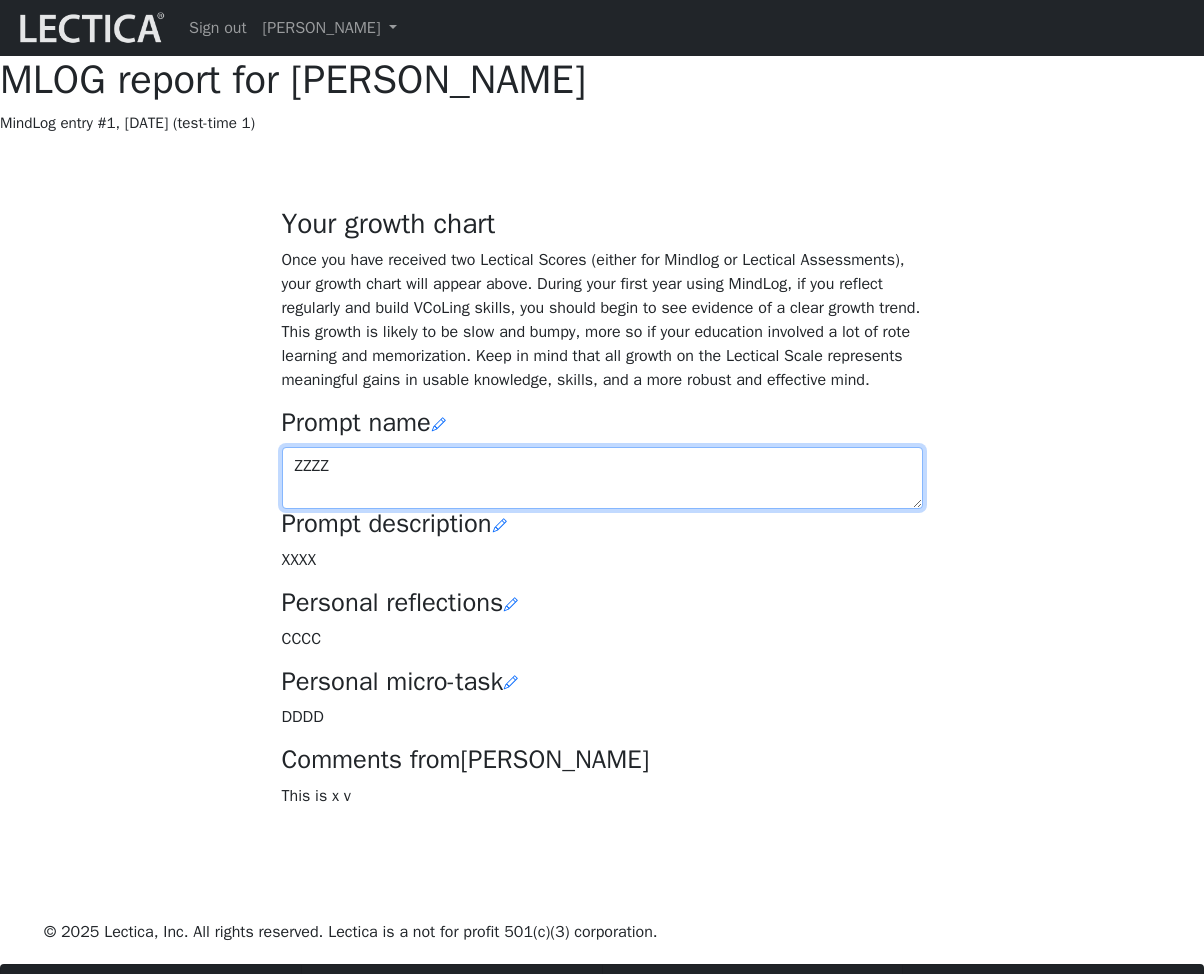 click on "ZZZZ" at bounding box center (602, 478) 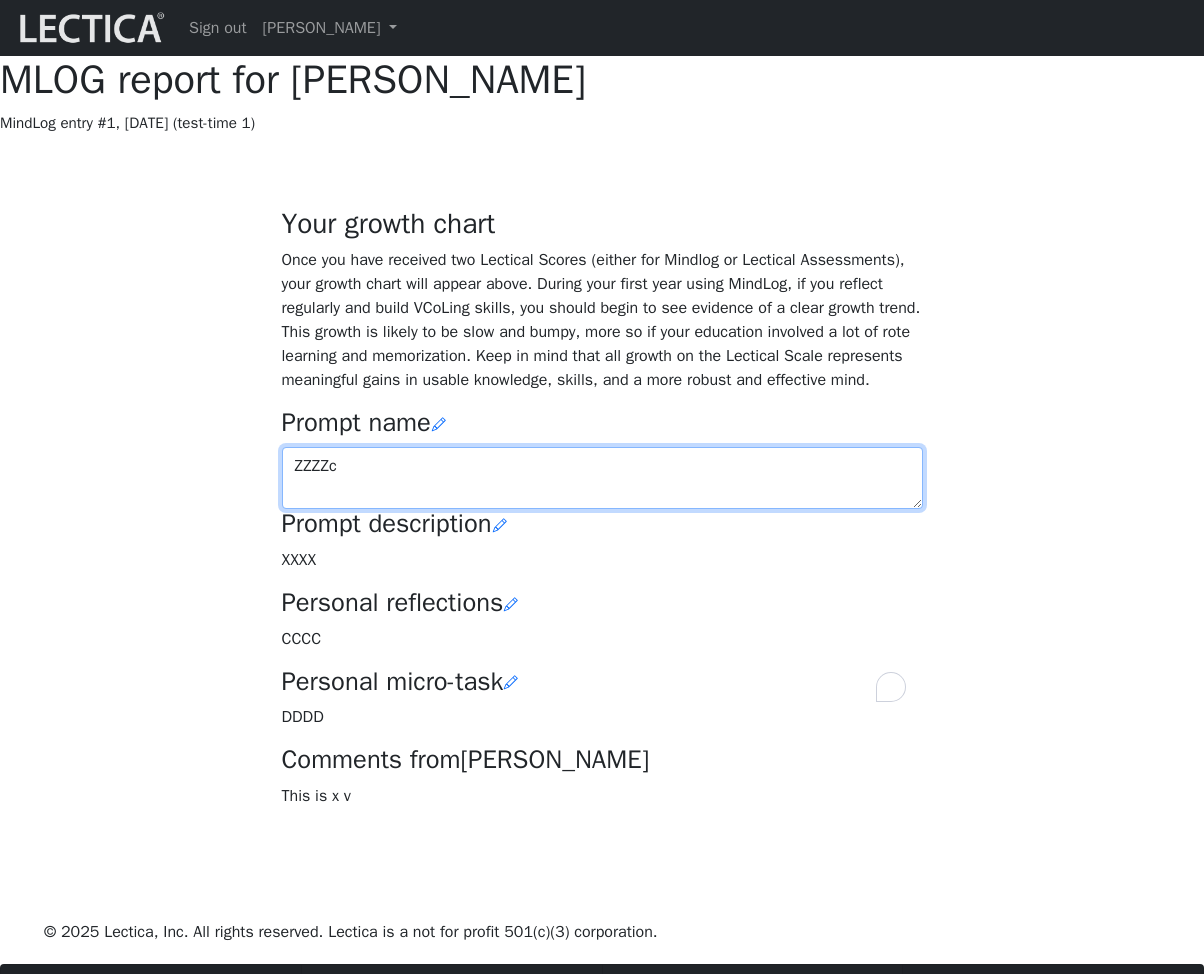 type on "ZZZZcc" 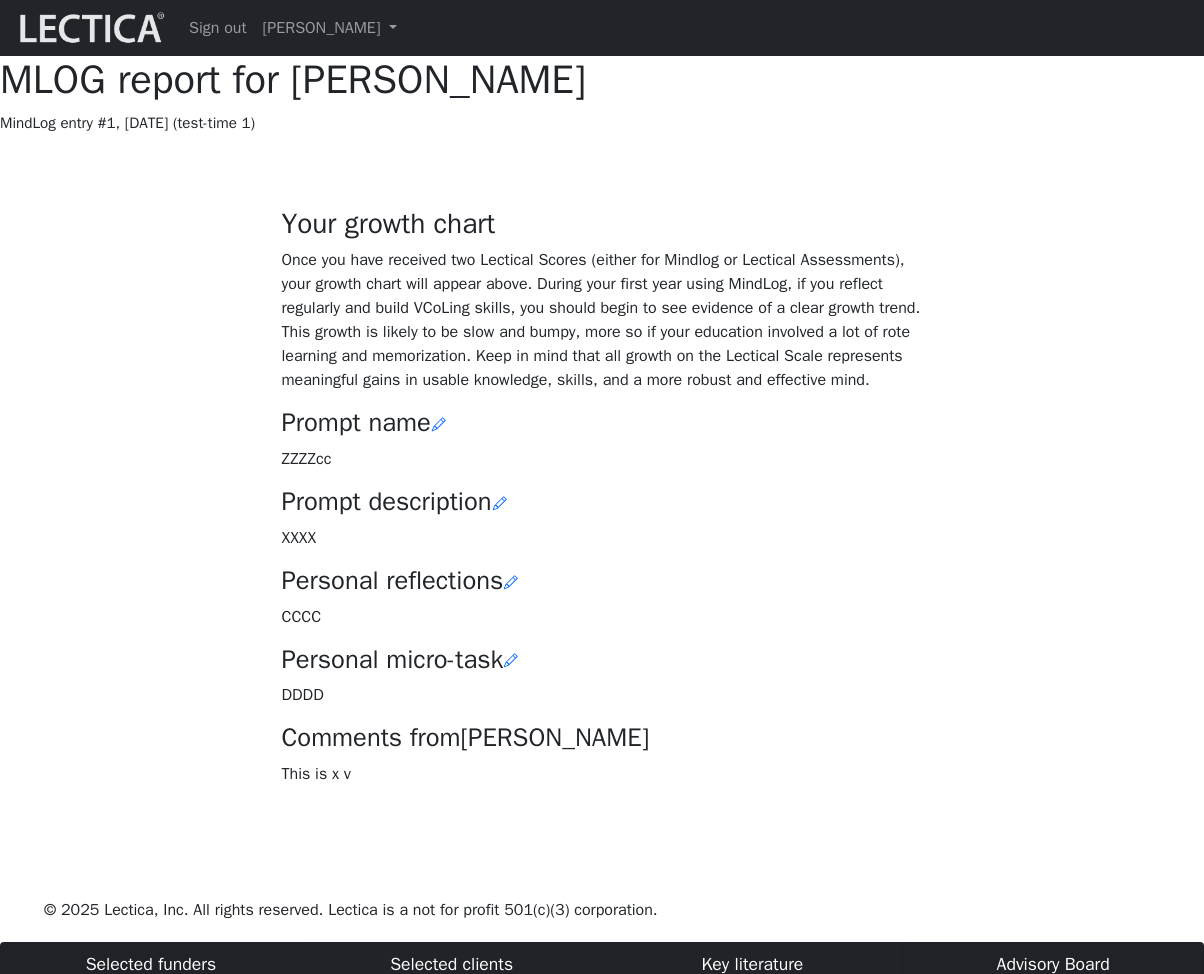 click on "Once you have received two Lectical Scores (either for Mindlog or Lectical Assessments), your
growth
chart will appear above. During your first year using MindLog, if you reflect regularly and
build VCoLing
skills, you should begin to see evidence of a clear growth trend. This growth is likely to
be slow and bumpy,
more so if your education involved a lot of rote learning and memorization. Keep in mind
that all growth on
the Lectical Scale represents meaningful gains in usable knowledge, skills, and a more
robust and effective
mind." at bounding box center [602, 320] 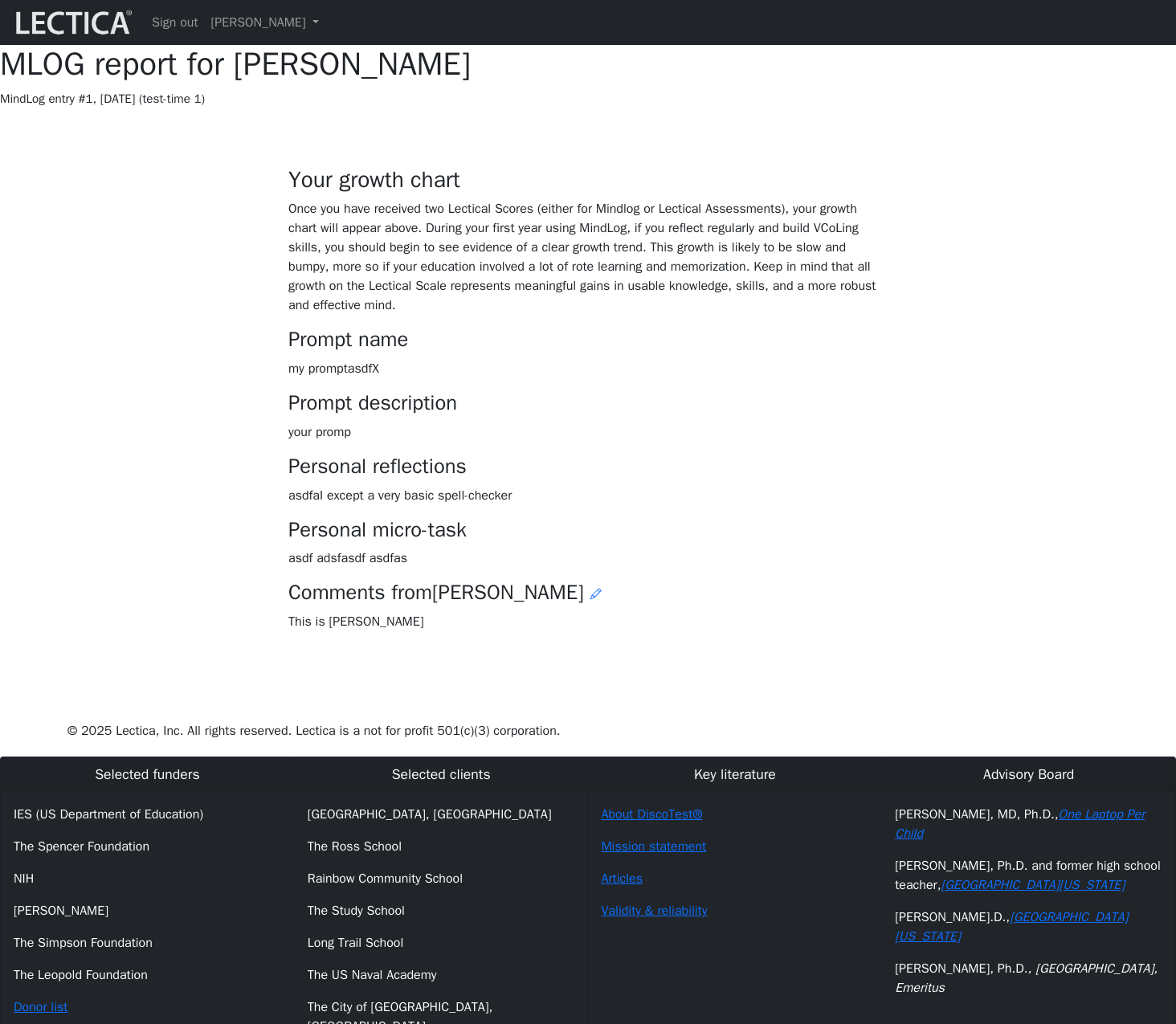 scroll, scrollTop: 128, scrollLeft: 0, axis: vertical 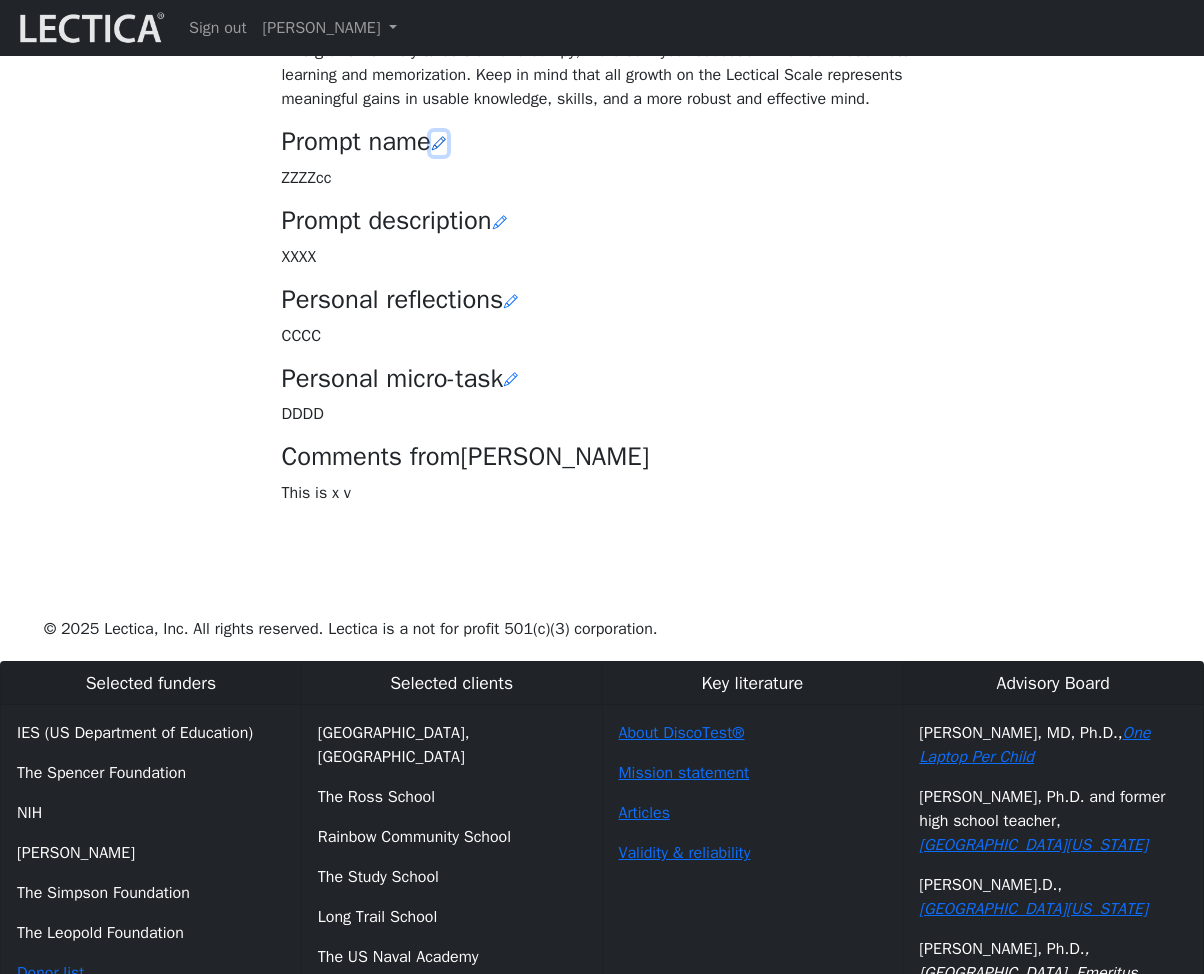 click at bounding box center (439, 143) 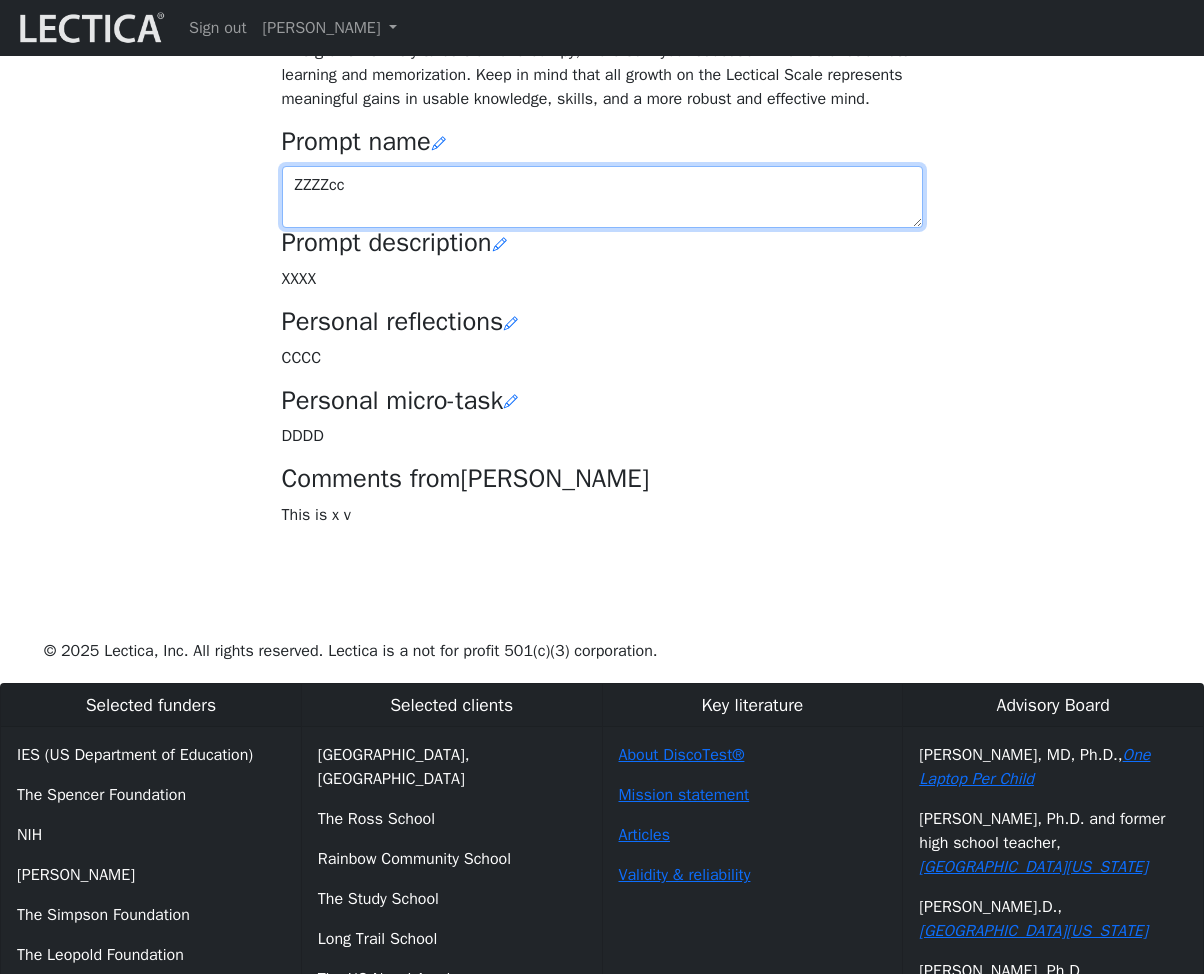 click on "ZZZZcc" at bounding box center [602, 197] 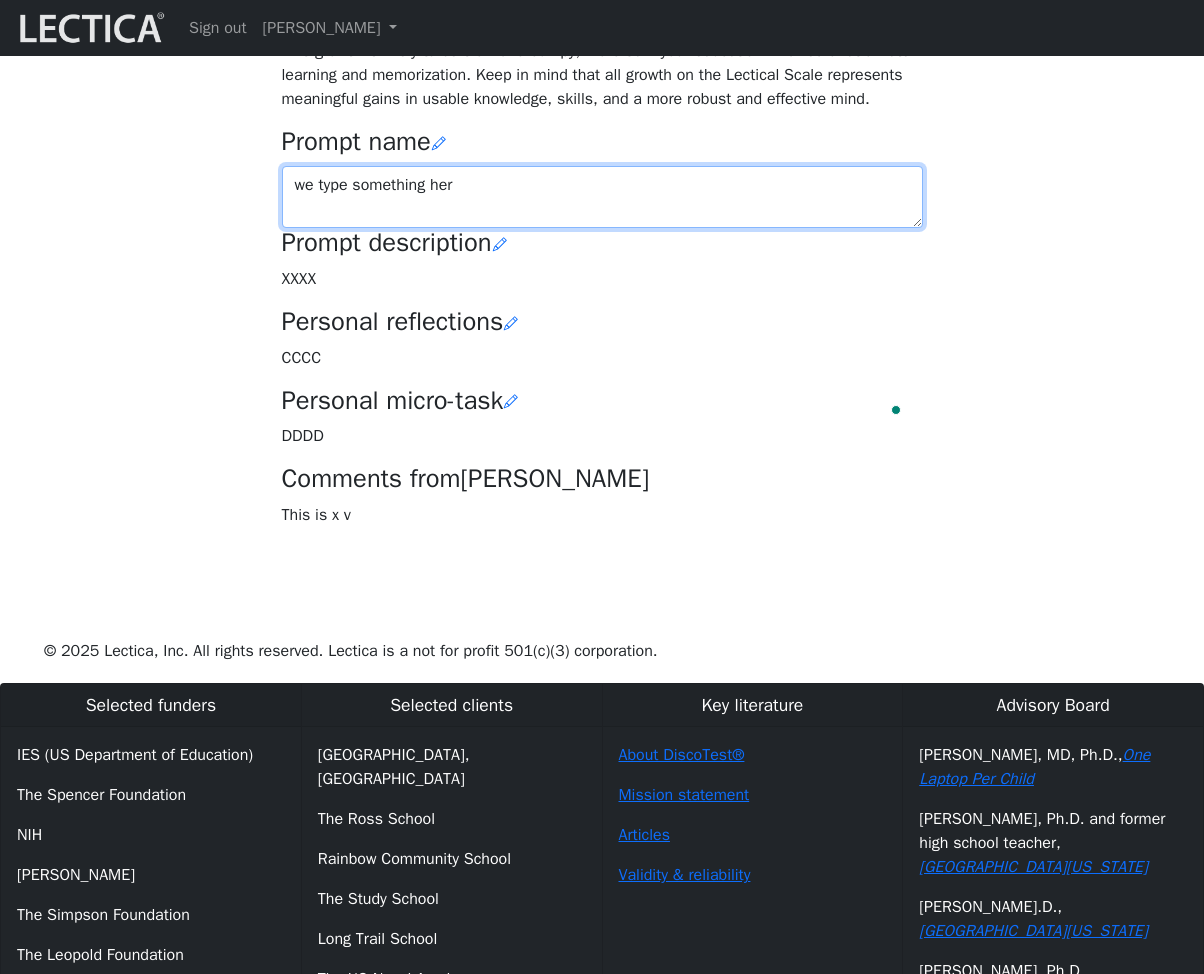 type on "we type something here" 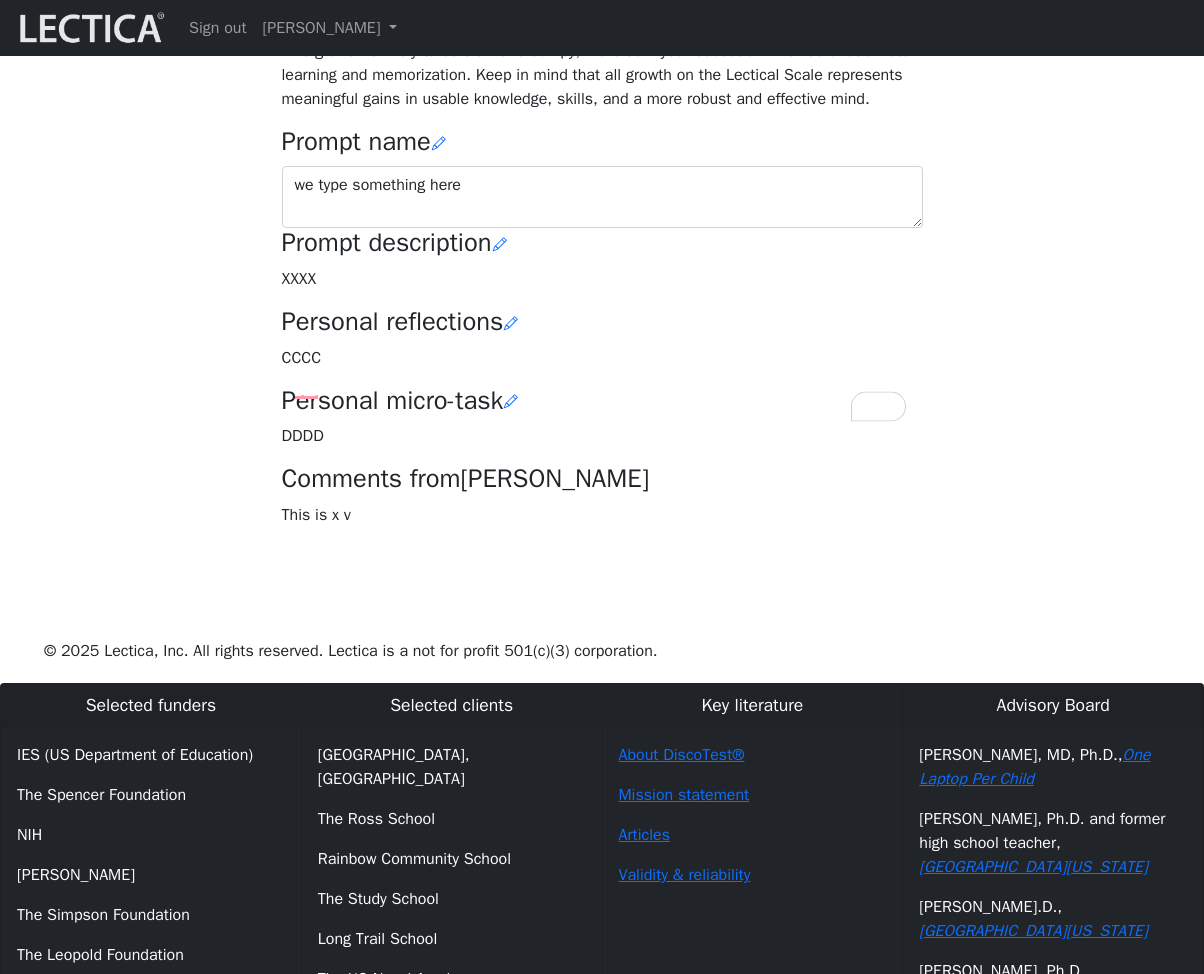 click on "Your growth chart   Once you have received two Lectical Scores (either for Mindlog or Lectical Assessments), your
growth
chart will appear above. During your first year using MindLog, if you reflect regularly and
build VCoLing
skills, you should begin to see evidence of a clear growth trend. This growth is likely to
be slow and bumpy,
more so if your education involved a lot of rote learning and memorization. Keep in mind
that all growth on
the Lectical Scale represents meaningful gains in usable knowledge, skills, and a more
robust and effective
mind.
Prompt name
we type something here     Prompt description
XXXX       CCCC       DDDD     Benny" at bounding box center (602, 210) 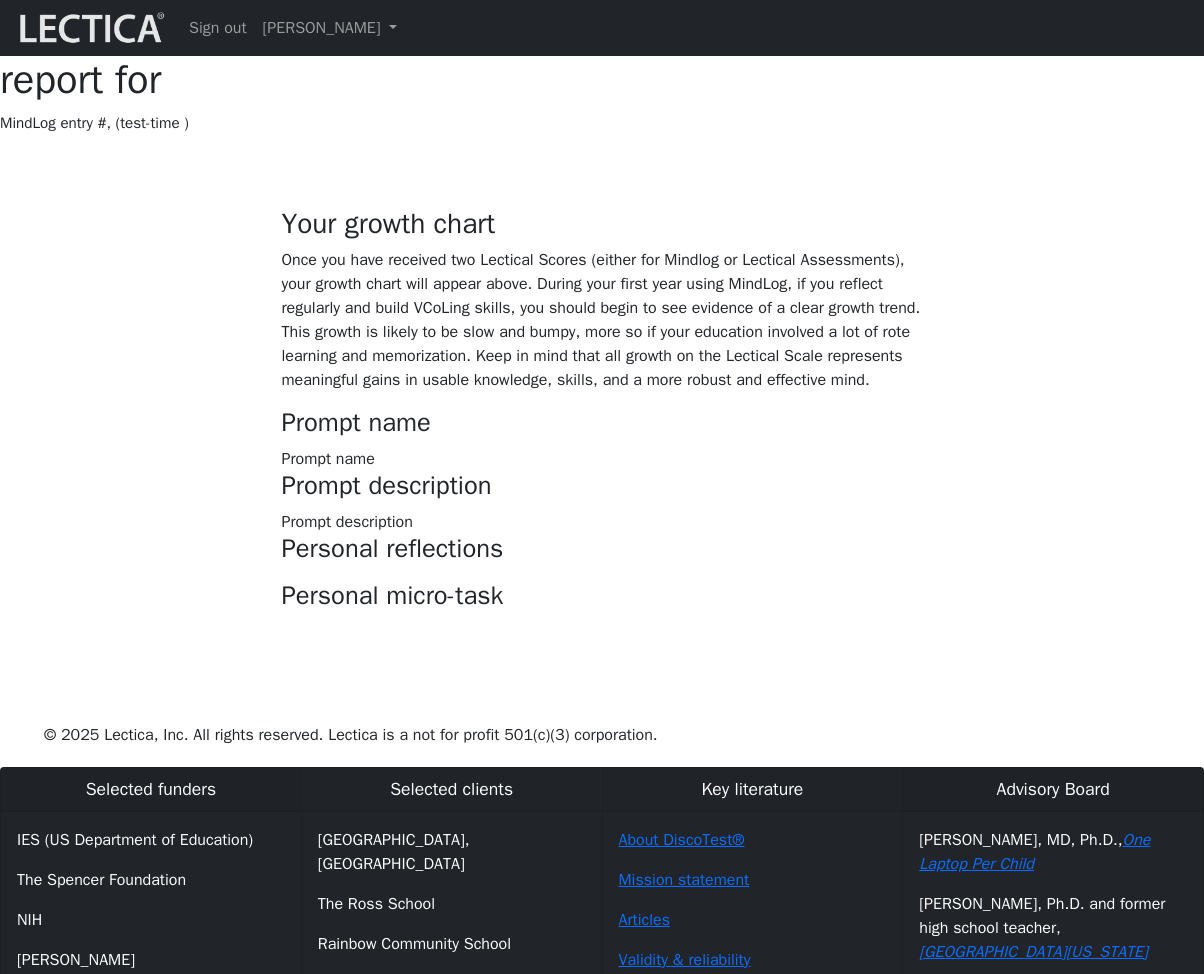 scroll, scrollTop: 281, scrollLeft: 0, axis: vertical 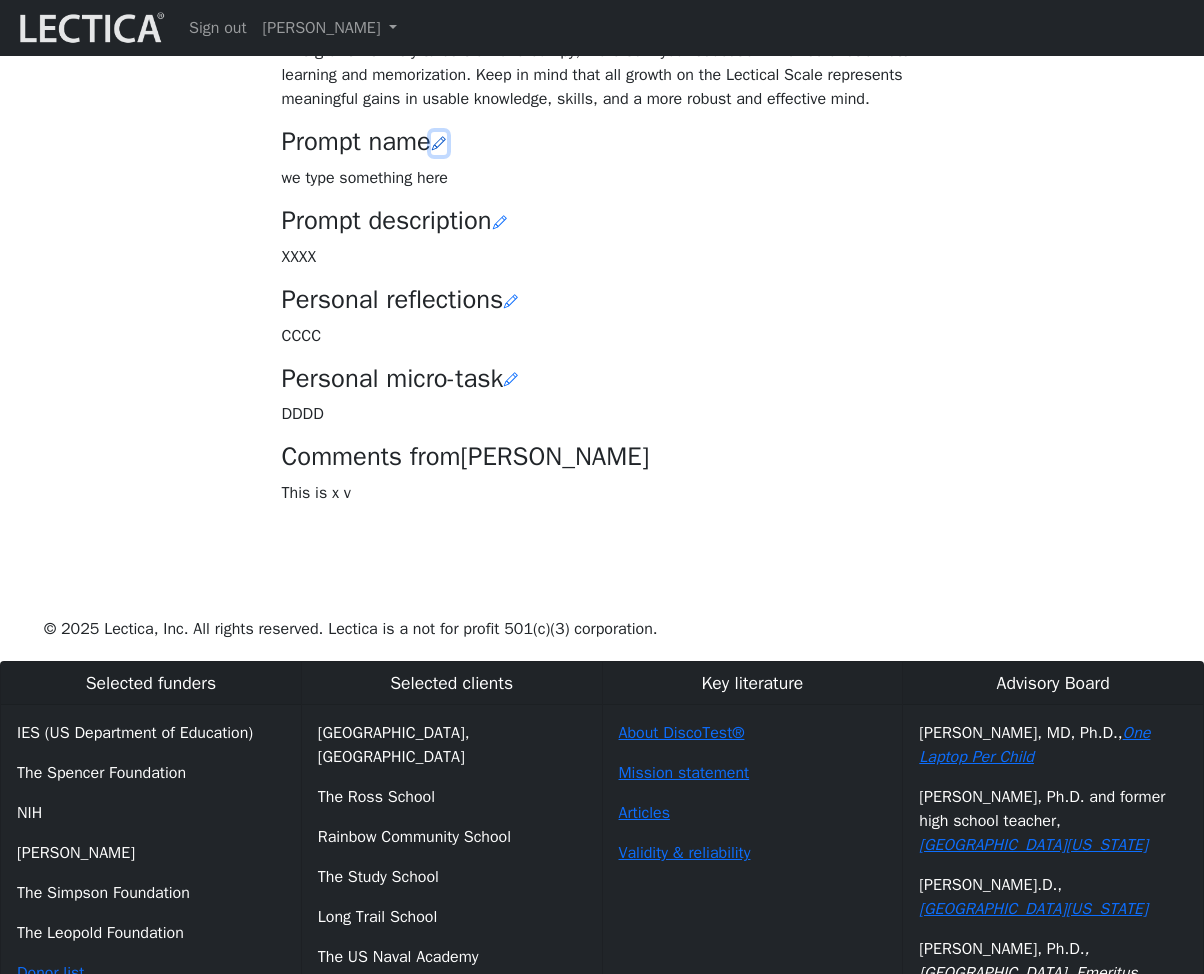 click at bounding box center (439, 143) 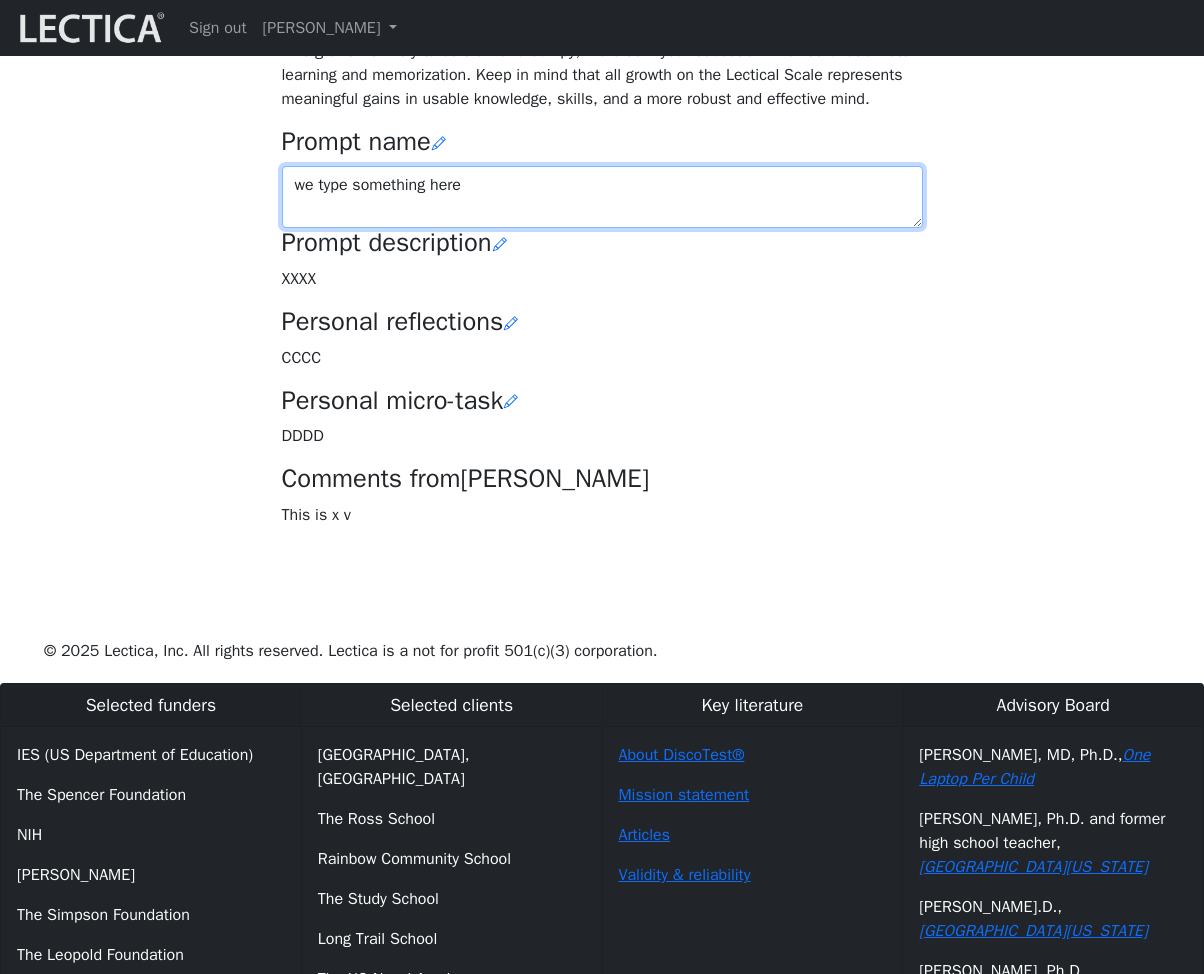 click on "we type something here" at bounding box center (602, 197) 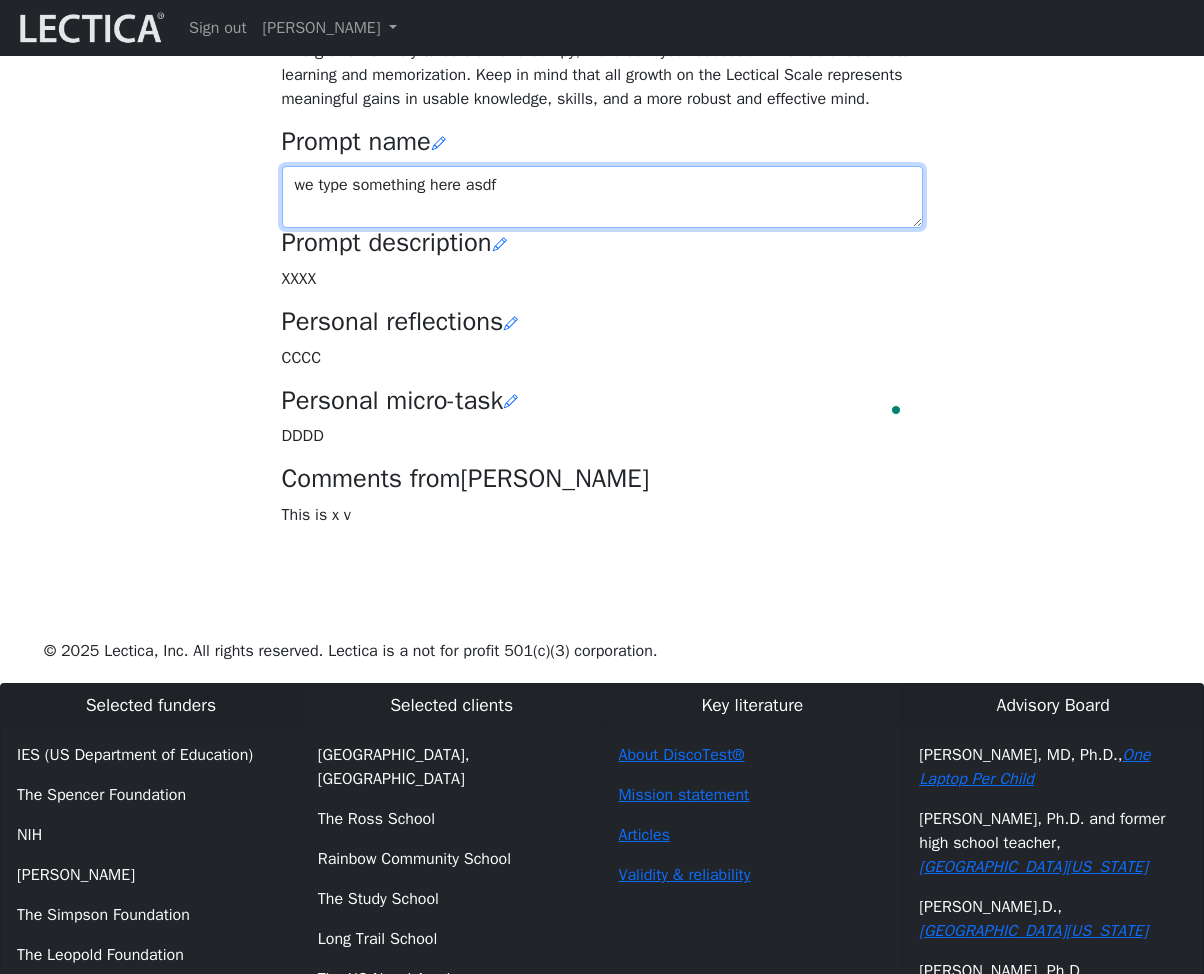 type on "we type something here asdfa" 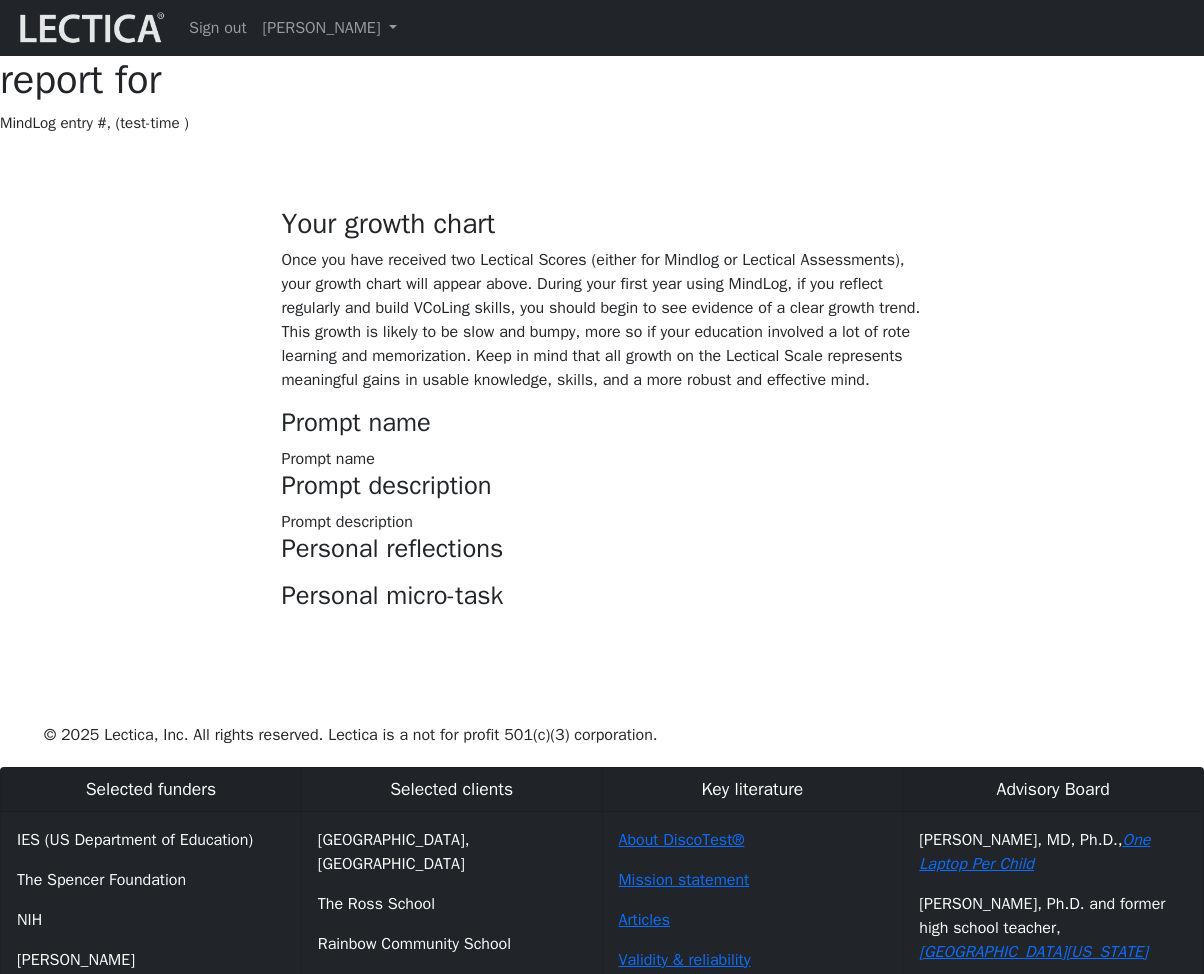 scroll, scrollTop: 281, scrollLeft: 0, axis: vertical 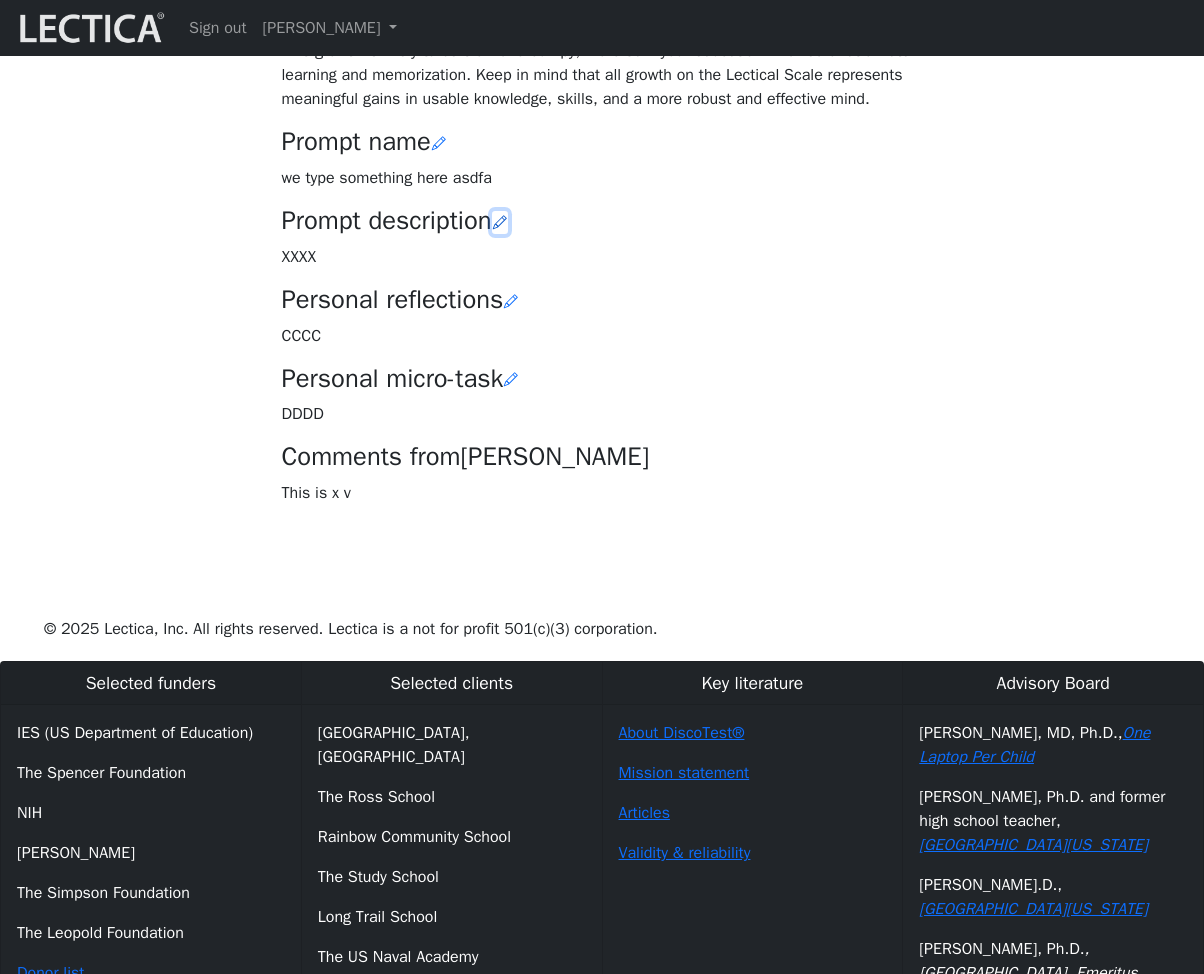 click at bounding box center (500, 222) 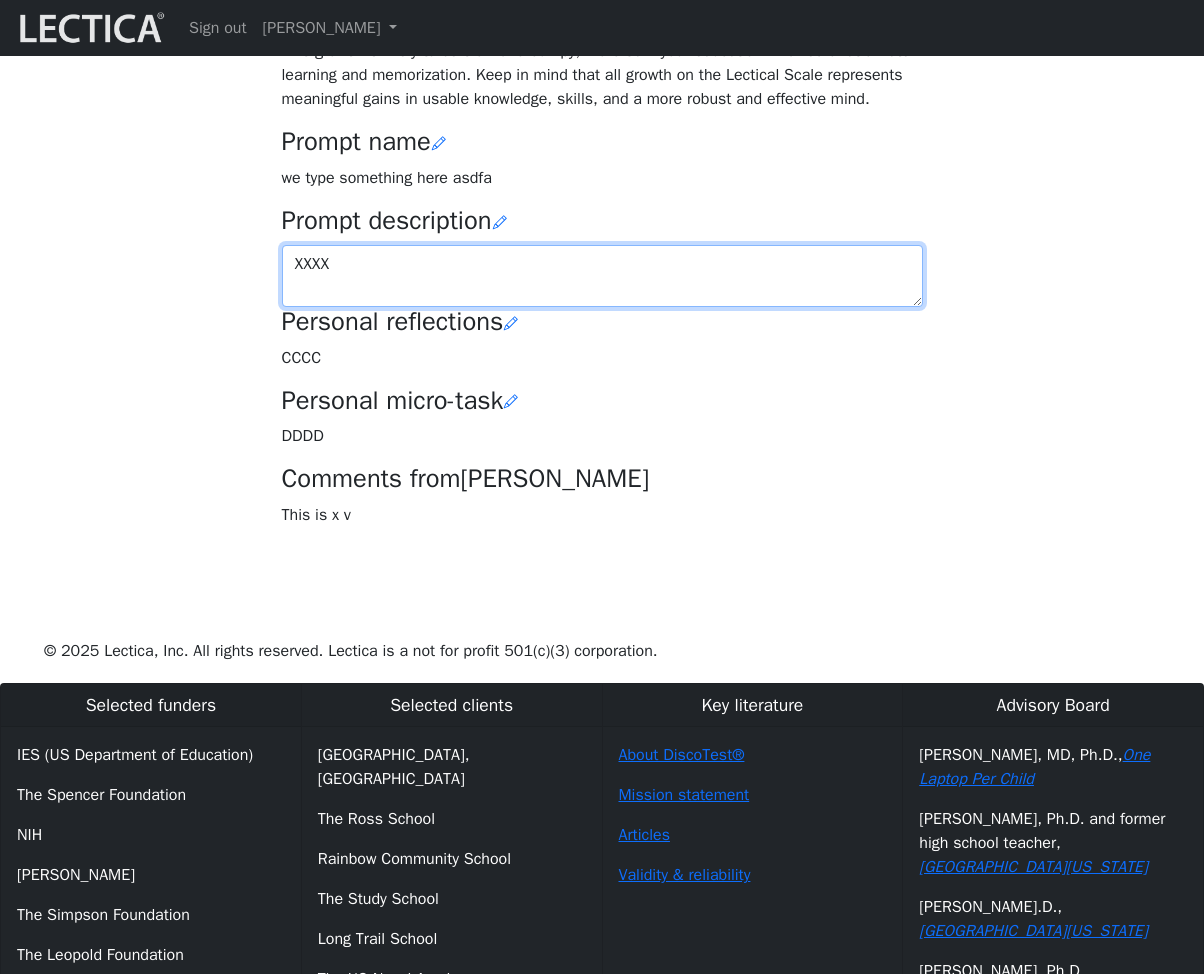 click on "XXXX" at bounding box center [602, 276] 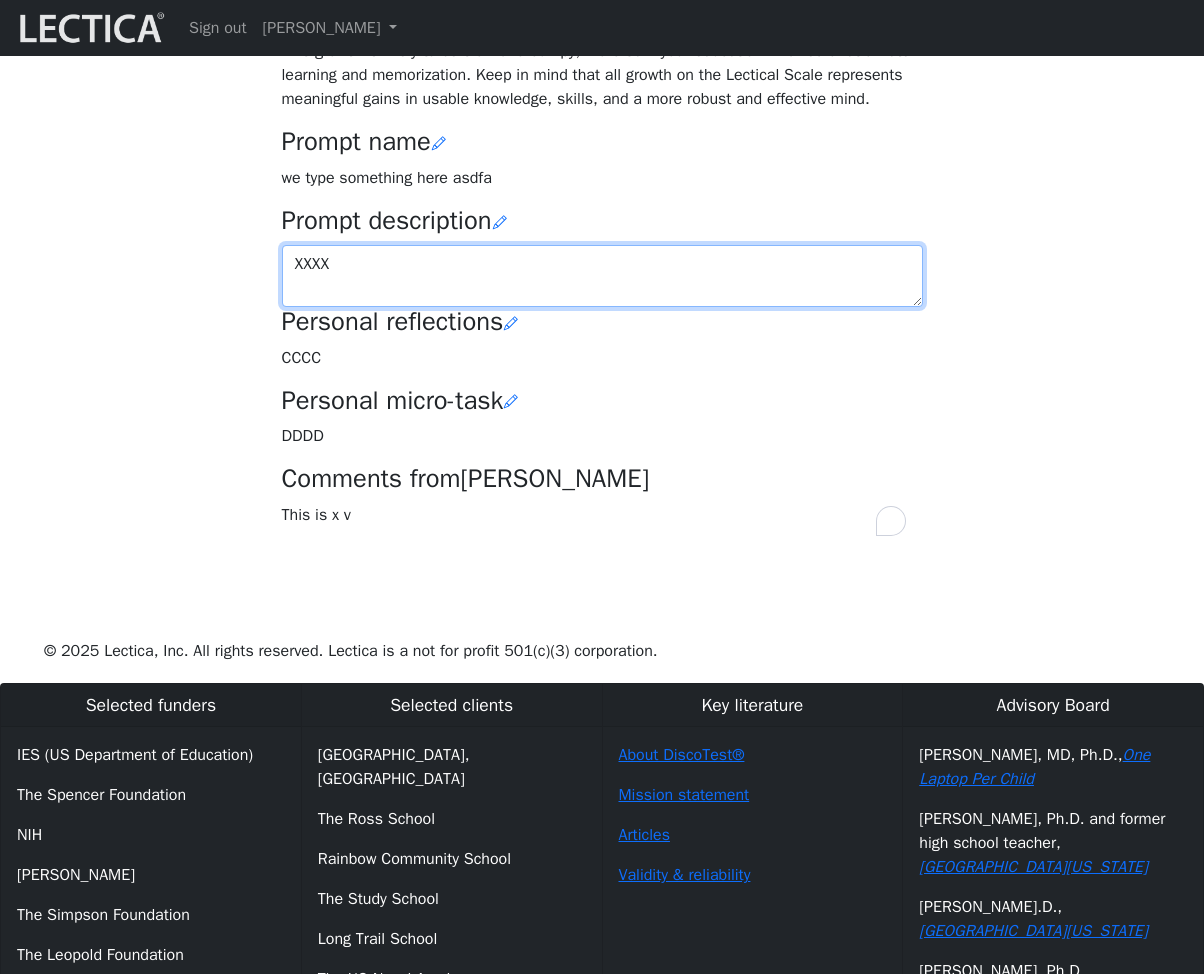 click on "XXXX" at bounding box center [602, 276] 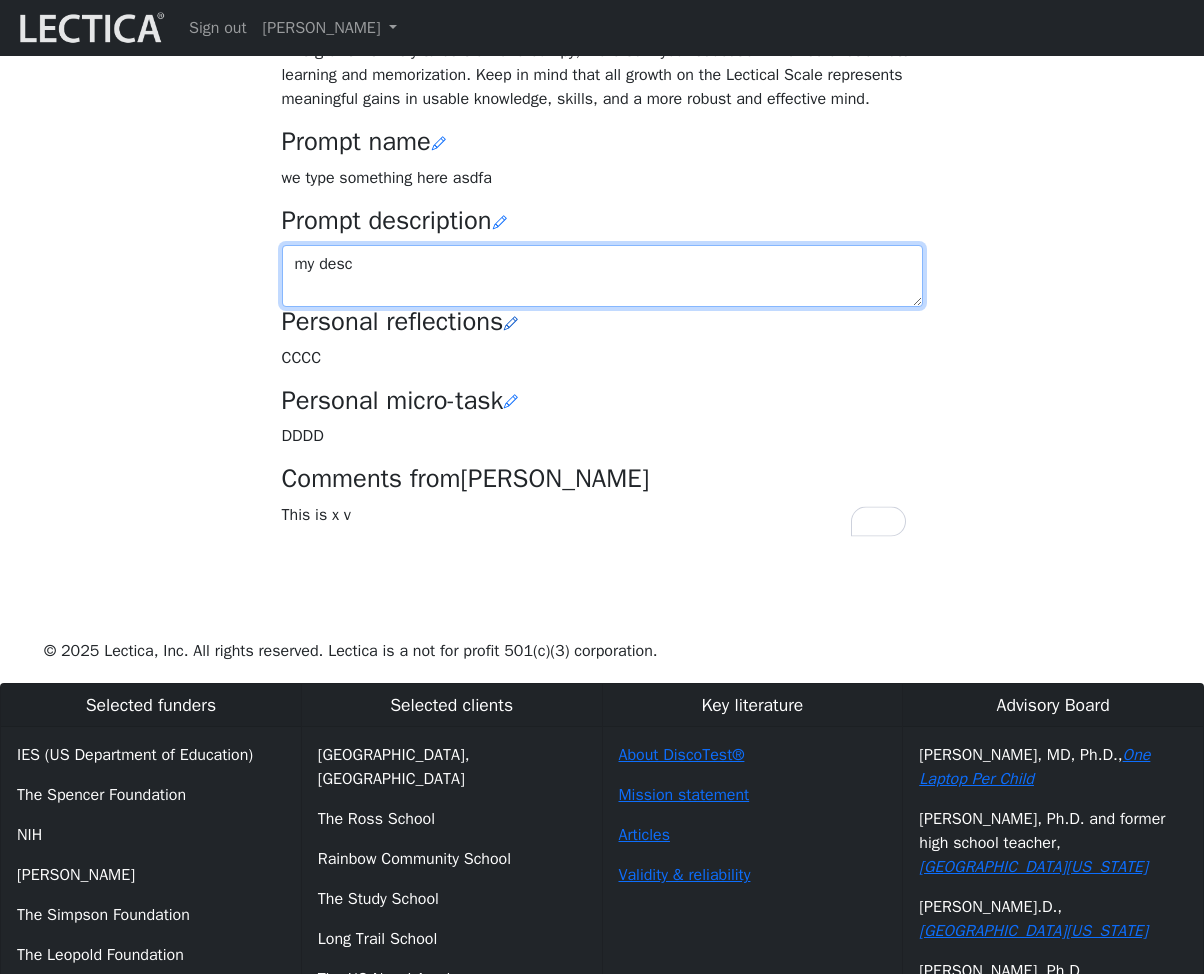 type on "my desc" 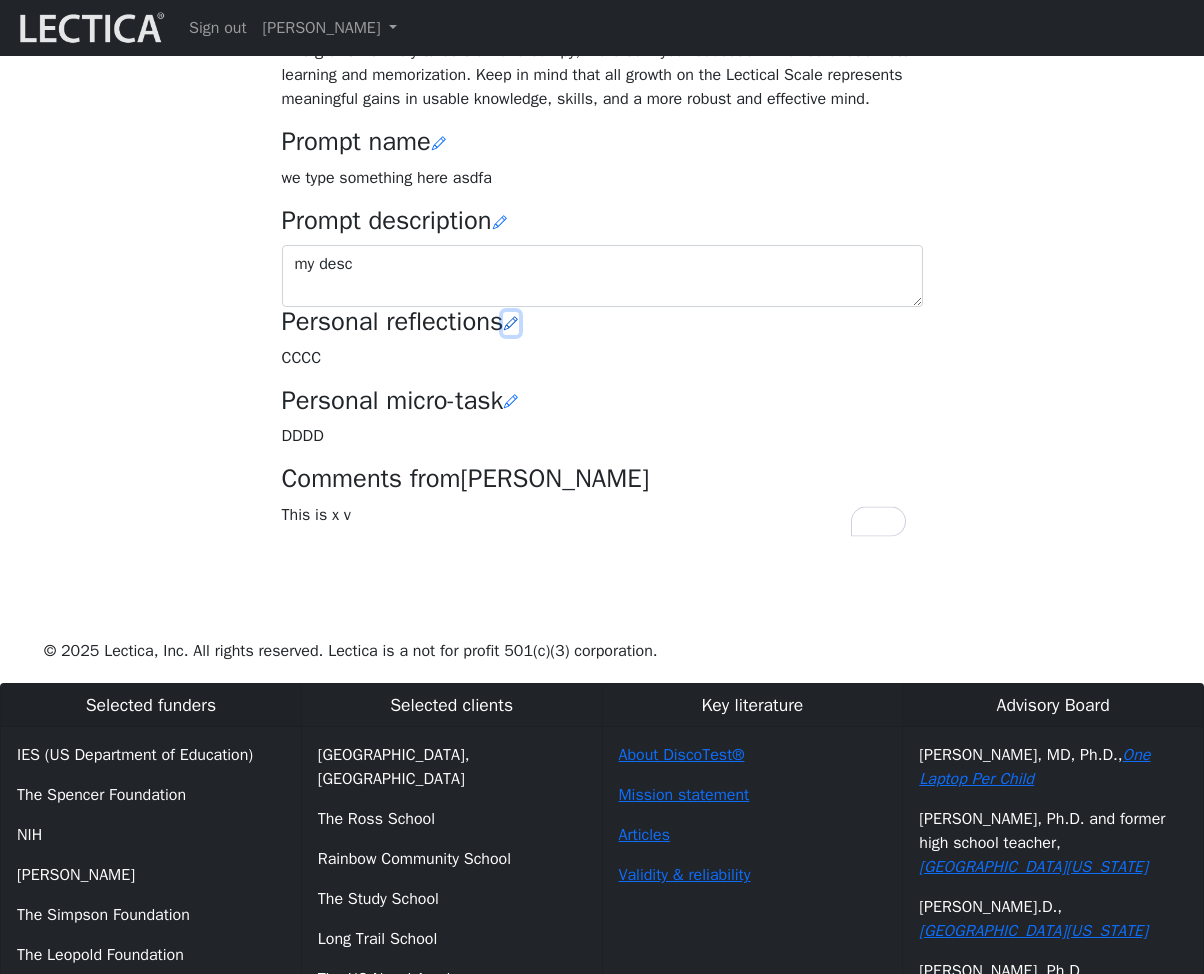 click at bounding box center (511, 323) 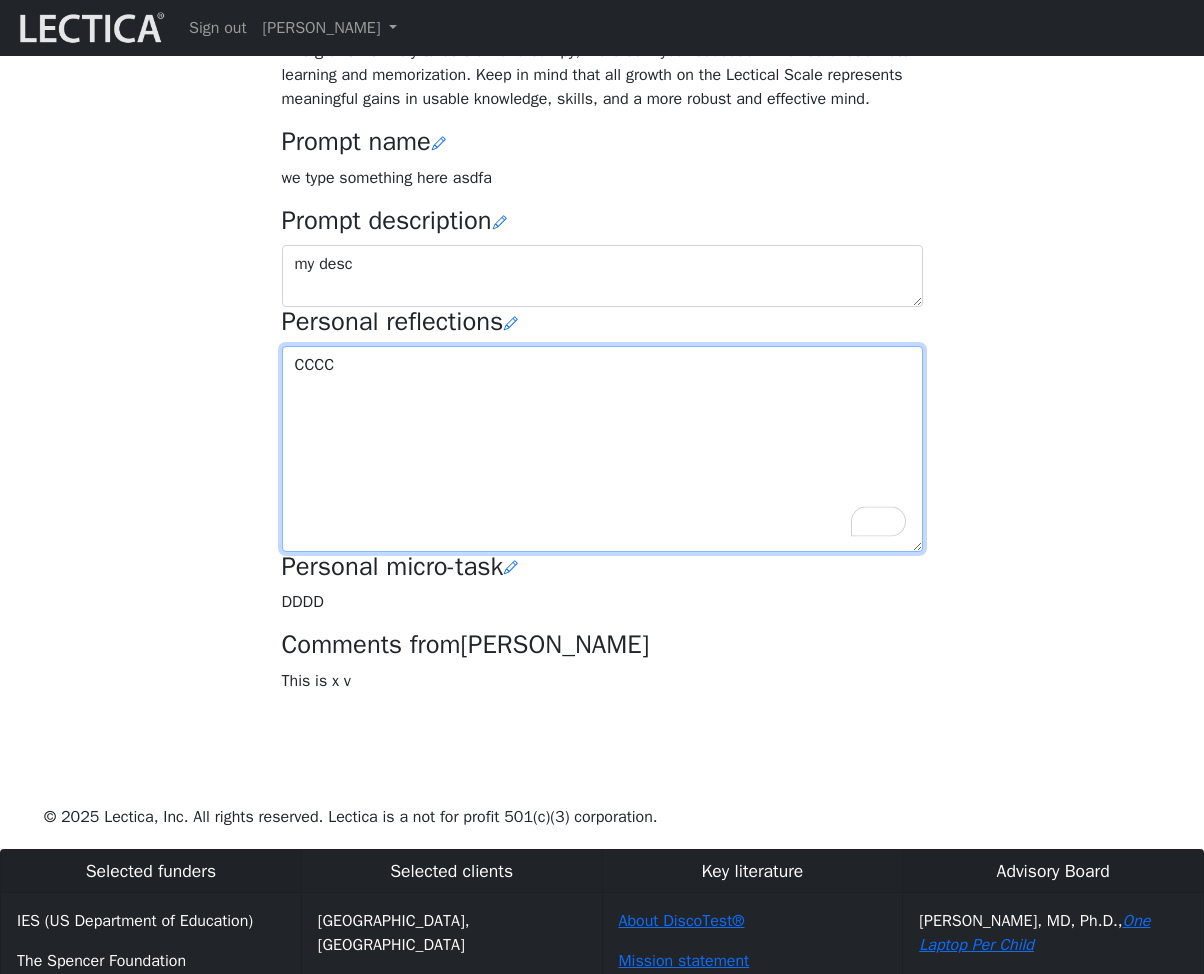 click on "CCCC" at bounding box center [602, 449] 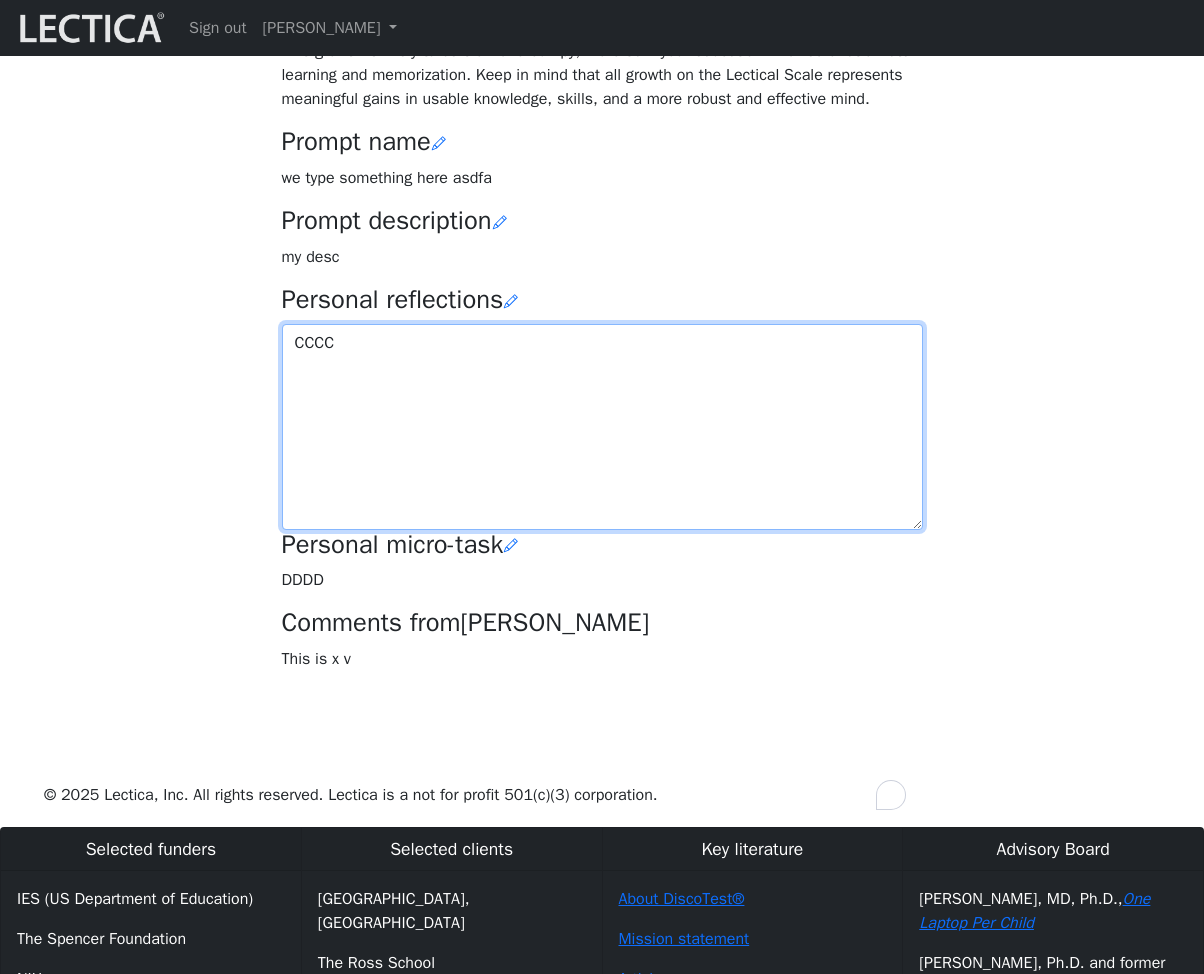 click on "CCCC" at bounding box center (602, 427) 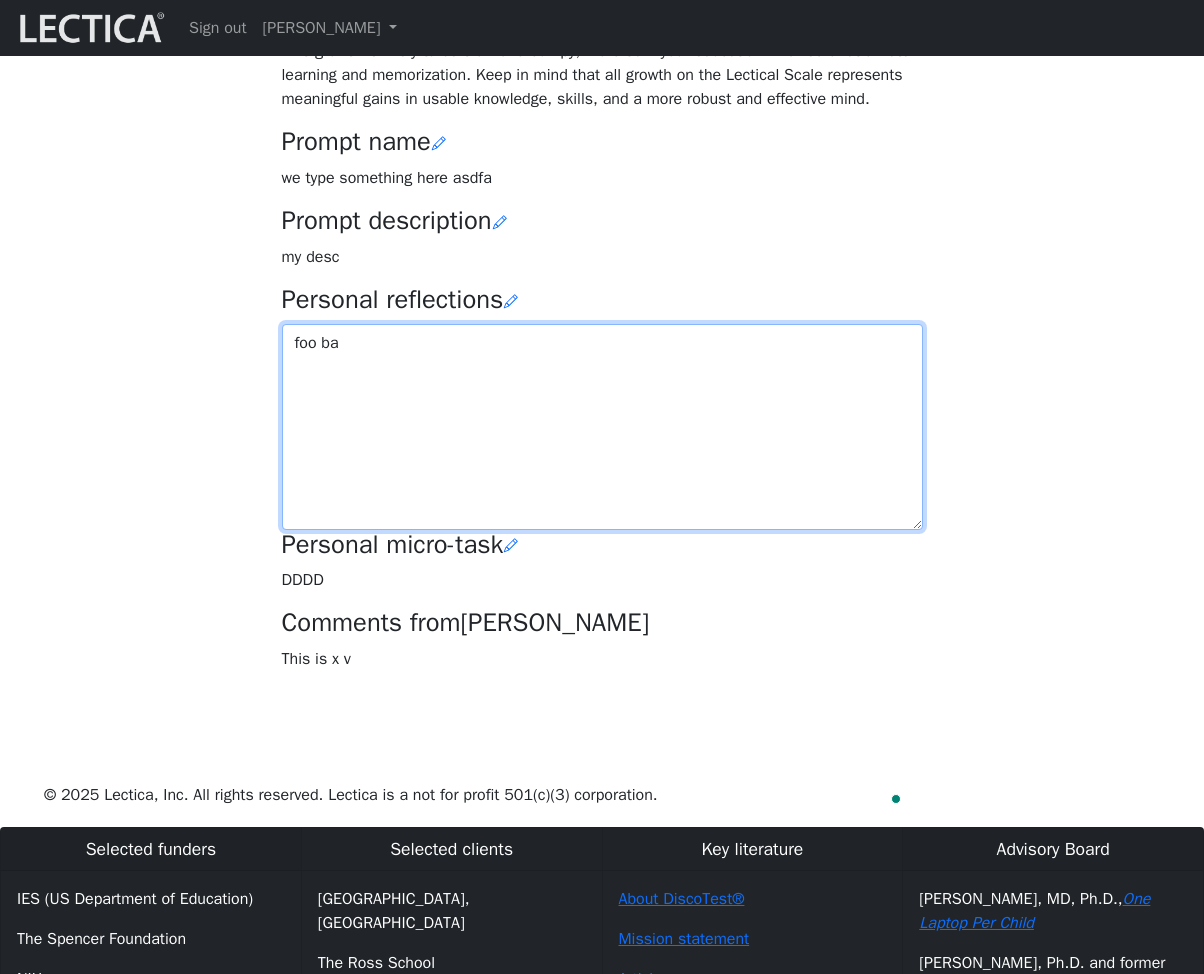 type on "foo bar" 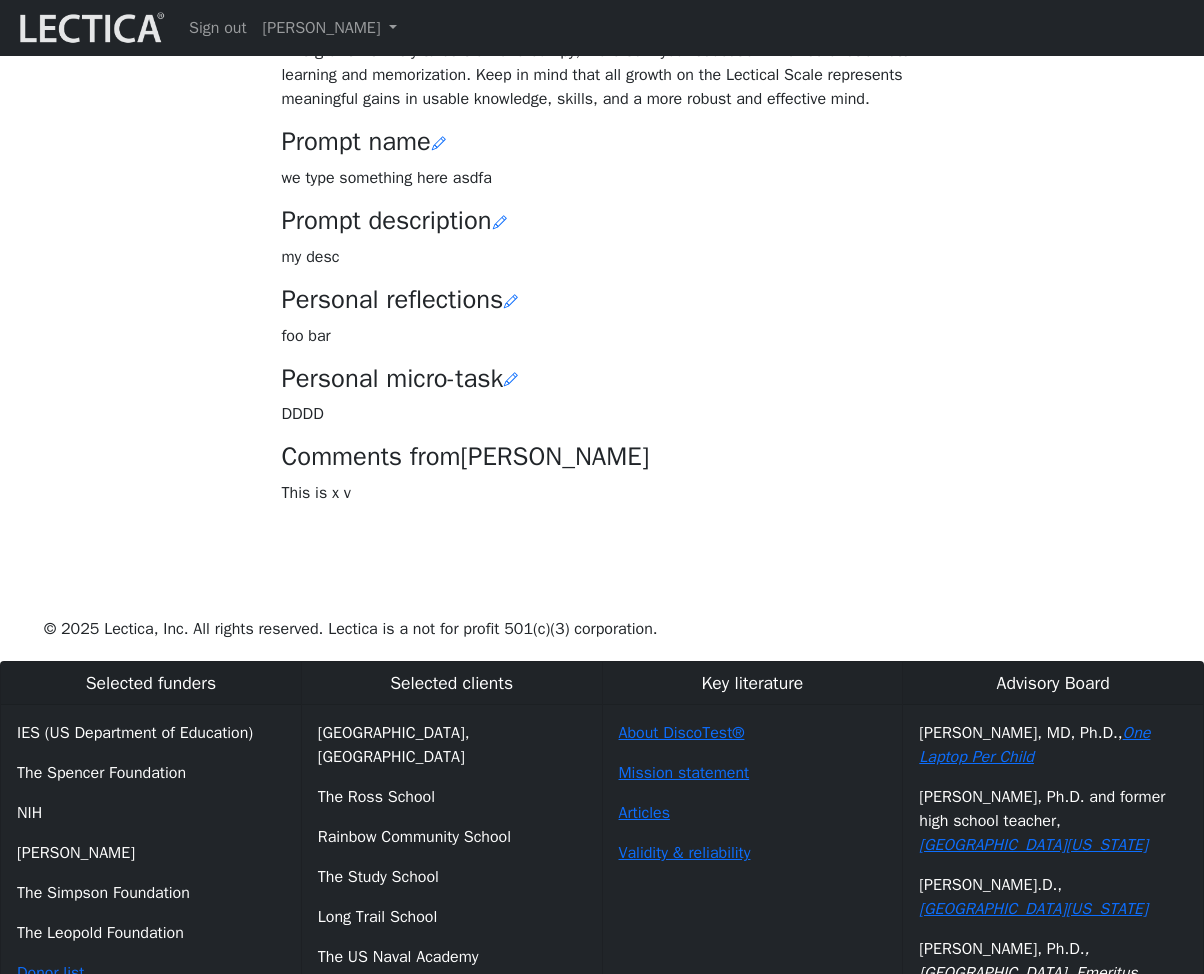 click on "Your growth chart   Once you have received two Lectical Scores (either for Mindlog or Lectical Assessments), your
growth
chart will appear above. During your first year using MindLog, if you reflect regularly and
build VCoLing
skills, you should begin to see evidence of a clear growth trend. This growth is likely to
be slow and bumpy,
more so if your education involved a lot of rote learning and memorization. Keep in mind
that all growth on
the Lectical Scale represents meaningful gains in usable knowledge, skills, and a more
robust and effective
mind.
Prompt name
we type something here asdfa     Prompt description
my desc       foo bar" at bounding box center (602, 199) 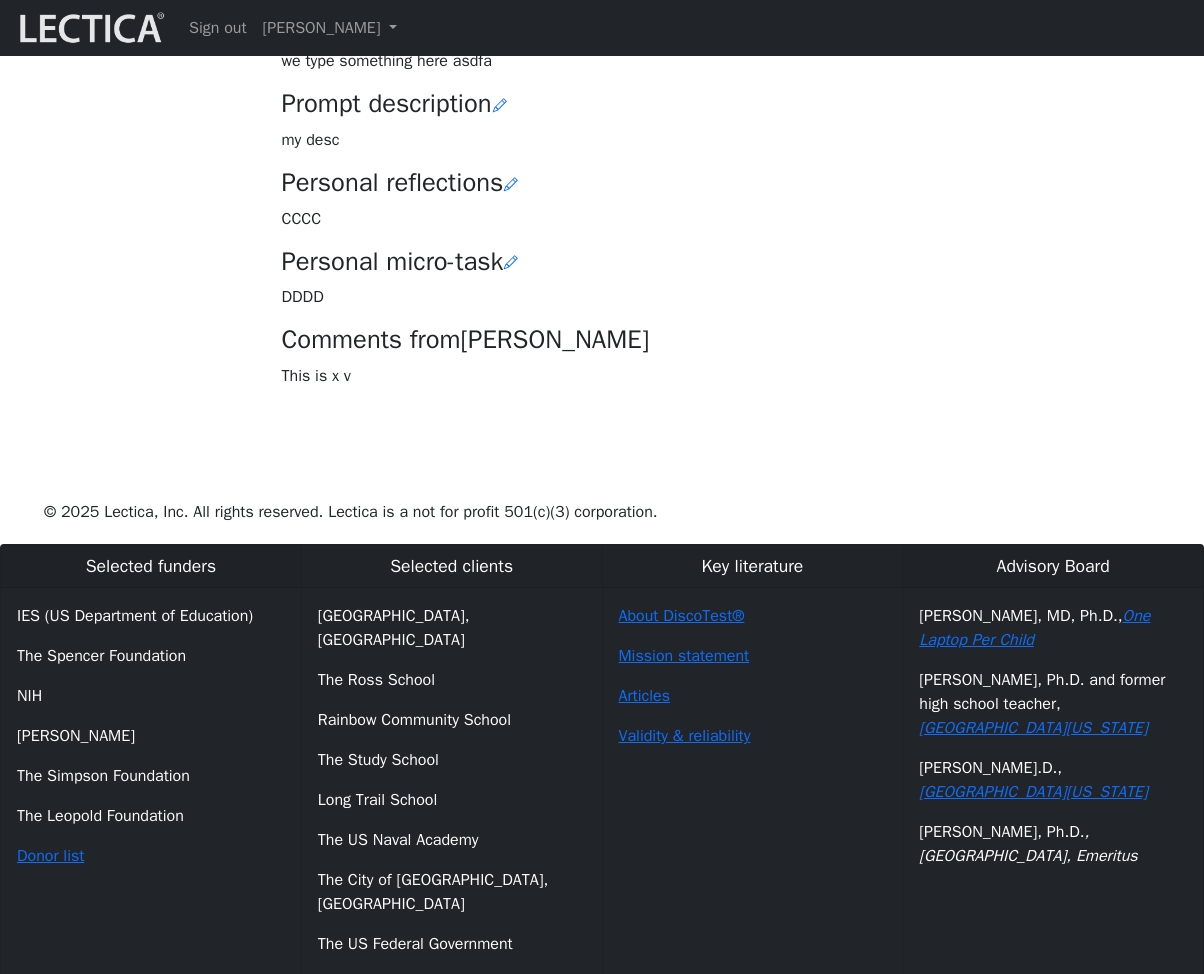 scroll, scrollTop: 400, scrollLeft: 0, axis: vertical 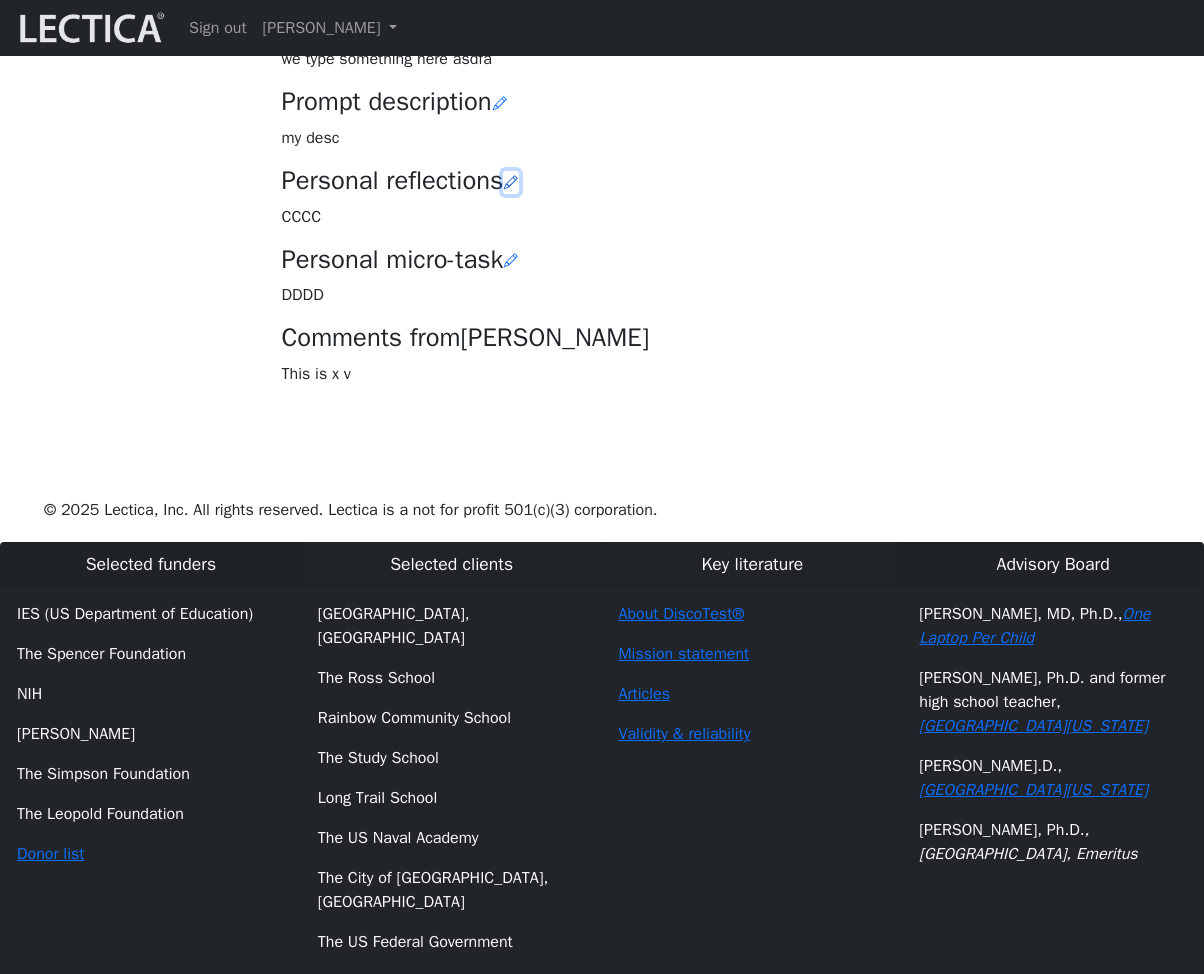 click at bounding box center [511, 182] 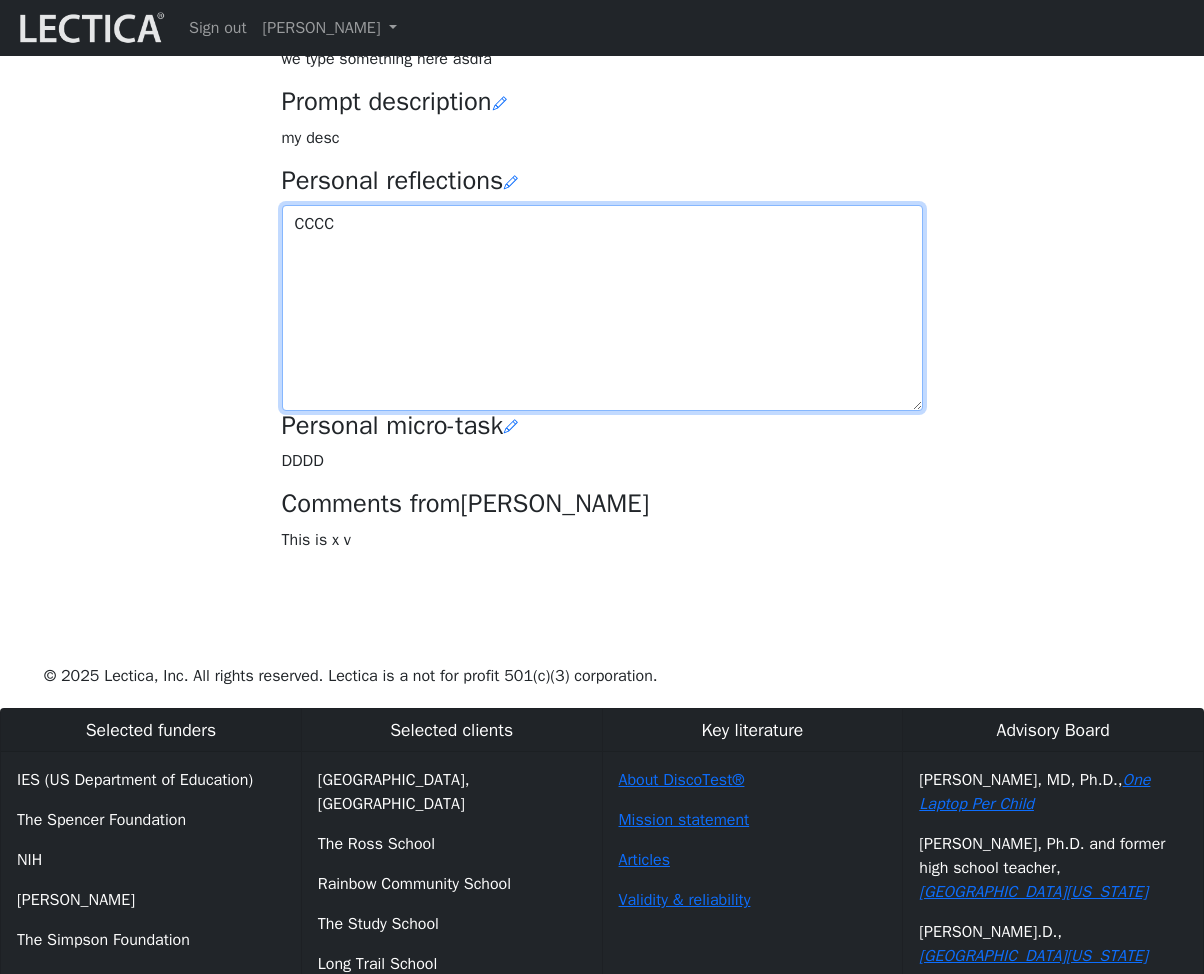 click on "CCCC" at bounding box center [602, 308] 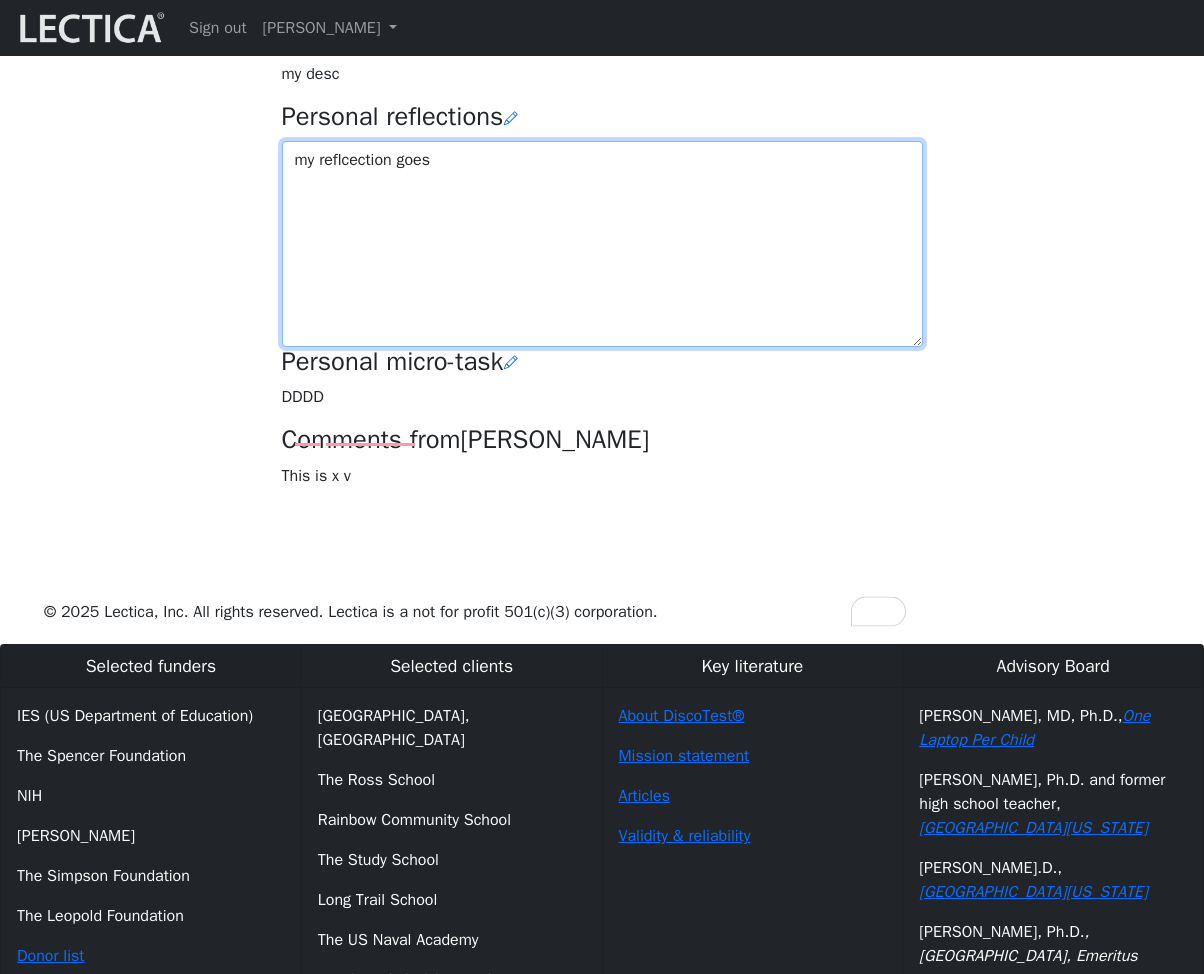scroll, scrollTop: 473, scrollLeft: 0, axis: vertical 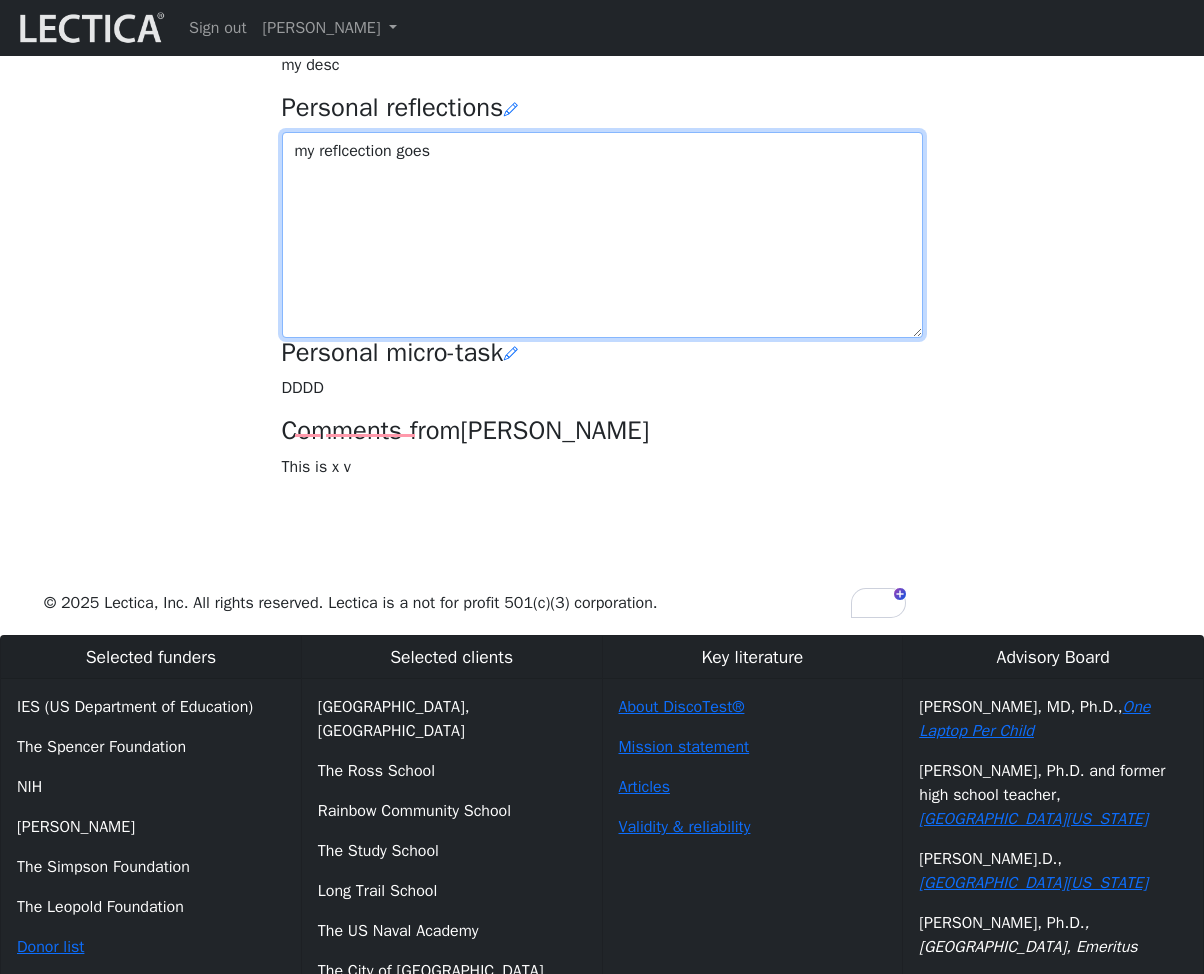 type on "my reflcection goes" 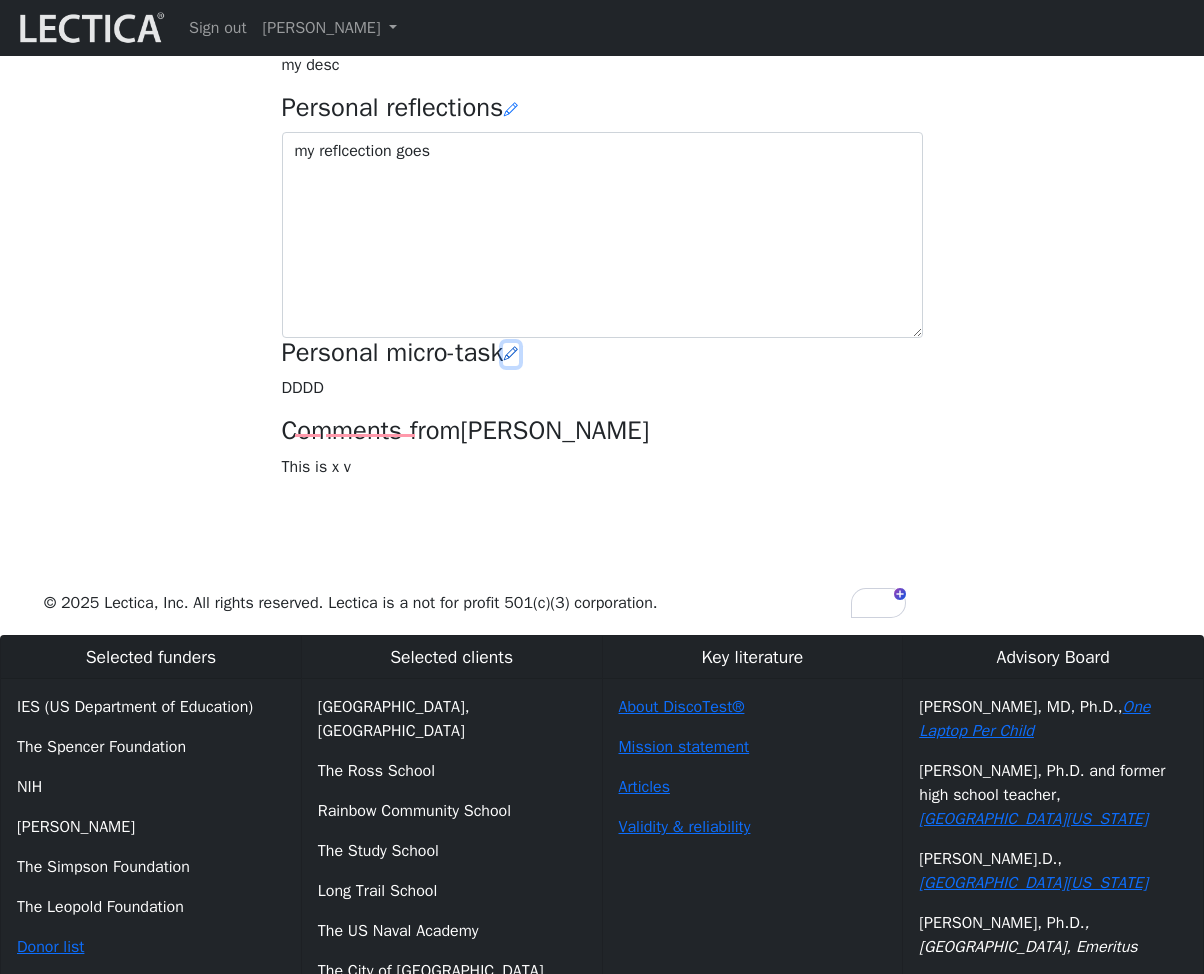 click at bounding box center [511, 354] 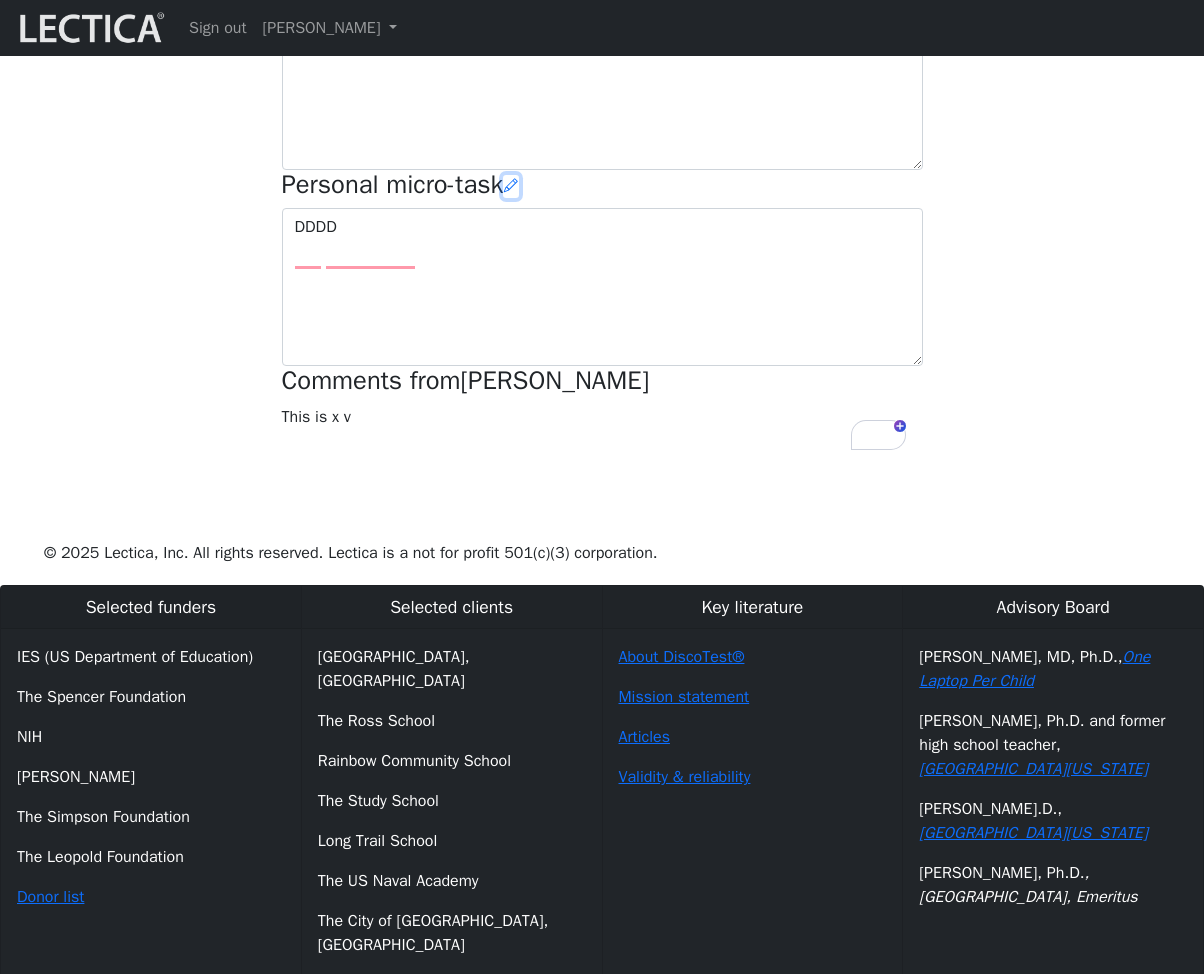 scroll, scrollTop: 646, scrollLeft: 0, axis: vertical 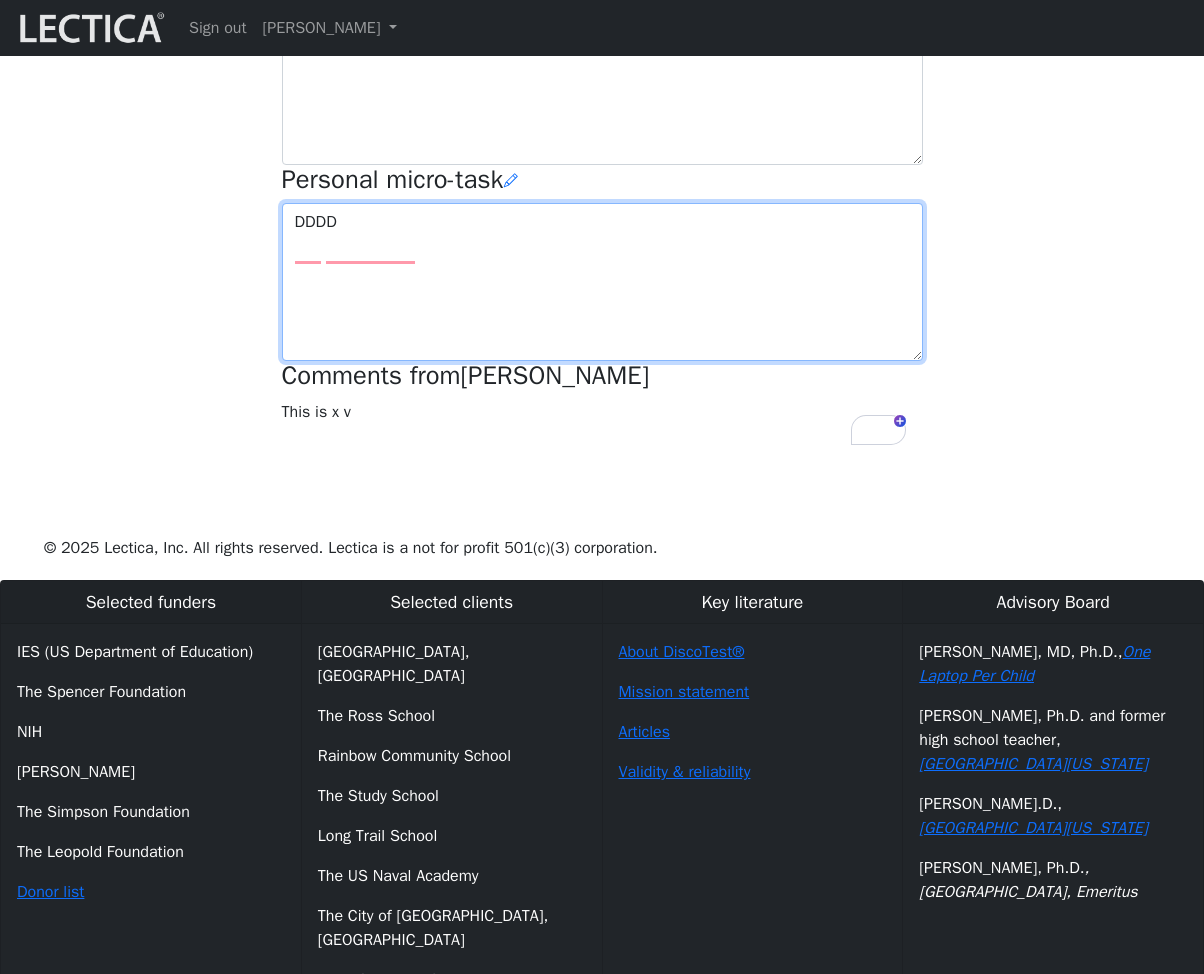 click on "Your growth chart   Once you have received two Lectical Scores (either for Mindlog or Lectical Assessments), your
growth
chart will appear above. During your first year using MindLog, if you reflect regularly and
build VCoLing
skills, you should begin to see evidence of a clear growth trend. This growth is likely to
be slow and bumpy,
more so if your education involved a lot of rote learning and memorization. Keep in mind
that all growth on
the Lectical Scale represents meaningful gains in usable knowledge, skills, and a more
robust and effective
mind.
Prompt name
we type something here asdfa     Prompt description
my desc             DDDD" at bounding box center [602, 0] 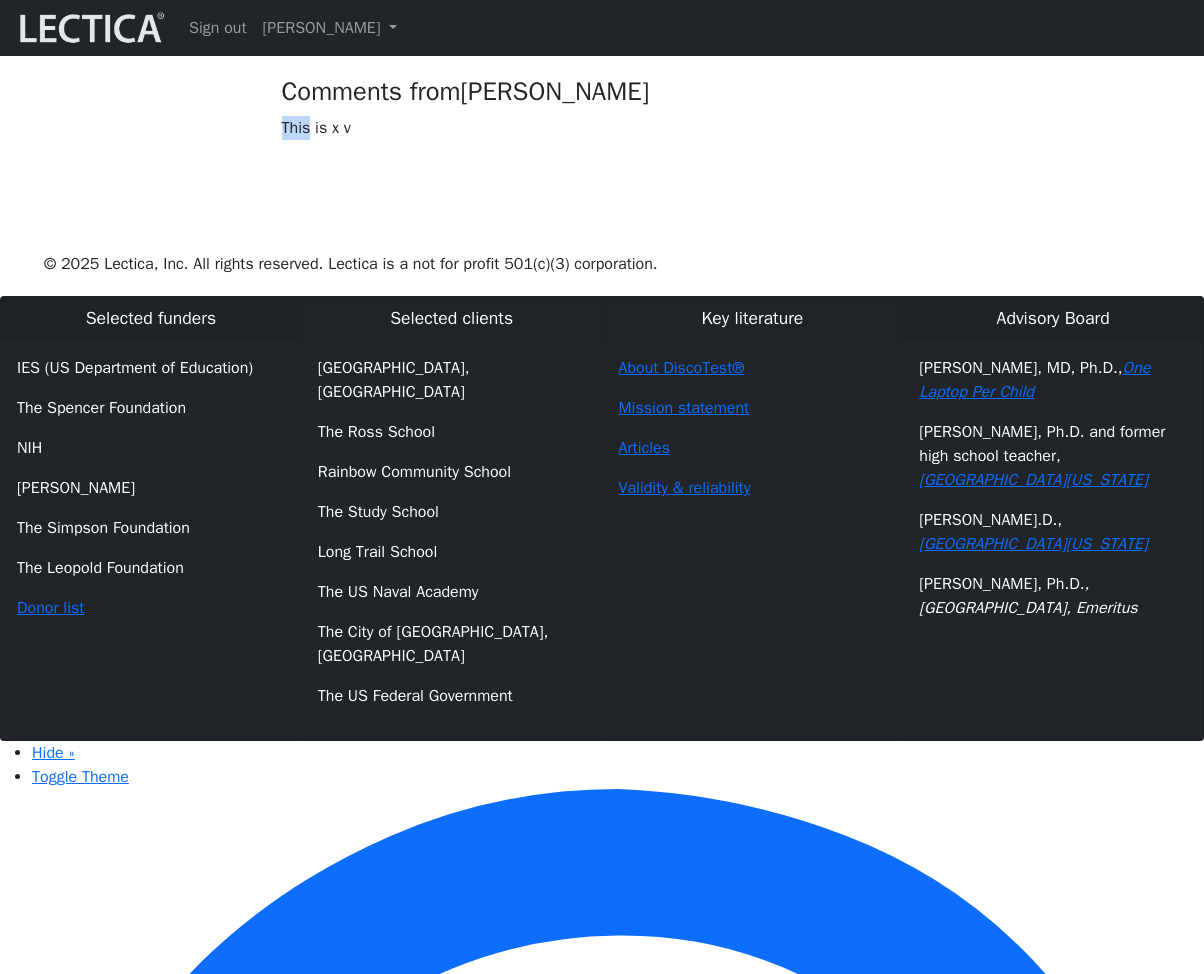 click on "Sign out
Kylie Madden
My Profile
Stop impersonate
Signed out
×
You are currently signed out. If you are entering content into a text field, we suggest that you cut and paste your text into a separate document.
To continue, please  sign in .
Close
MLOG report for Kylie Madden   MindLog entry #1, 2025-07-18 (test-time 1)         Your growth chart     Prompt name" at bounding box center [602, 2531] 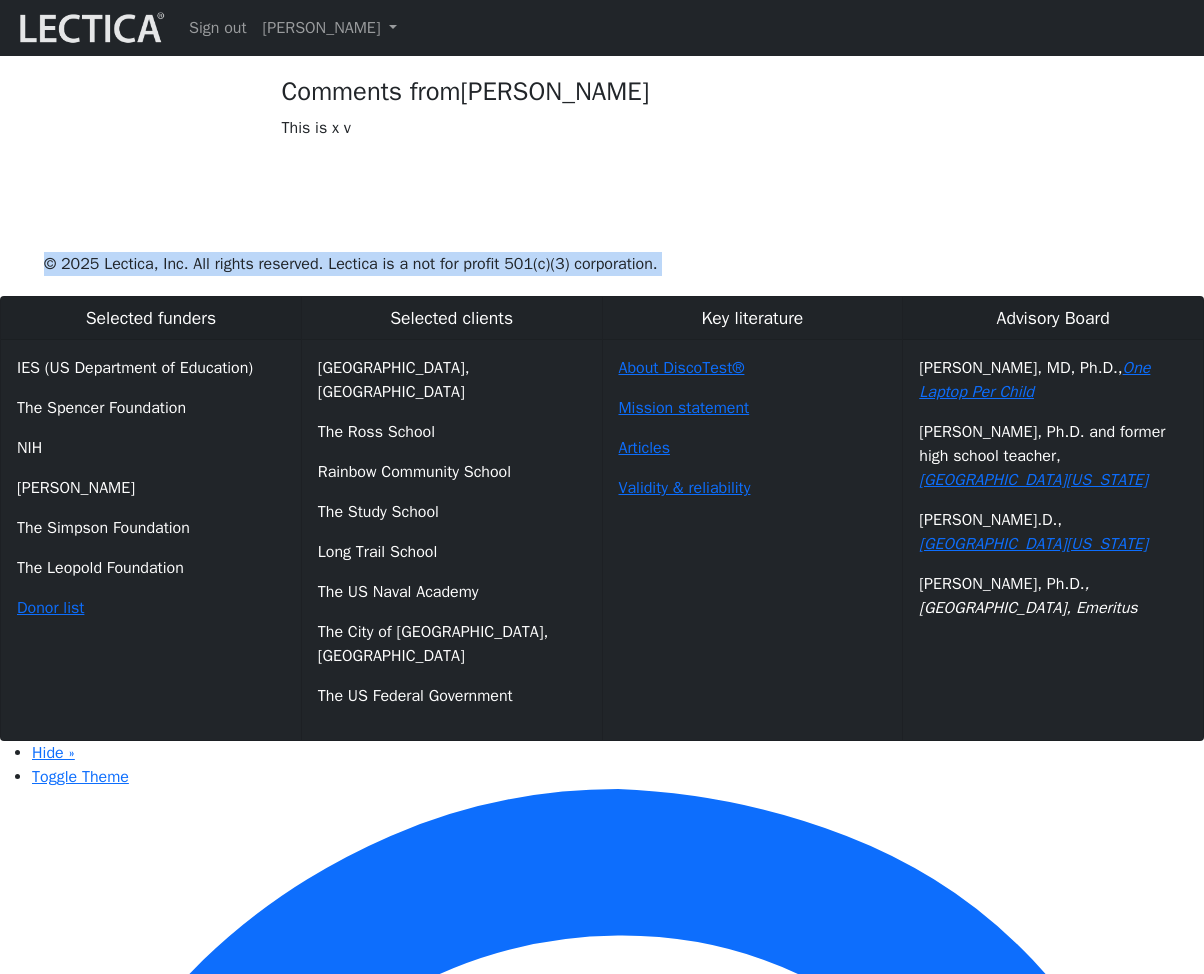 click on "© 2025 Lectica, Inc. All rights reserved. Lectica is a not for profit 501(c)(3) corporation." at bounding box center [602, 248] 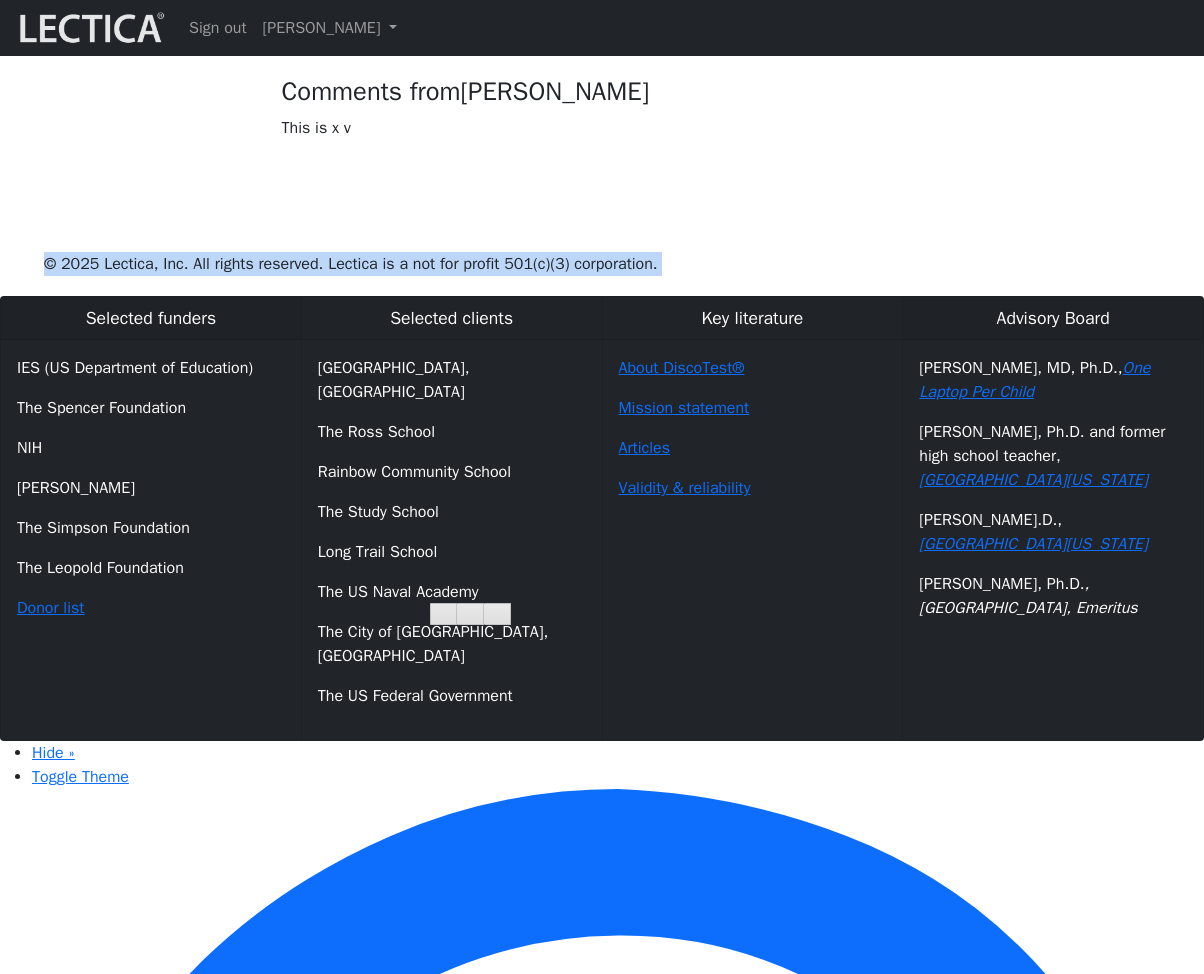 click at bounding box center (511, 15) 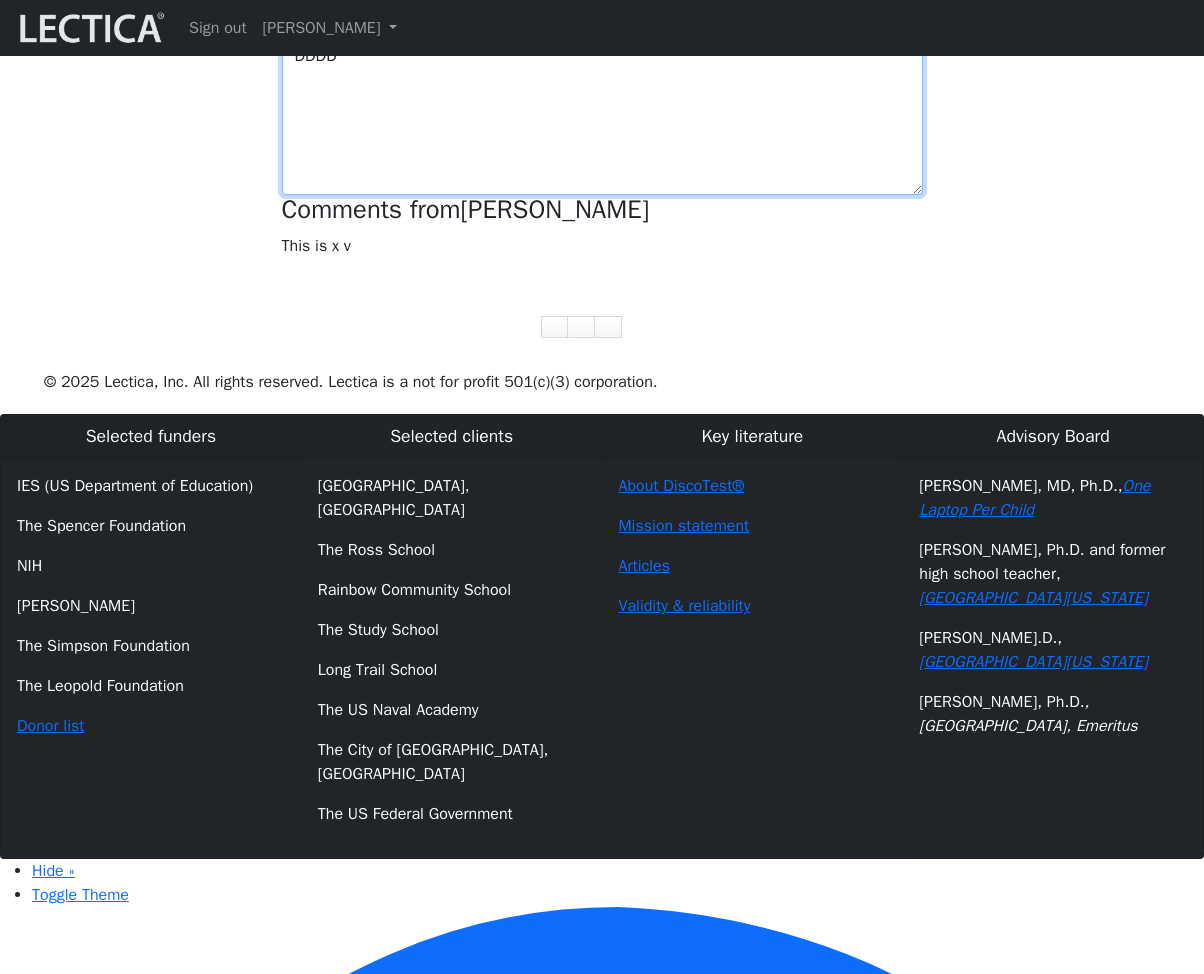 click on "DDDD" at bounding box center (602, 116) 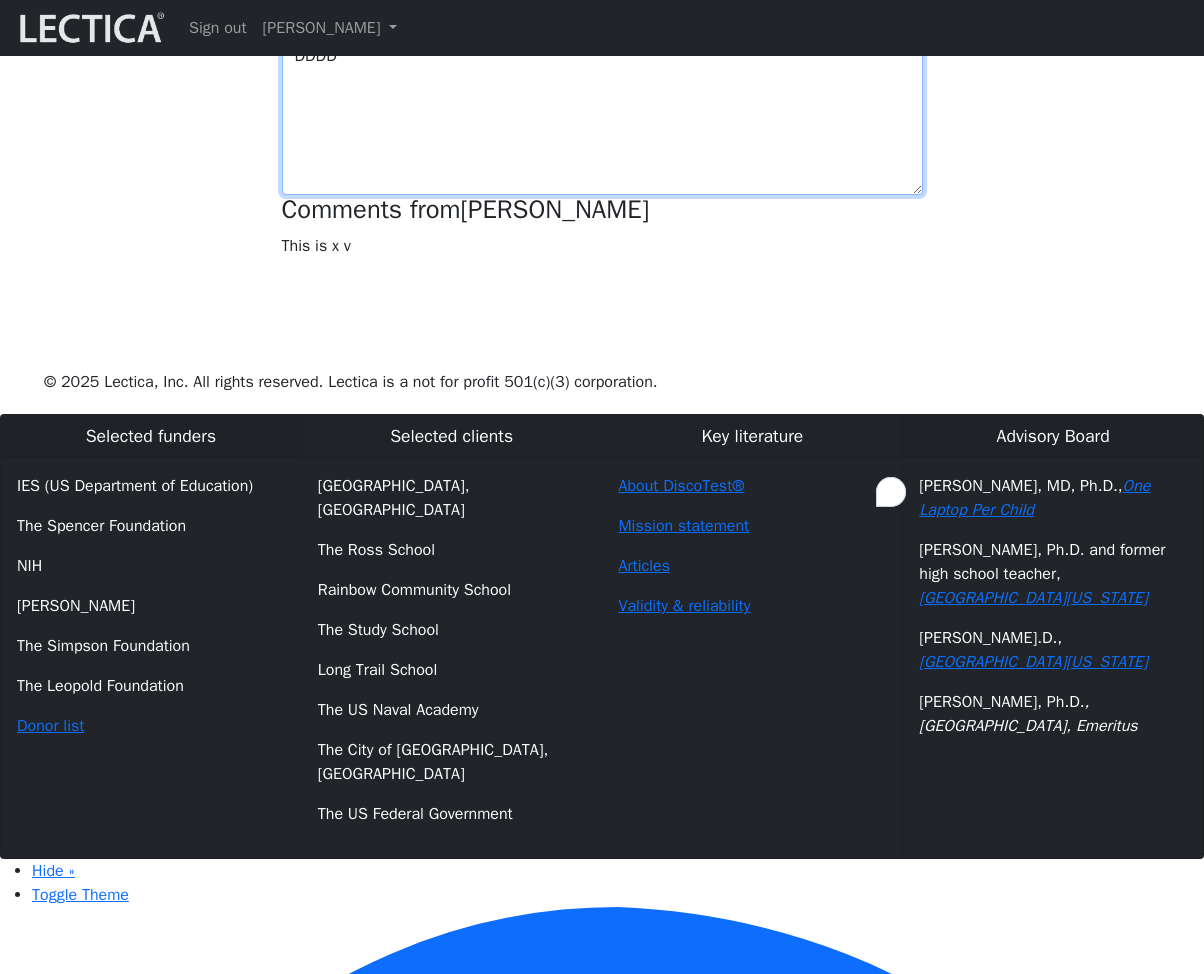 click on "DDDD" at bounding box center (602, 116) 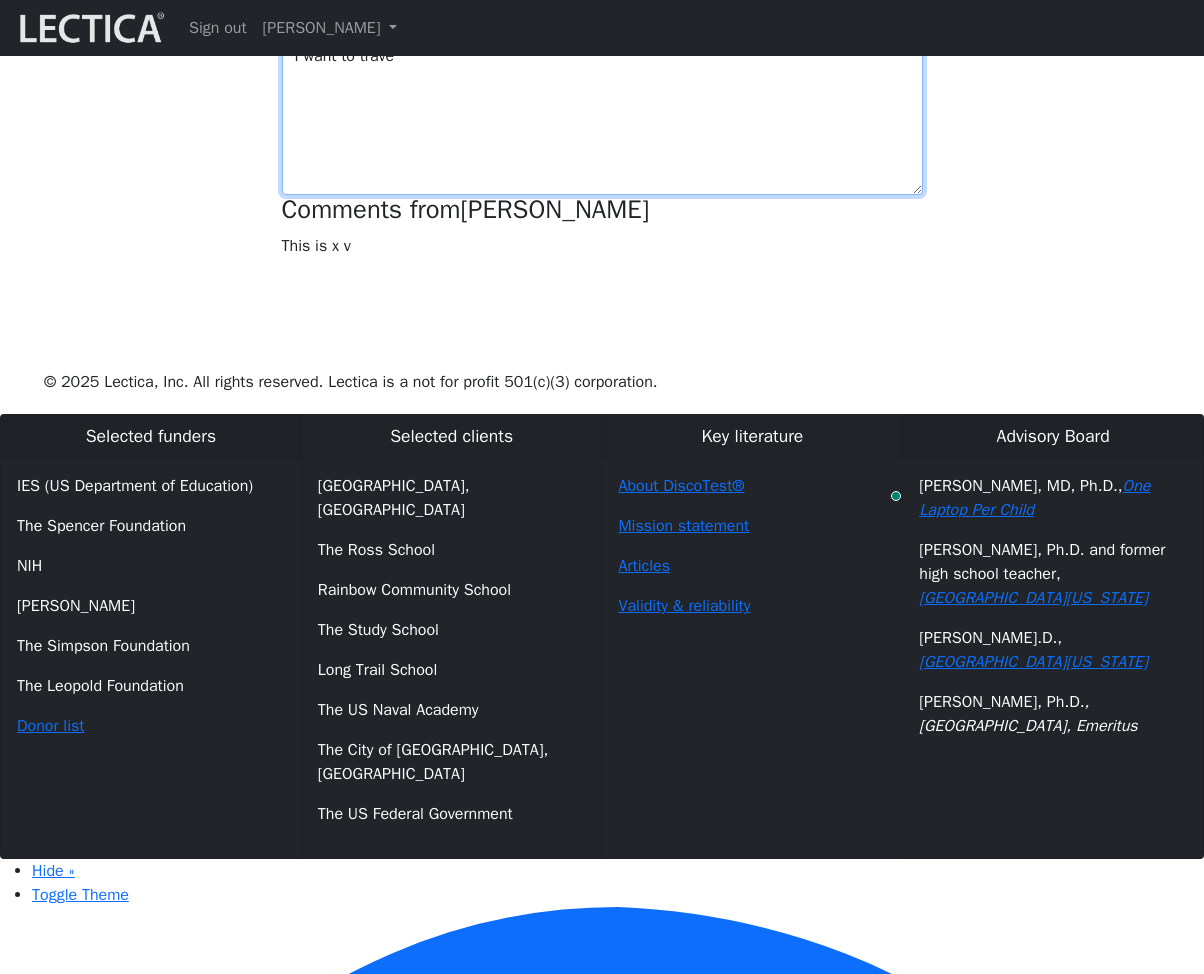 type on "I want to travel" 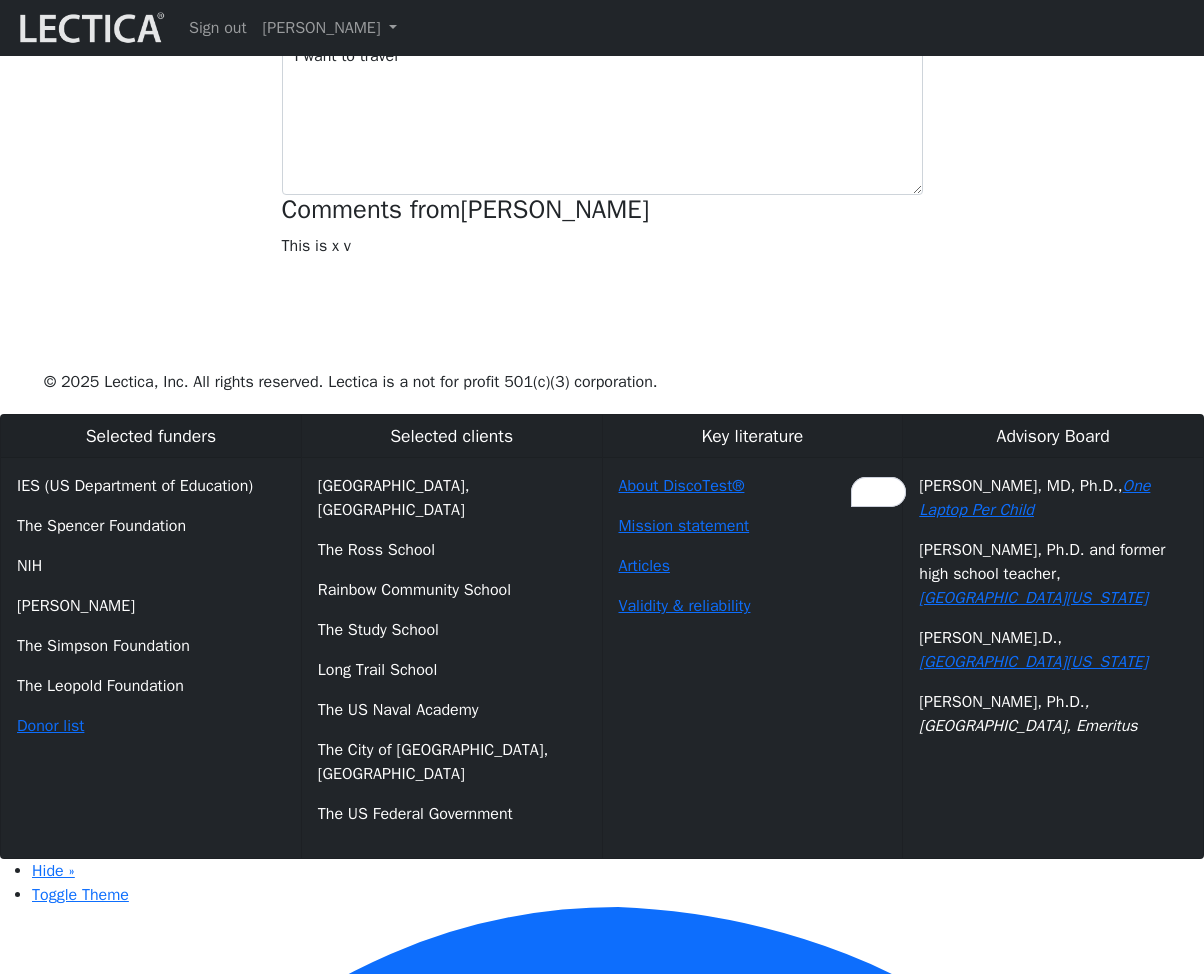 click on "Your growth chart   Once you have received two Lectical Scores (either for Mindlog or Lectical Assessments), your
growth
chart will appear above. During your first year using MindLog, if you reflect regularly and
build VCoLing
skills, you should begin to see evidence of a clear growth trend. This growth is likely to
be slow and bumpy,
more so if your education involved a lot of rote learning and memorization. Keep in mind
that all growth on
the Lectical Scale represents meaningful gains in usable knowledge, skills, and a more
robust and effective
mind.
Prompt name
we type something here asdfa     Prompt description
my desc                 Benny" at bounding box center [602, -107] 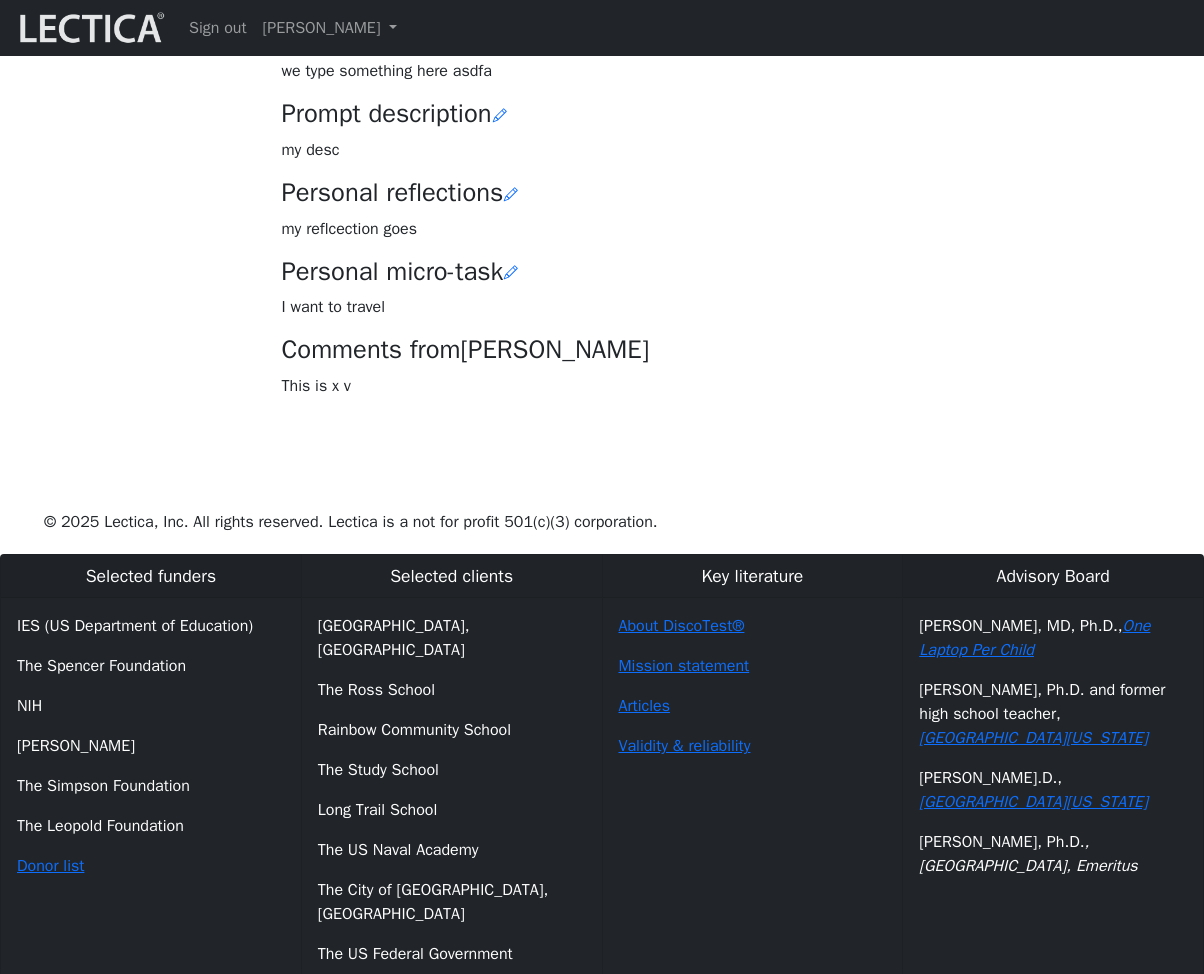 scroll, scrollTop: 374, scrollLeft: 0, axis: vertical 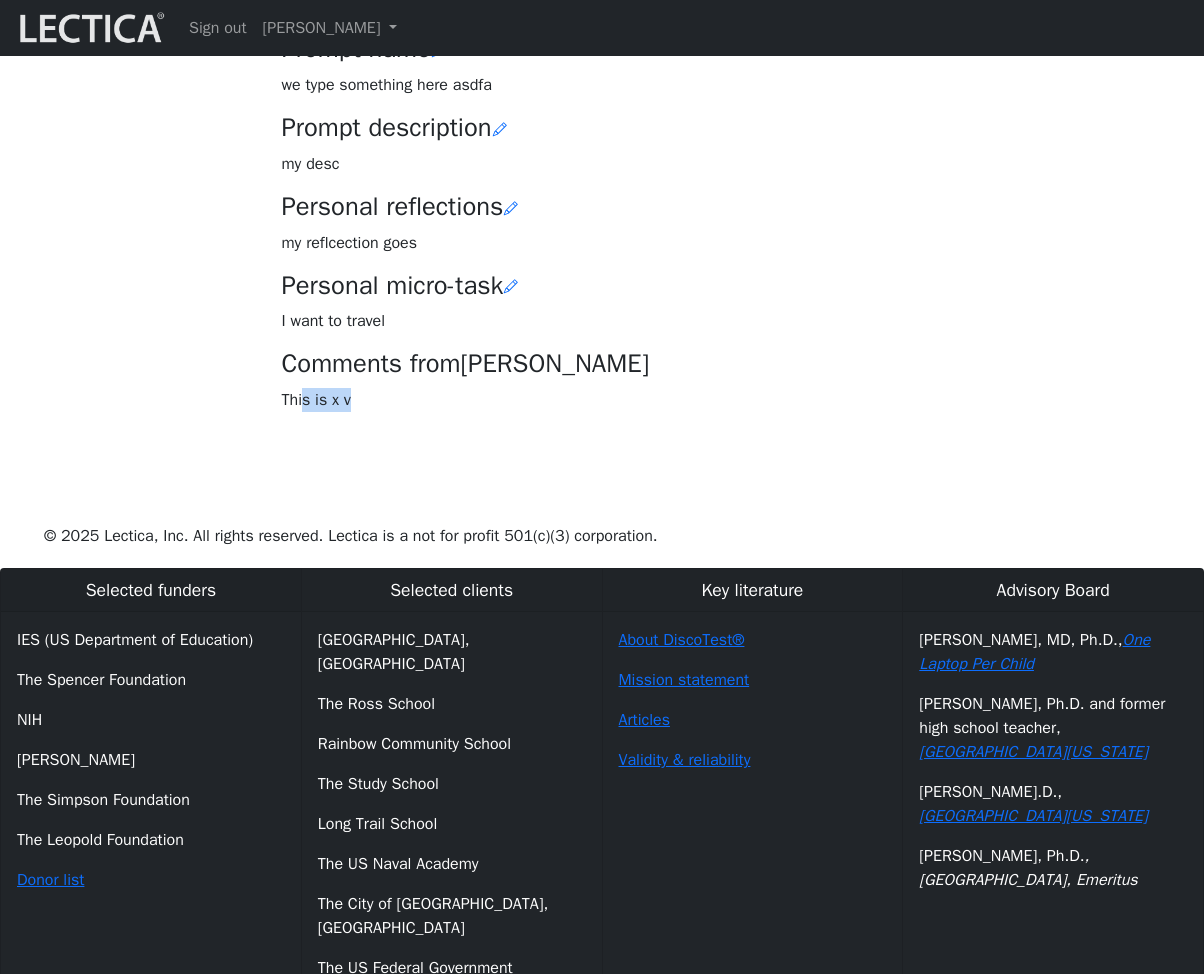 drag, startPoint x: 402, startPoint y: 749, endPoint x: 311, endPoint y: 748, distance: 91.00549 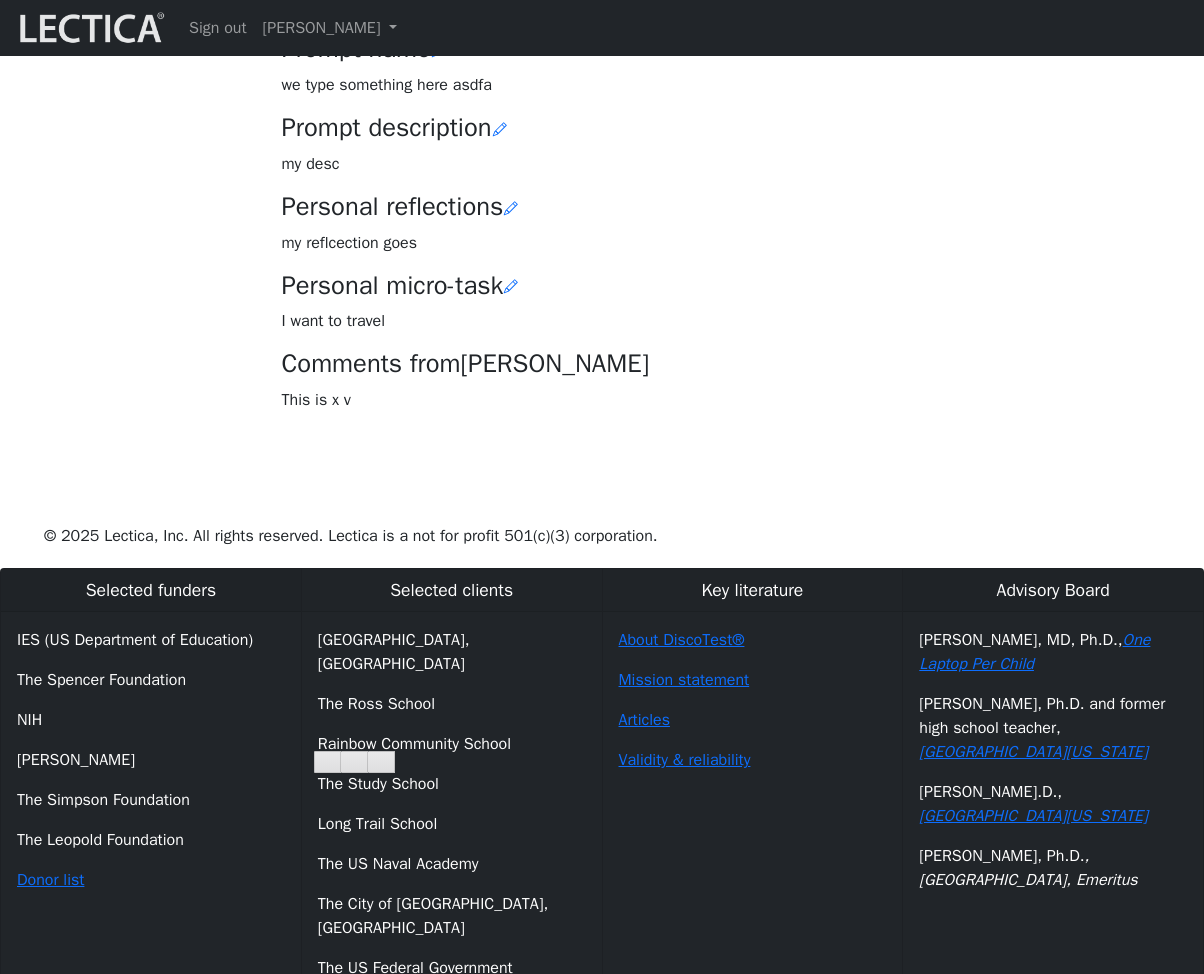 click on "Your growth chart   Once you have received two Lectical Scores (either for Mindlog or Lectical Assessments), your
growth
chart will appear above. During your first year using MindLog, if you reflect regularly and
build VCoLing
skills, you should begin to see evidence of a clear growth trend. This growth is likely to
be slow and bumpy,
more so if your education involved a lot of rote learning and memorization. Keep in mind
that all growth on
the Lectical Scale represents meaningful gains in usable knowledge, skills, and a more
robust and effective
mind.
Prompt name
we type something here asdfa     Prompt description
my desc                 Benny" at bounding box center [602, 130] 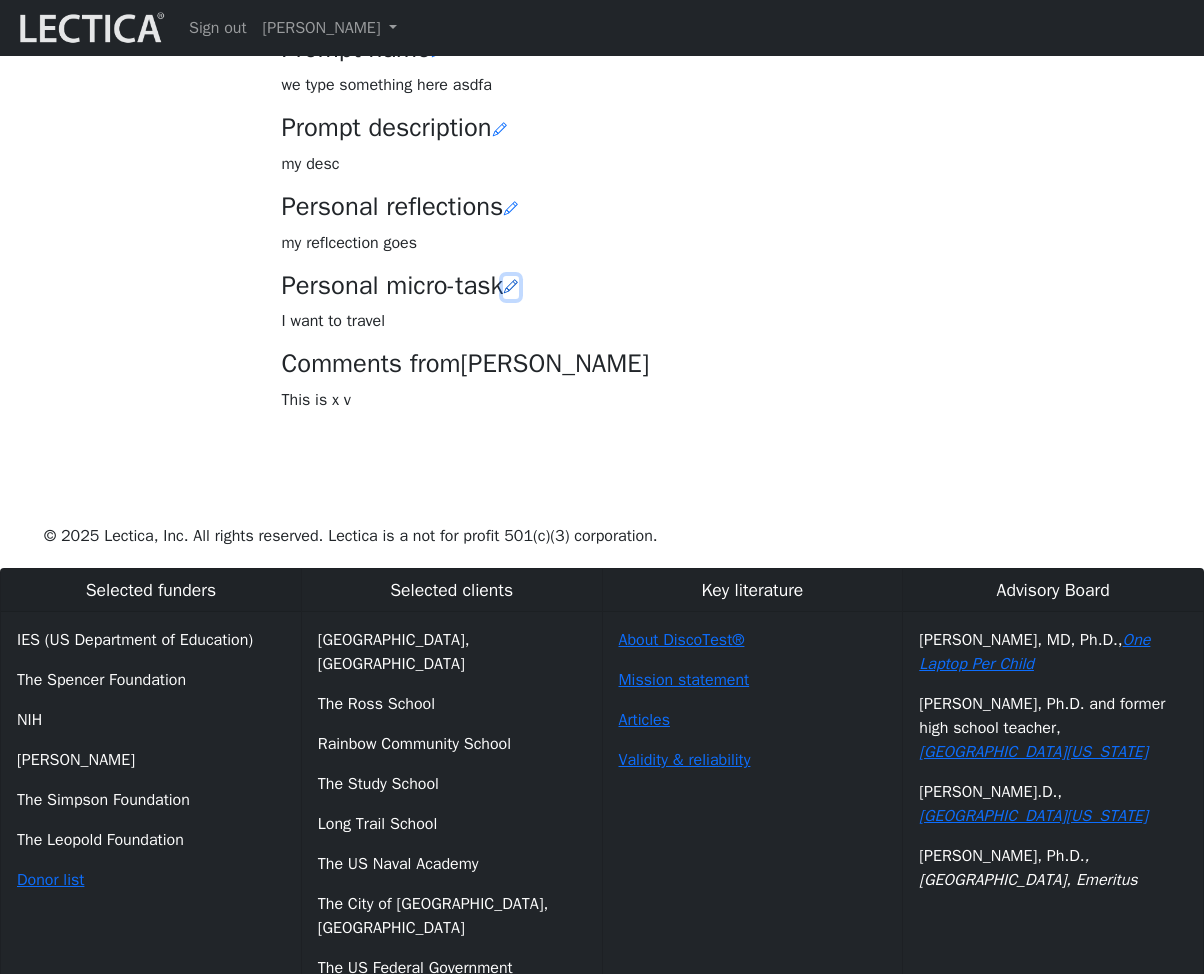 click at bounding box center [511, 287] 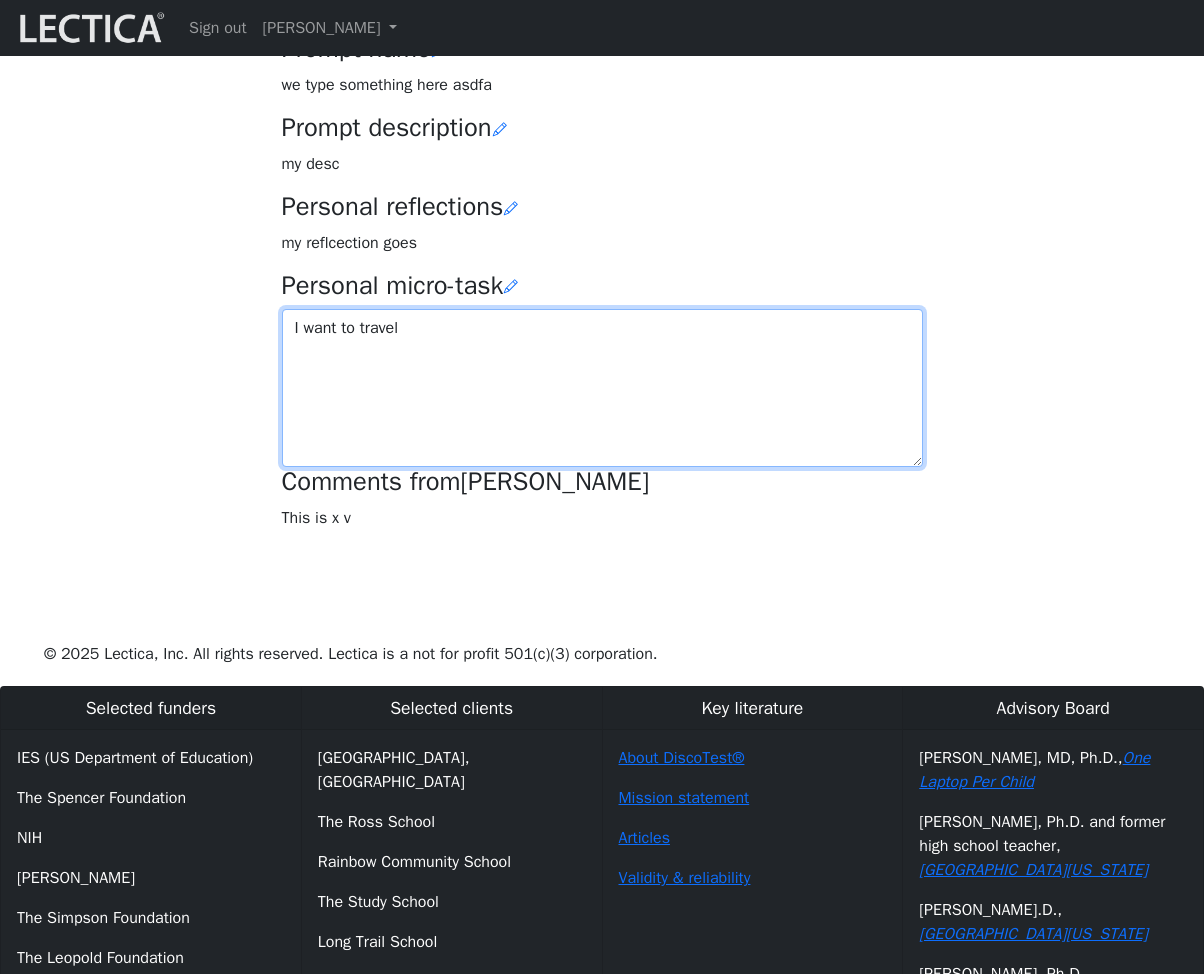 click on "I want to travel" at bounding box center (602, 388) 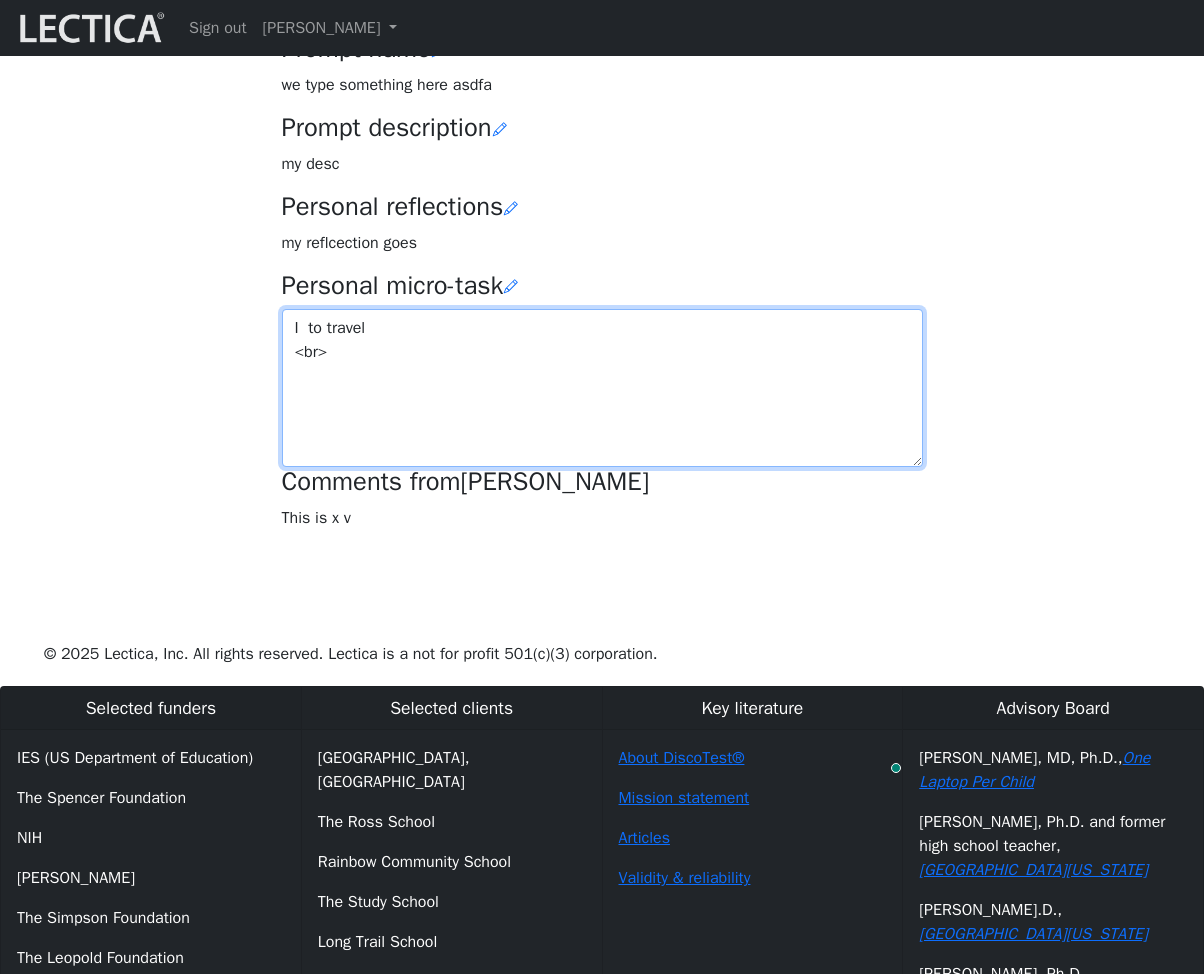 type on "I to travel
<br>" 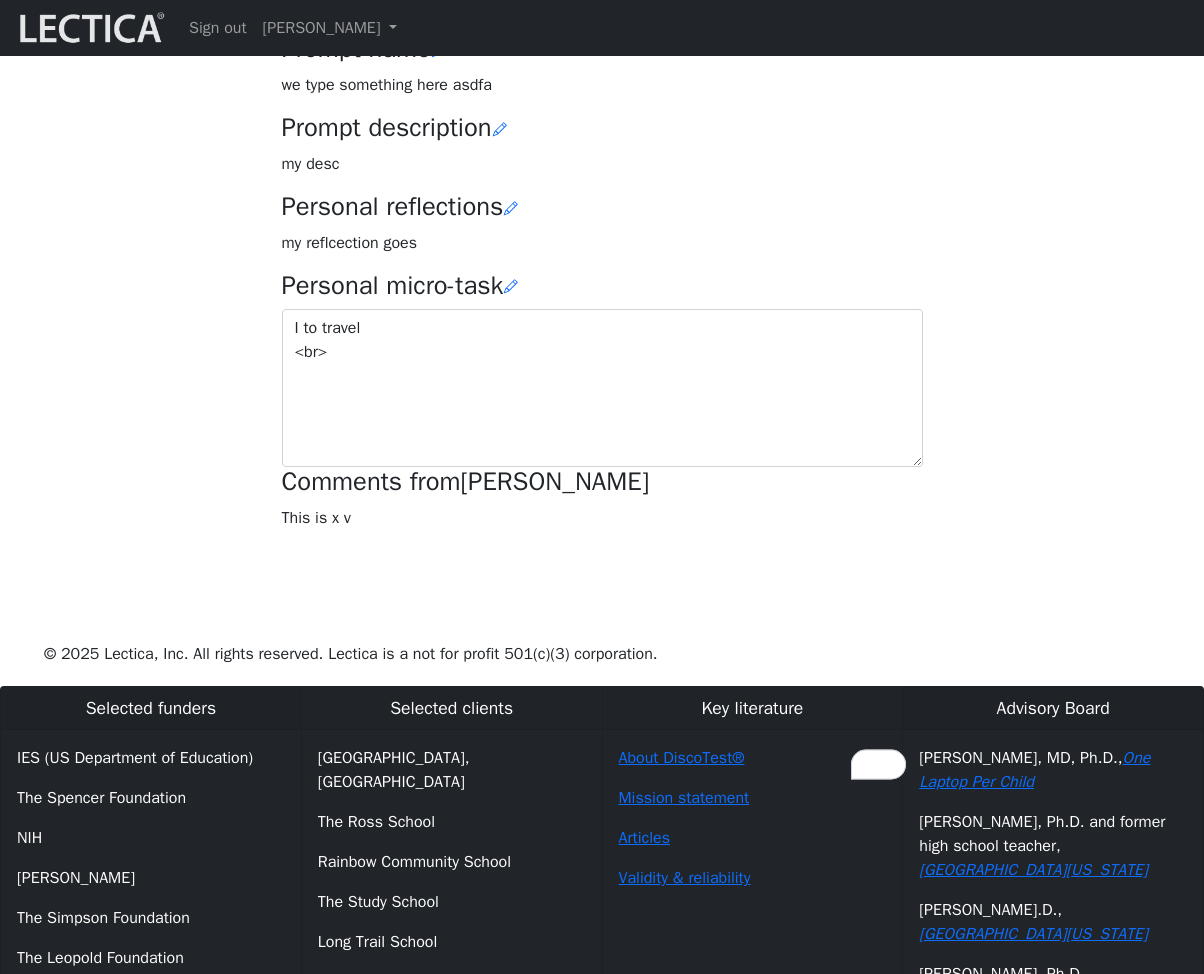 click on "Your growth chart   Once you have received two Lectical Scores (either for Mindlog or Lectical Assessments), your
growth
chart will appear above. During your first year using MindLog, if you reflect regularly and
build VCoLing
skills, you should begin to see evidence of a clear growth trend. This growth is likely to
be slow and bumpy,
more so if your education involved a lot of rote learning and memorization. Keep in mind
that all growth on
the Lectical Scale represents meaningful gains in usable knowledge, skills, and a more
robust and effective
mind.
Prompt name
we type something here asdfa     Prompt description
my desc                 Benny" at bounding box center (602, 189) 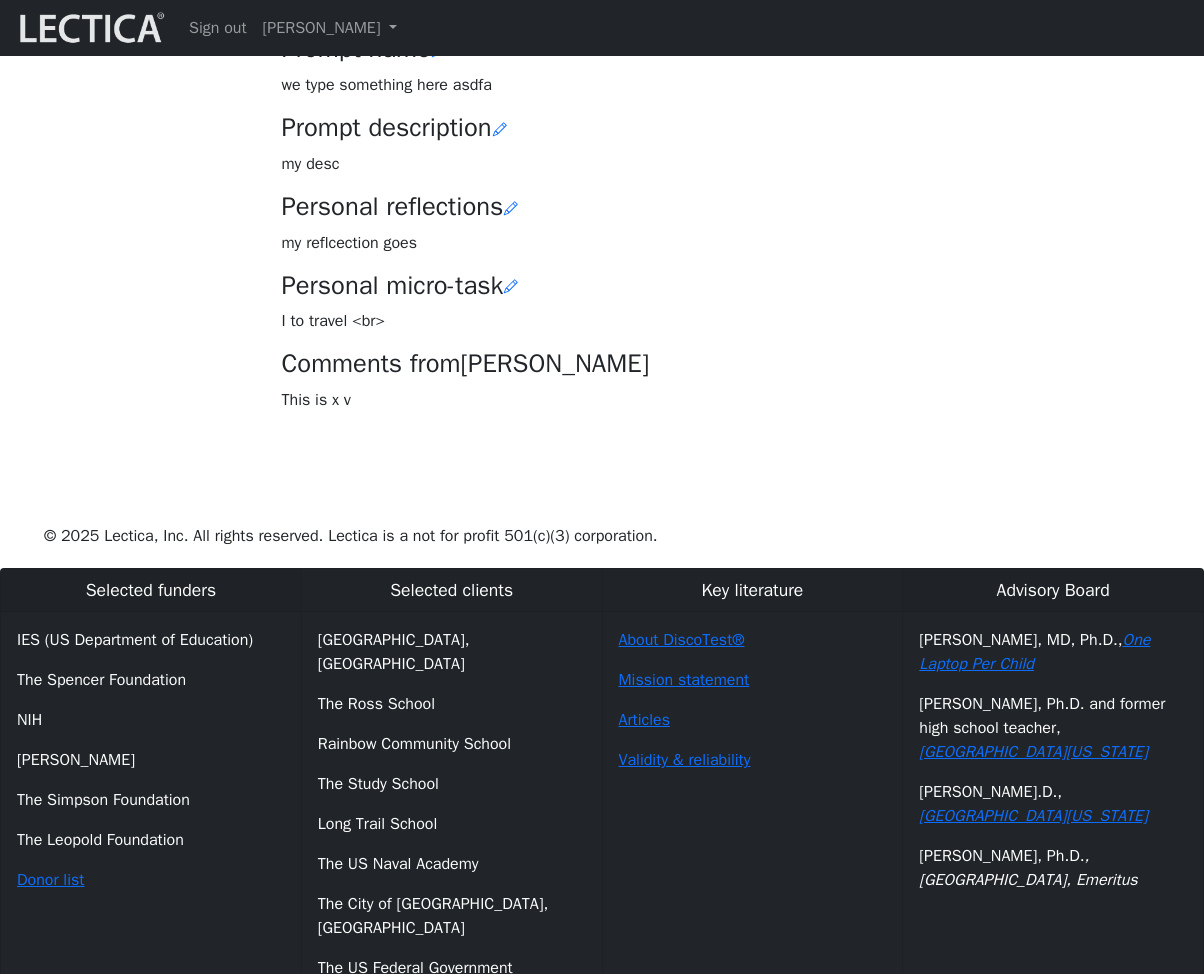click on "my reflcection goes" at bounding box center (602, 243) 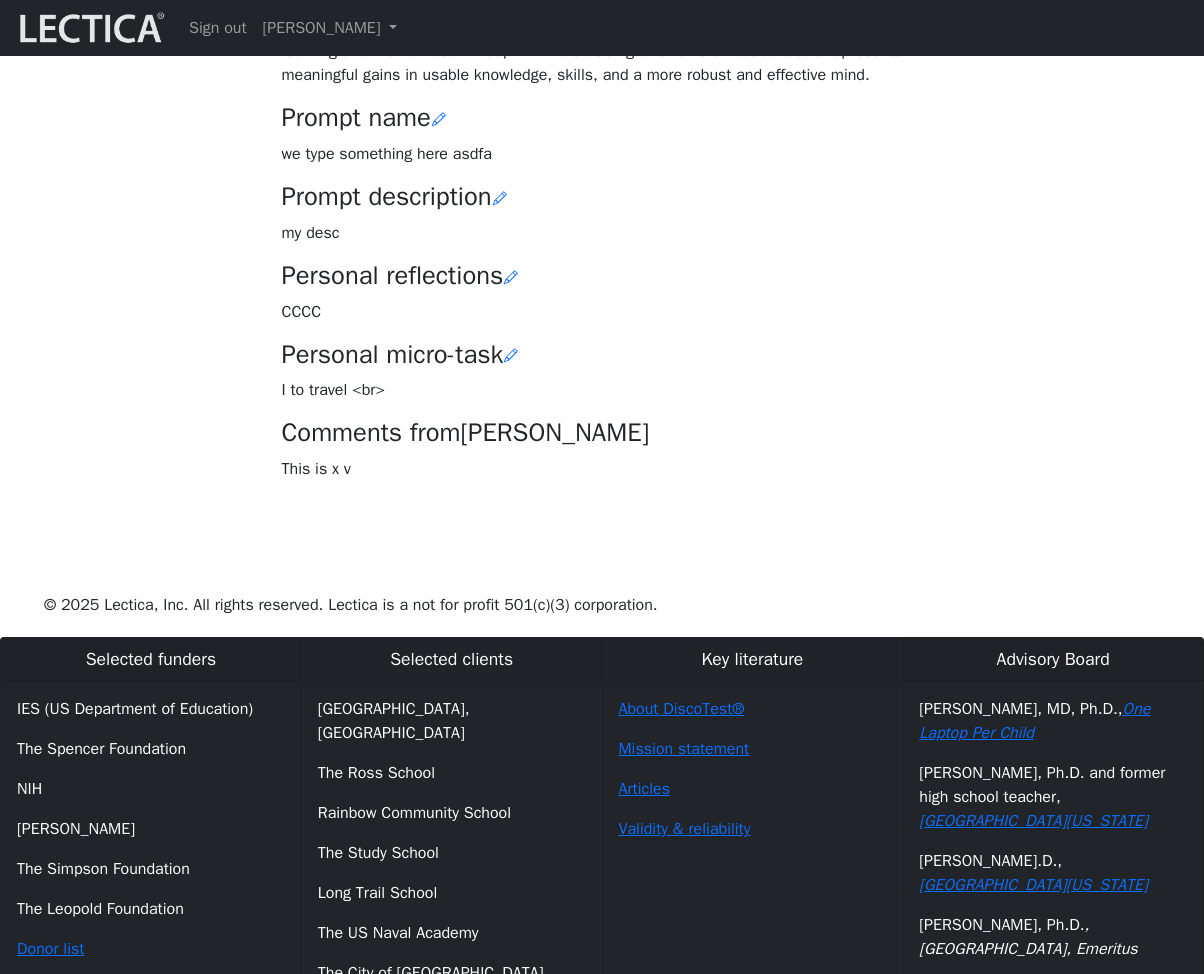 scroll, scrollTop: 302, scrollLeft: 0, axis: vertical 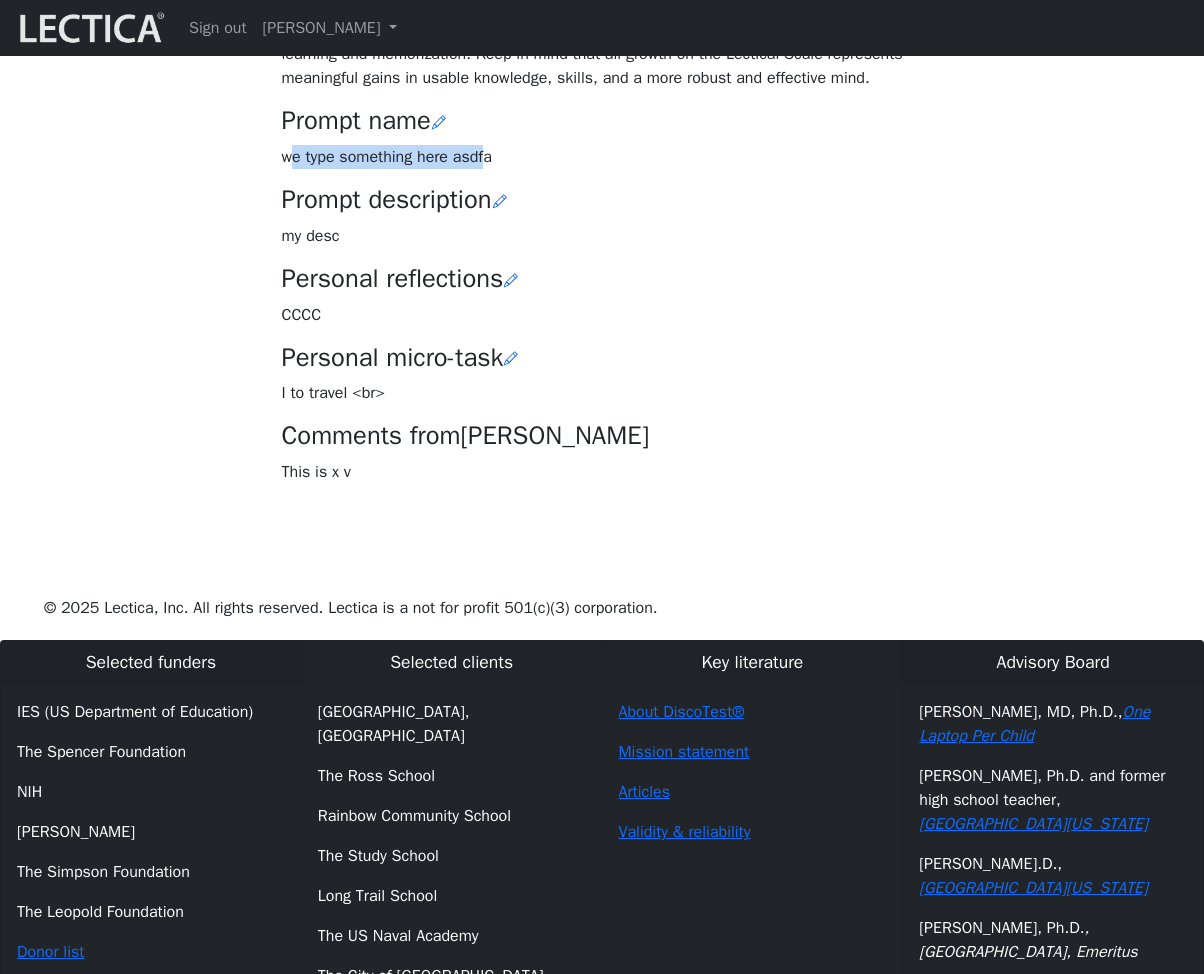 drag, startPoint x: 294, startPoint y: 357, endPoint x: 523, endPoint y: 361, distance: 229.03493 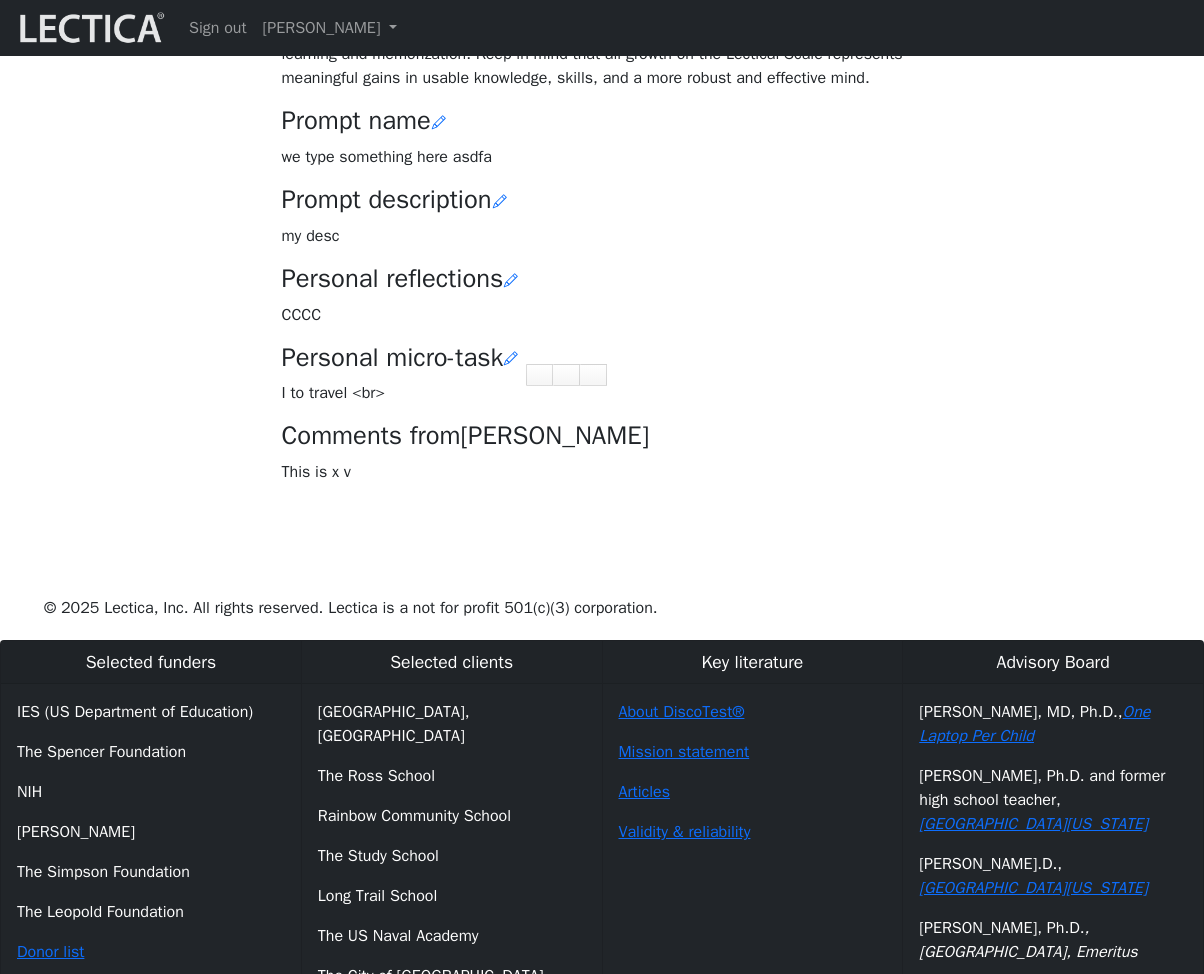 click on "we type something here asdfa" at bounding box center [602, 157] 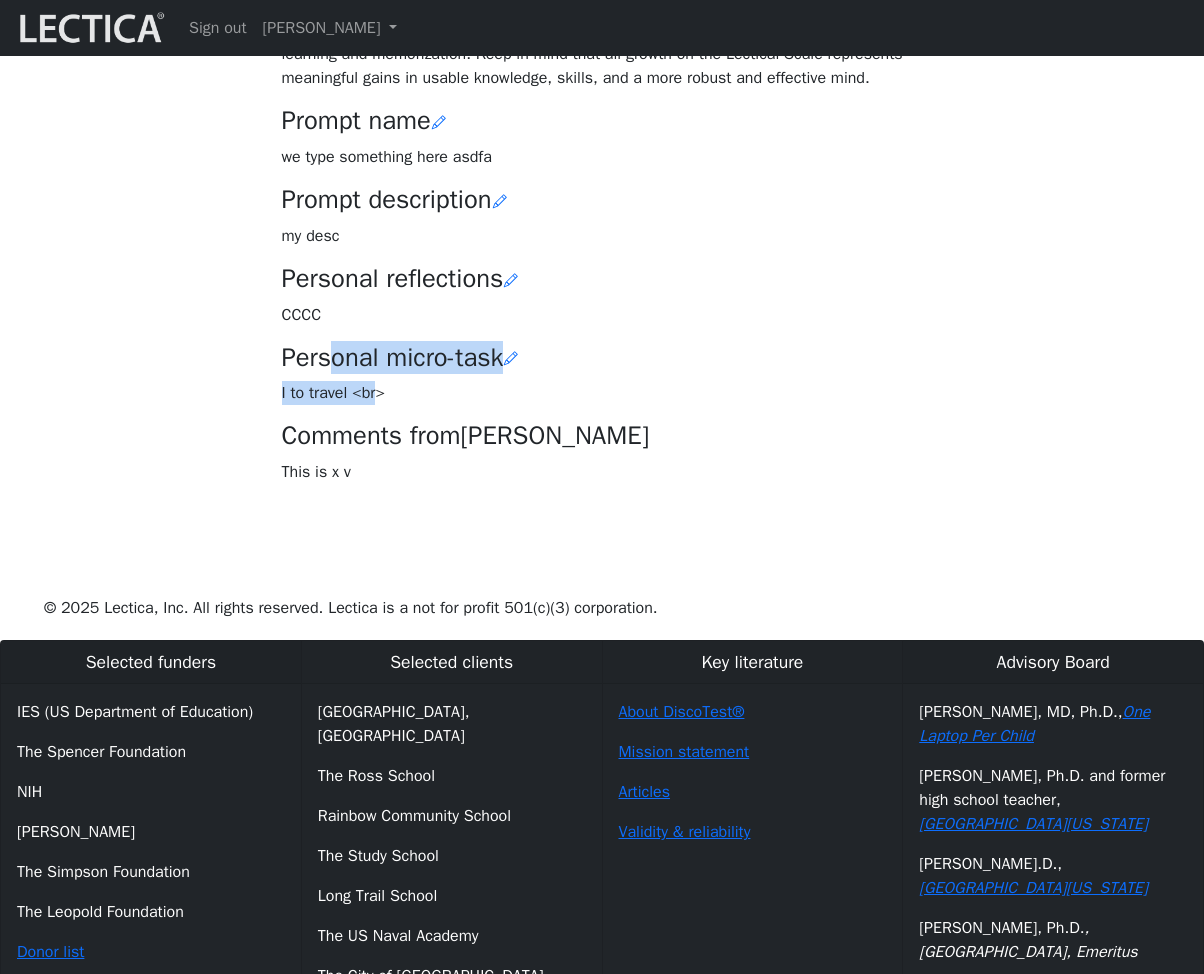 drag, startPoint x: 333, startPoint y: 658, endPoint x: 393, endPoint y: 707, distance: 77.46612 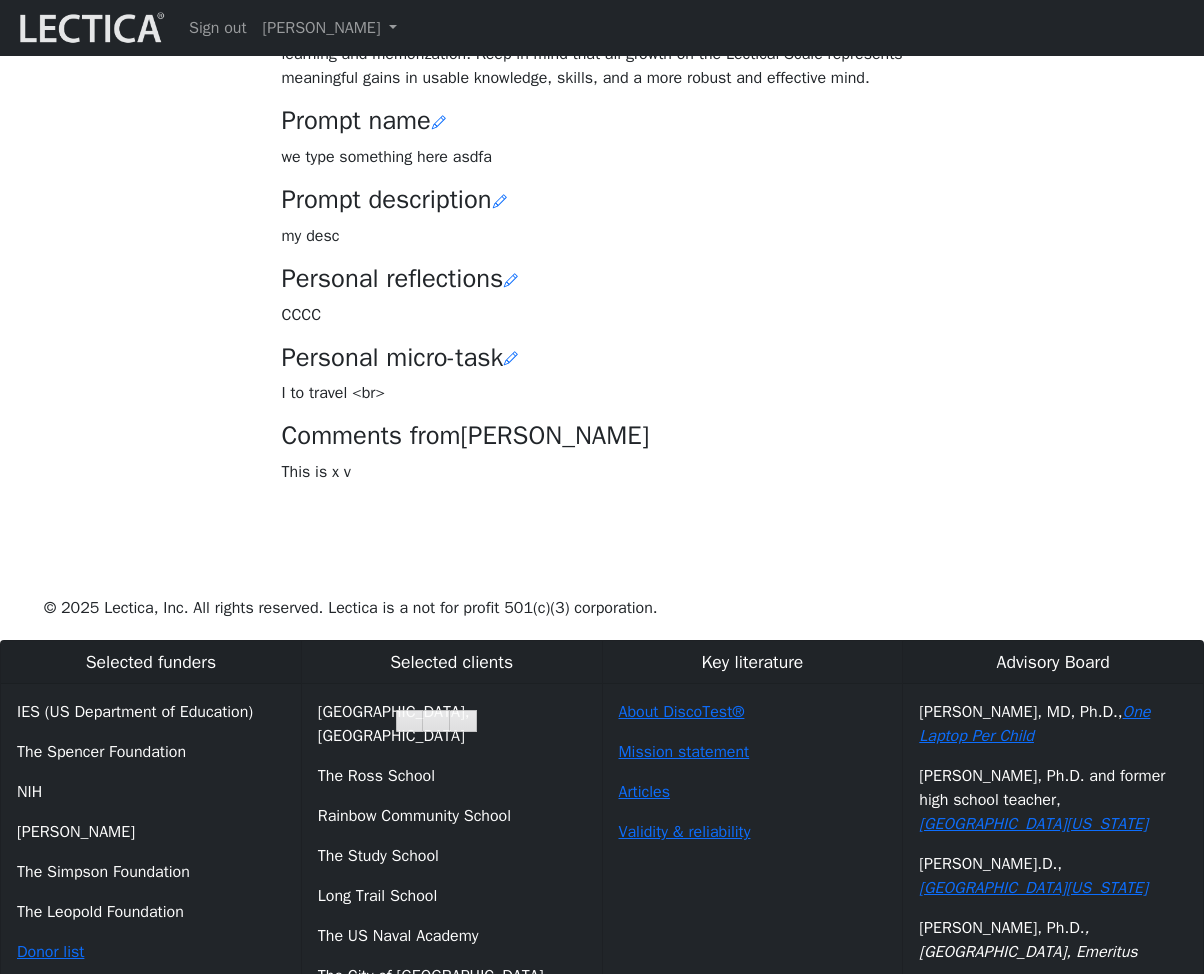 click on "Your growth chart   Once you have received two Lectical Scores (either for Mindlog or Lectical Assessments), your
growth
chart will appear above. During your first year using MindLog, if you reflect regularly and
build VCoLing
skills, you should begin to see evidence of a clear growth trend. This growth is likely to
be slow and bumpy,
more so if your education involved a lot of rote learning and memorization. Keep in mind
that all growth on
the Lectical Scale represents meaningful gains in usable knowledge, skills, and a more
robust and effective
mind.
Prompt name
we type something here asdfa     Prompt description
my desc       CCCC" at bounding box center (602, 202) 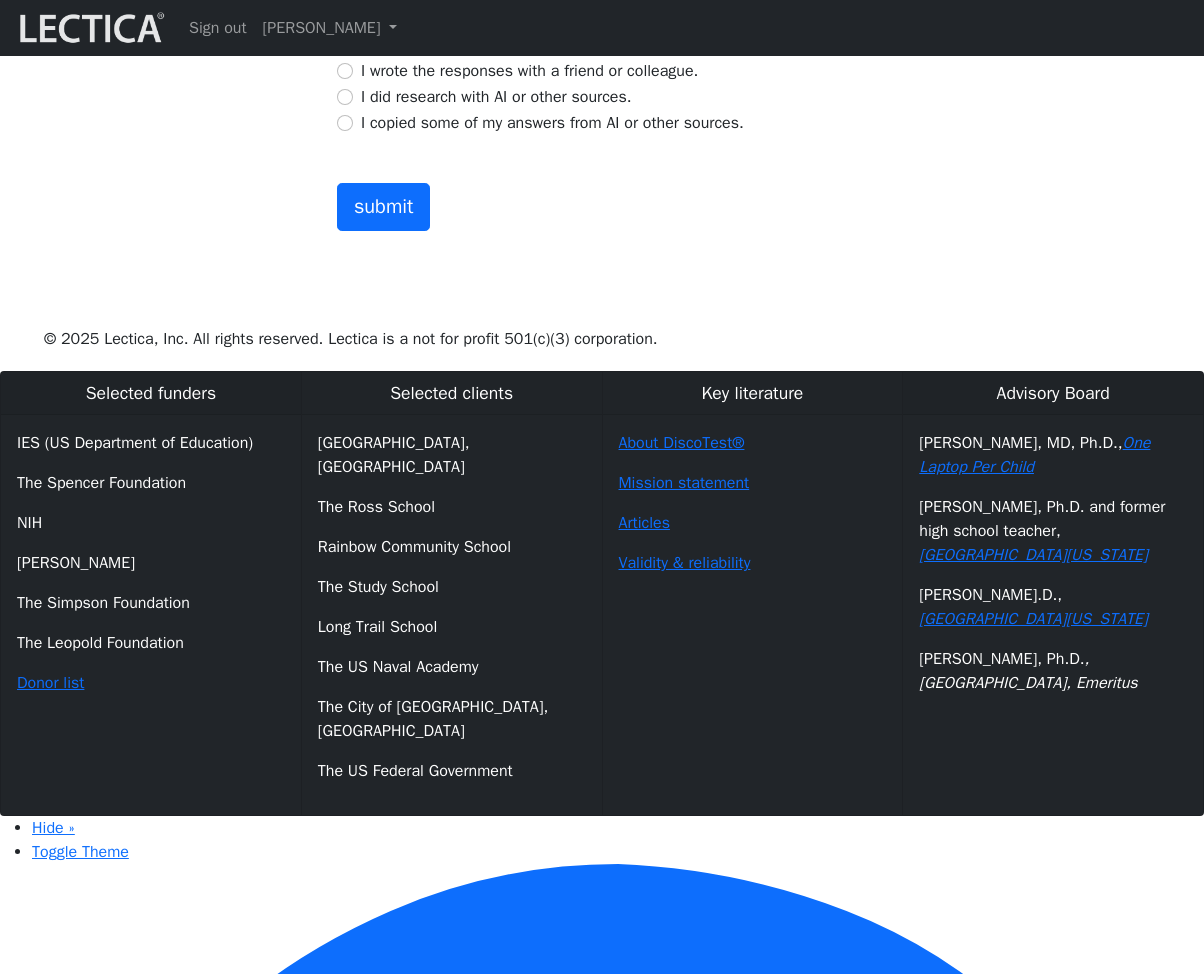 scroll, scrollTop: 2432, scrollLeft: 0, axis: vertical 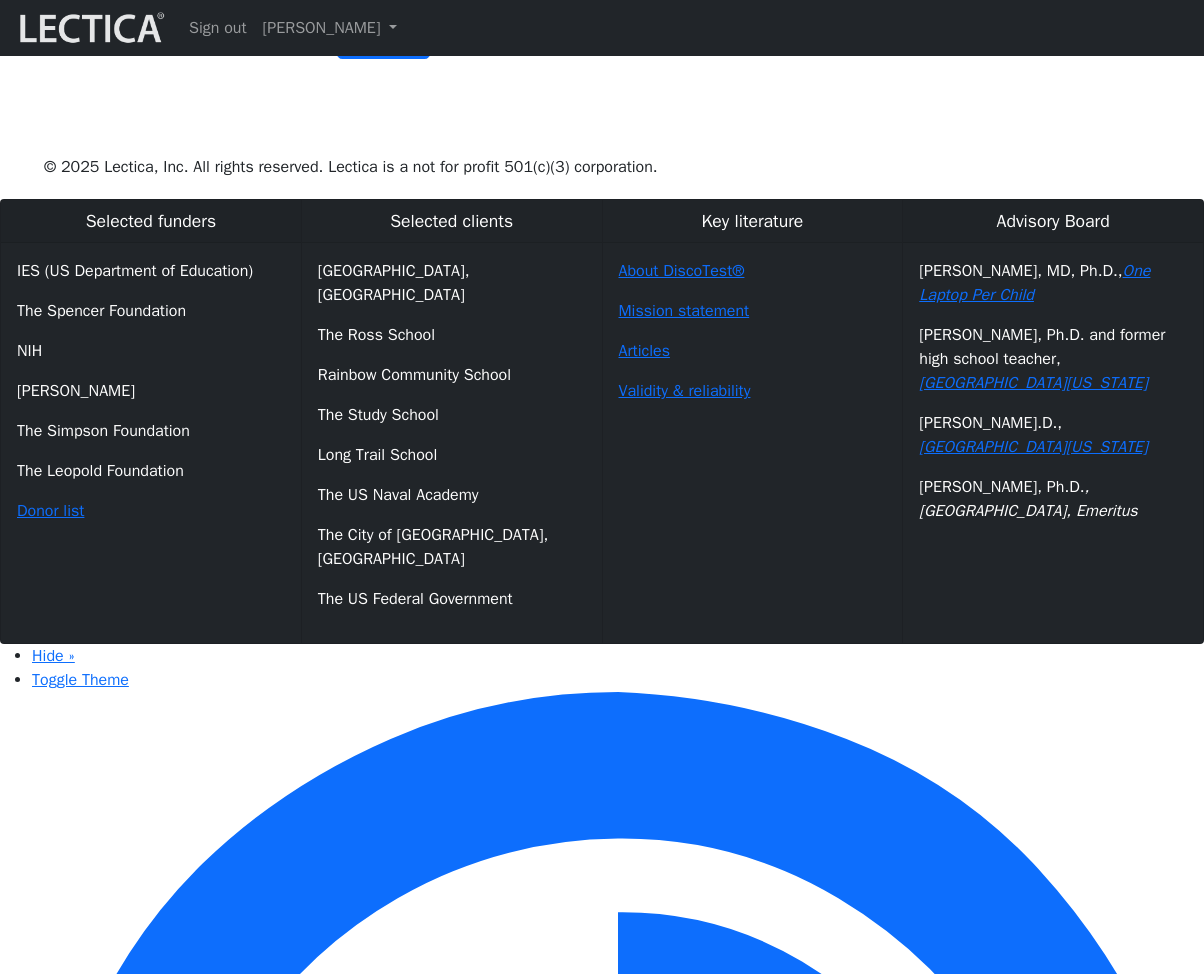 click on "This is my own work." at bounding box center [345, -153] 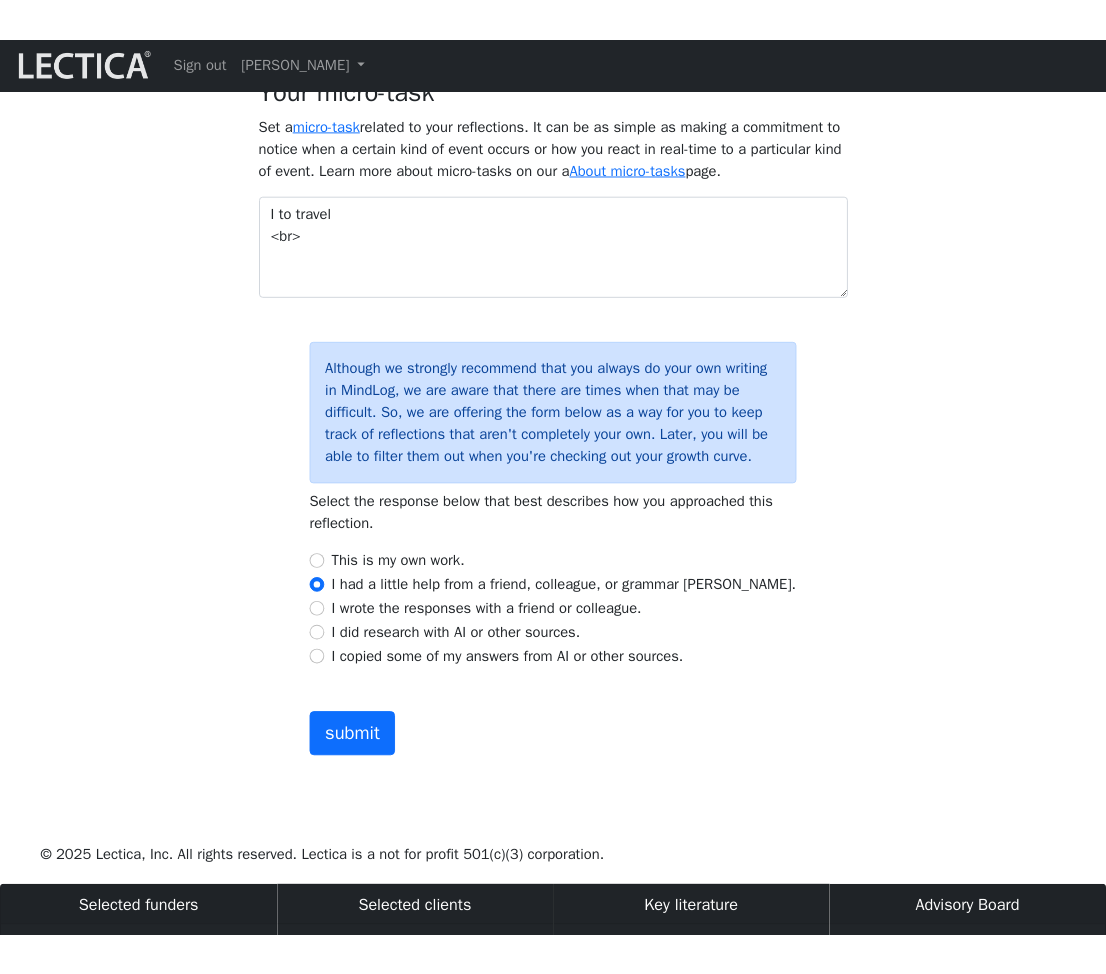 scroll, scrollTop: 1697, scrollLeft: 0, axis: vertical 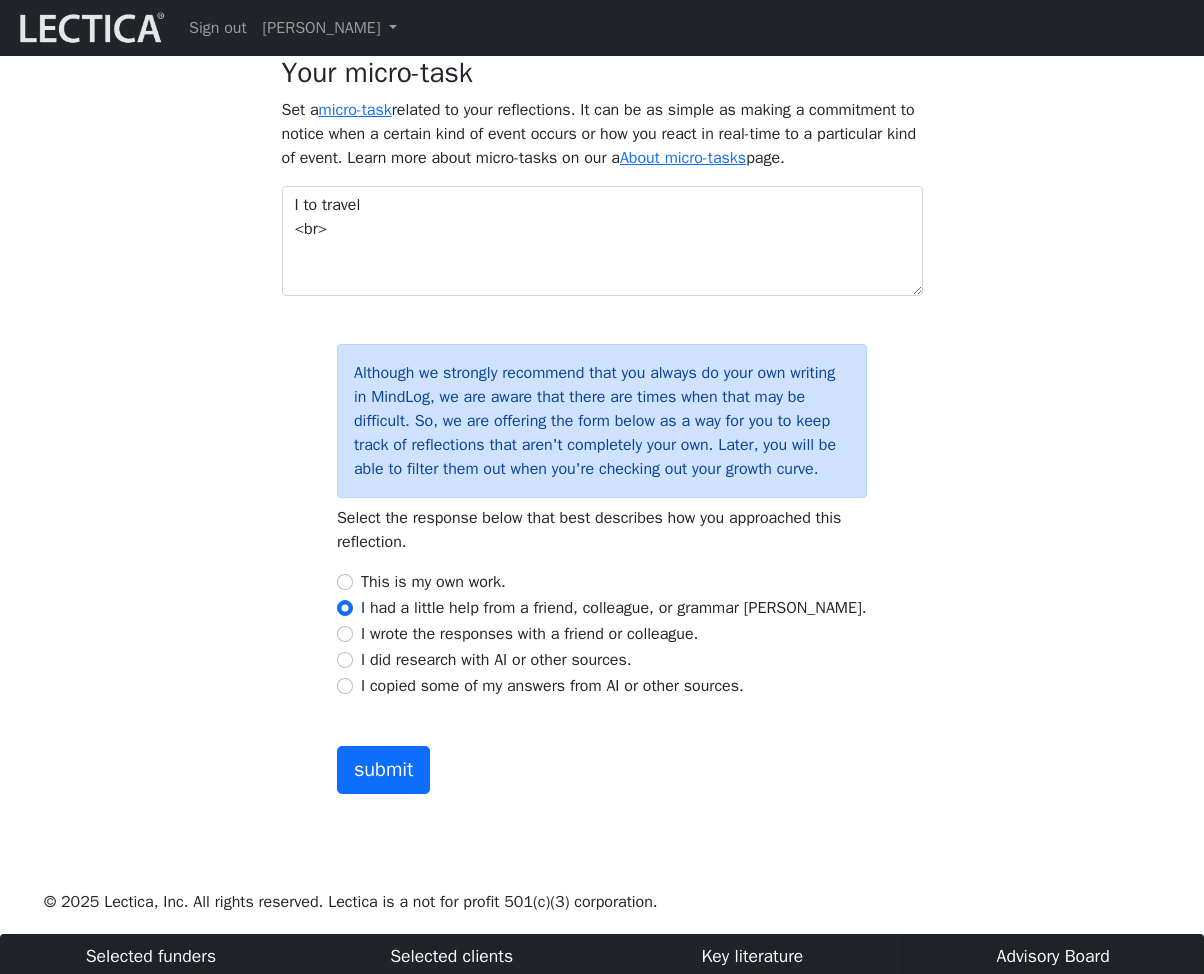 click on "CCCC" at bounding box center [602, -95] 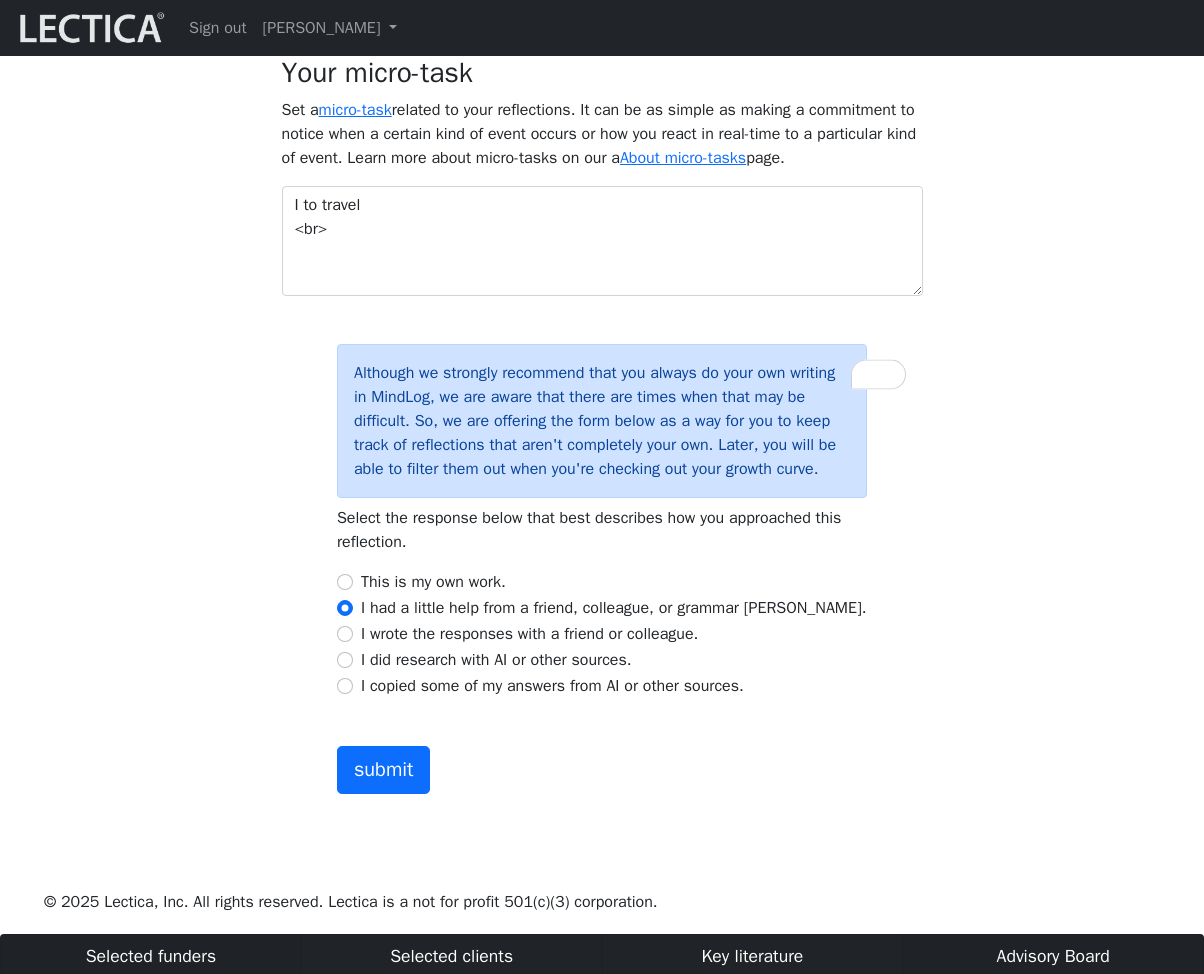 type on "CCCCcx" 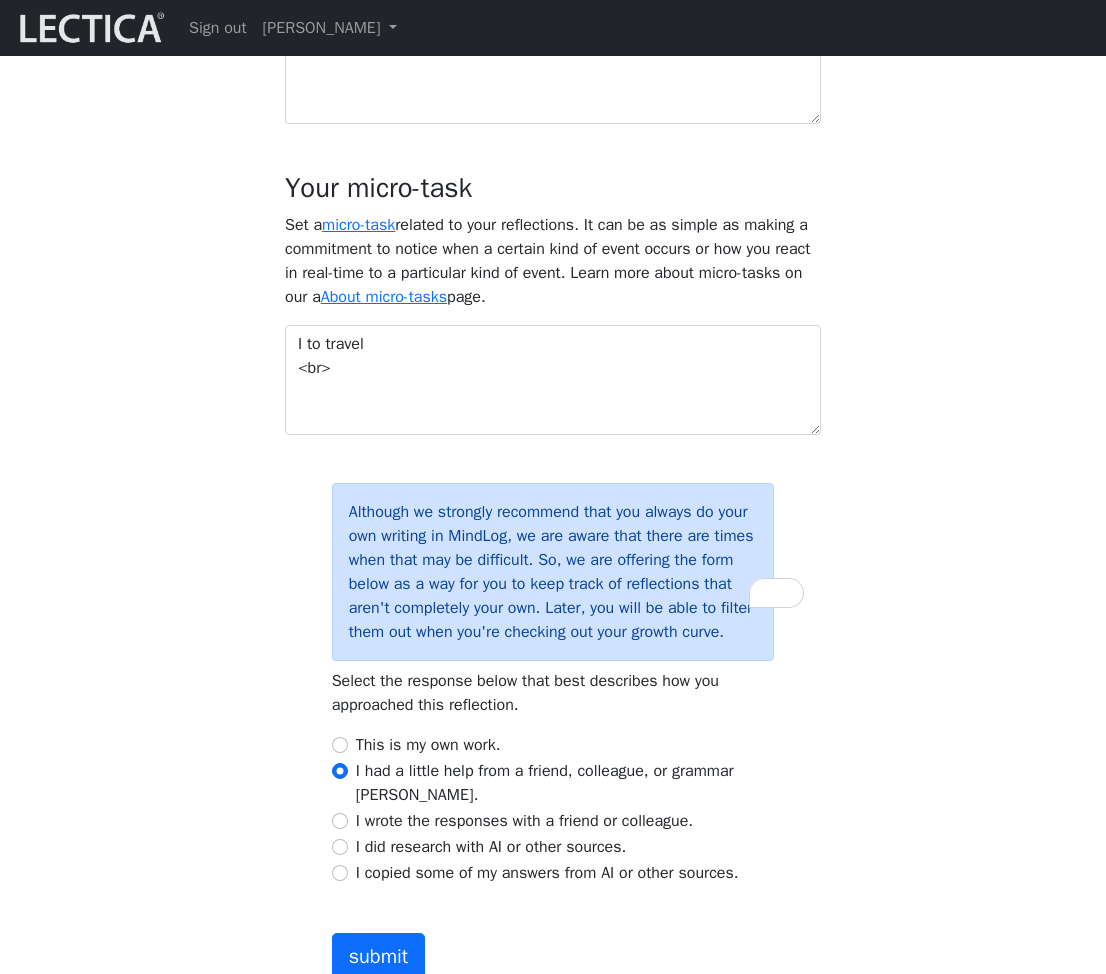 click on "MindLog is a tool for reflecting on and learning from life experience. It's designed to help
you
use practice and reflective activities to optimize learning. To get the most out of MindLog, we suggest
that you
make regular entries. Reflecting regularly, setting (and practicing) relevant micro-tasks,
and seeking
feedback from trusted others will help you build skills for leveraging your brain's built-in
learning mechanisms to drive and optimize your own growth.
MindLog will work best for you if you begin as you plan to go on. In other words,
begin with a
level of effort that that you can maintain over time.
Date completed:    [DATE]" at bounding box center (553, -283) 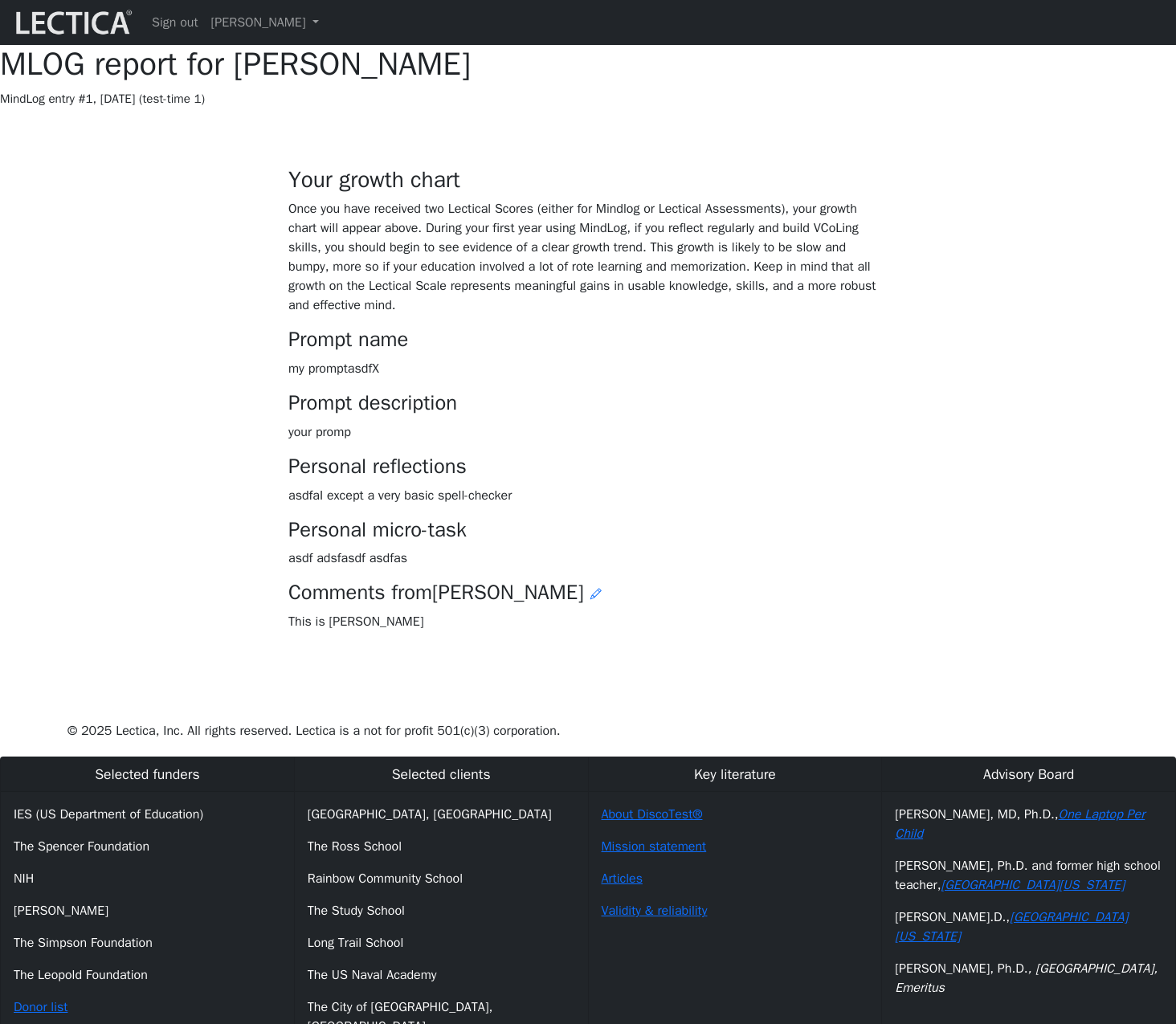 scroll, scrollTop: 128, scrollLeft: 0, axis: vertical 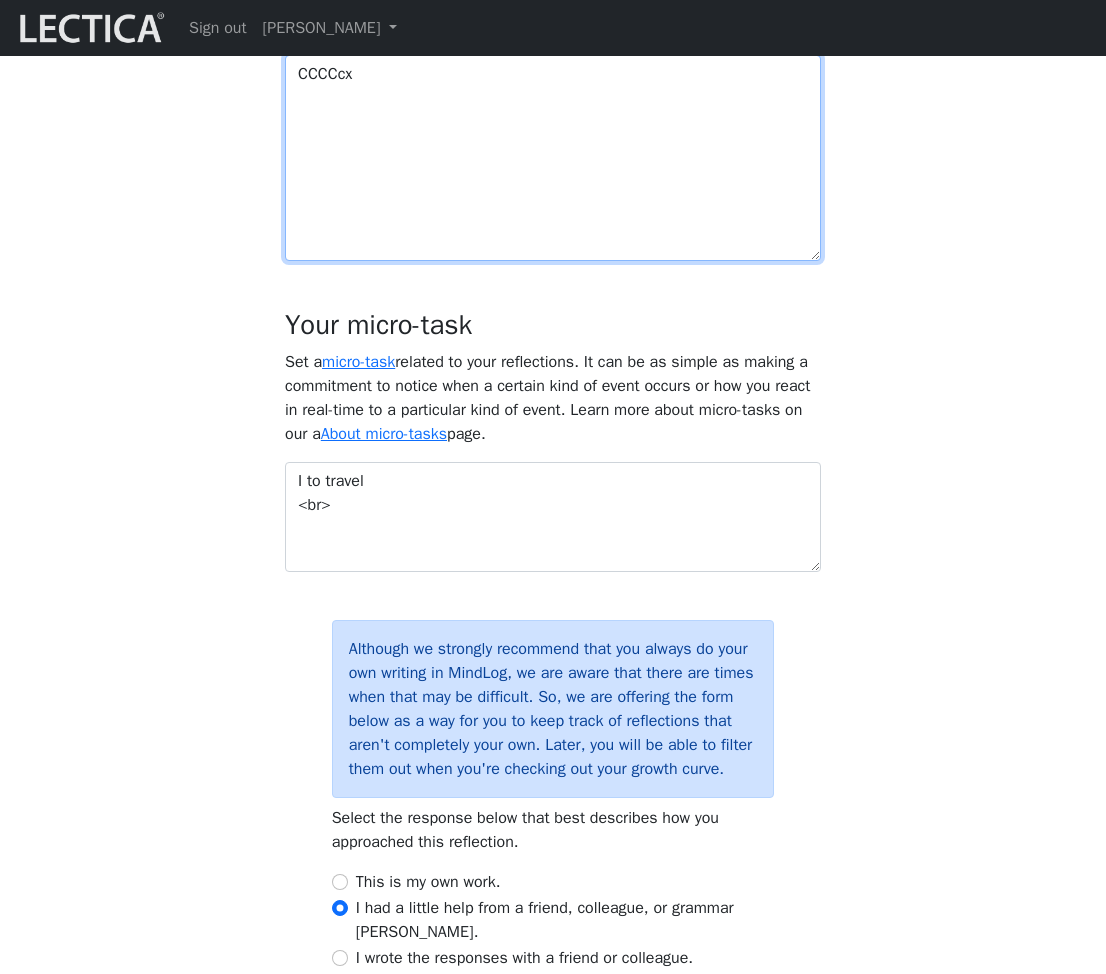 click on "CCCCcx" at bounding box center (553, 158) 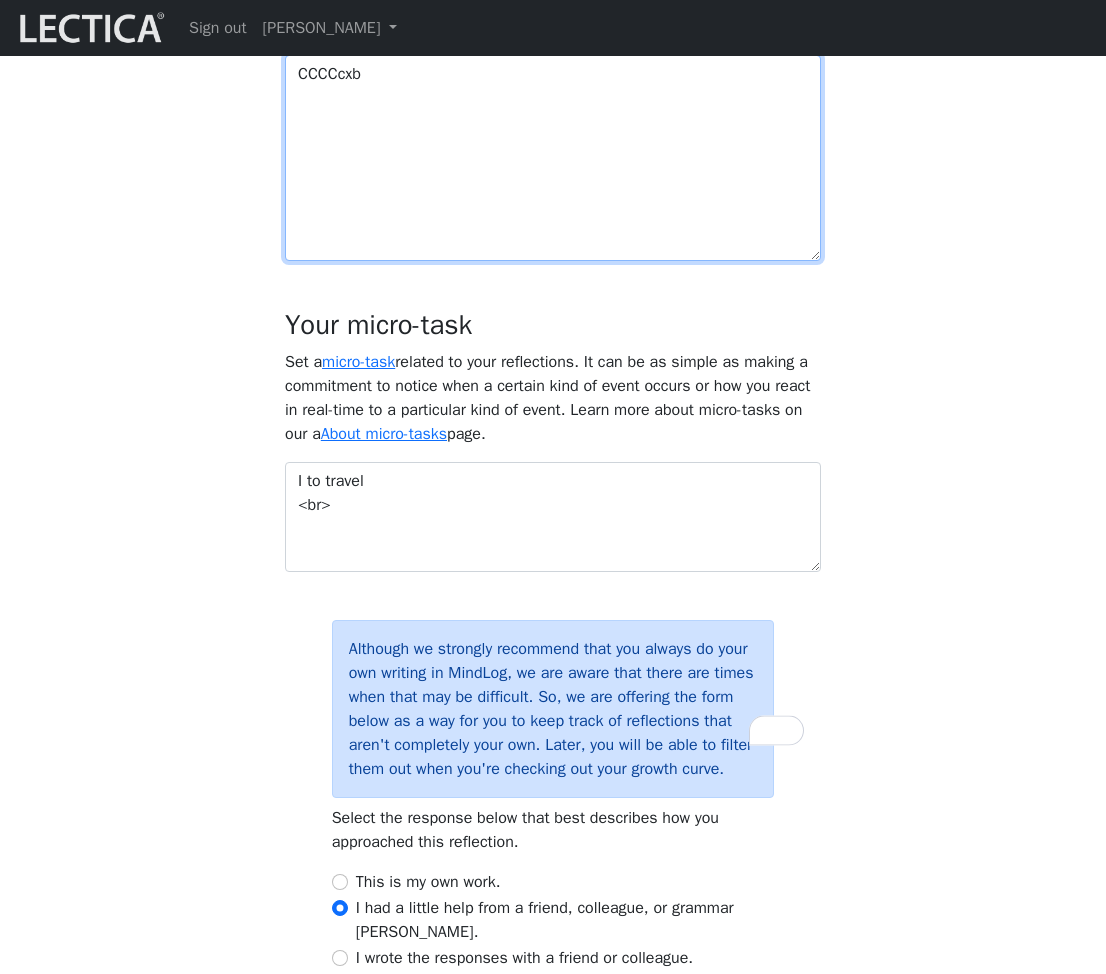 type on "CCCCcxb" 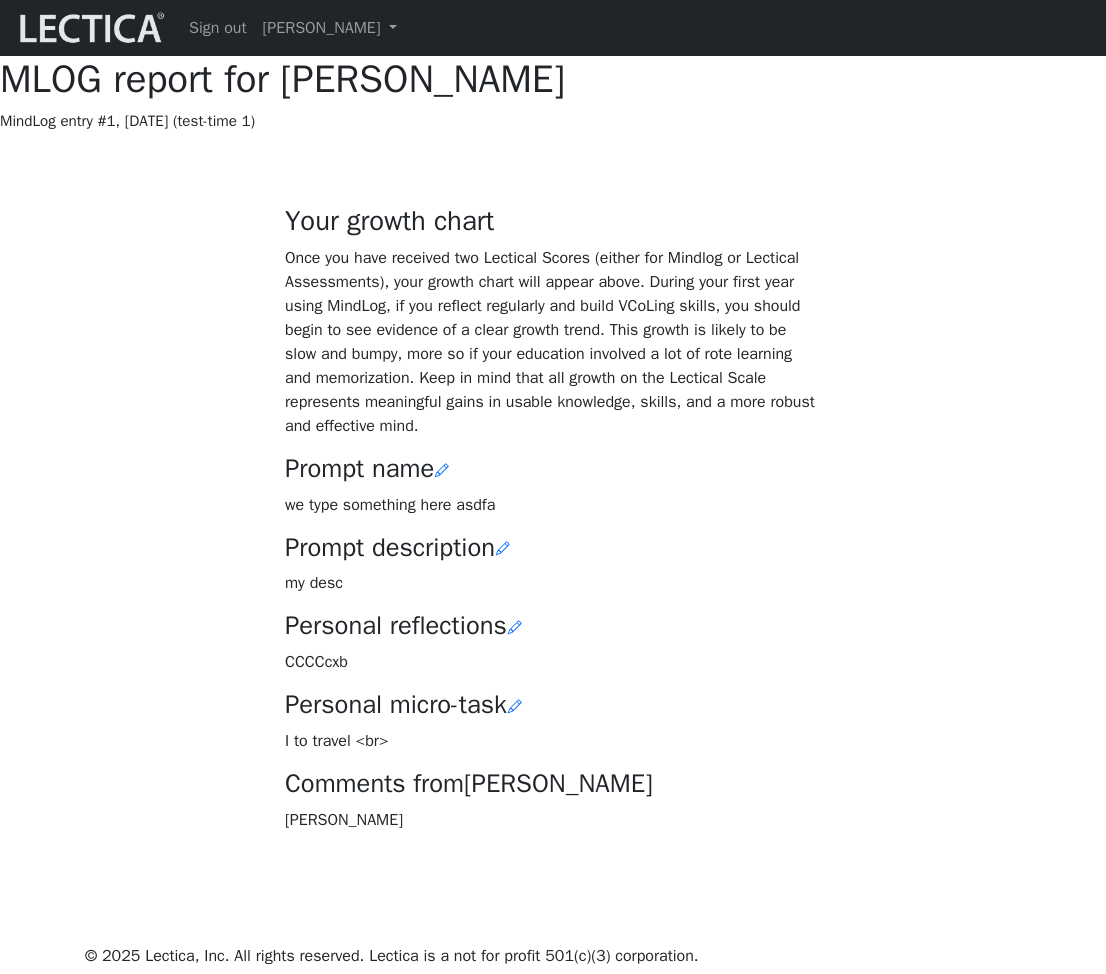scroll, scrollTop: 357, scrollLeft: 0, axis: vertical 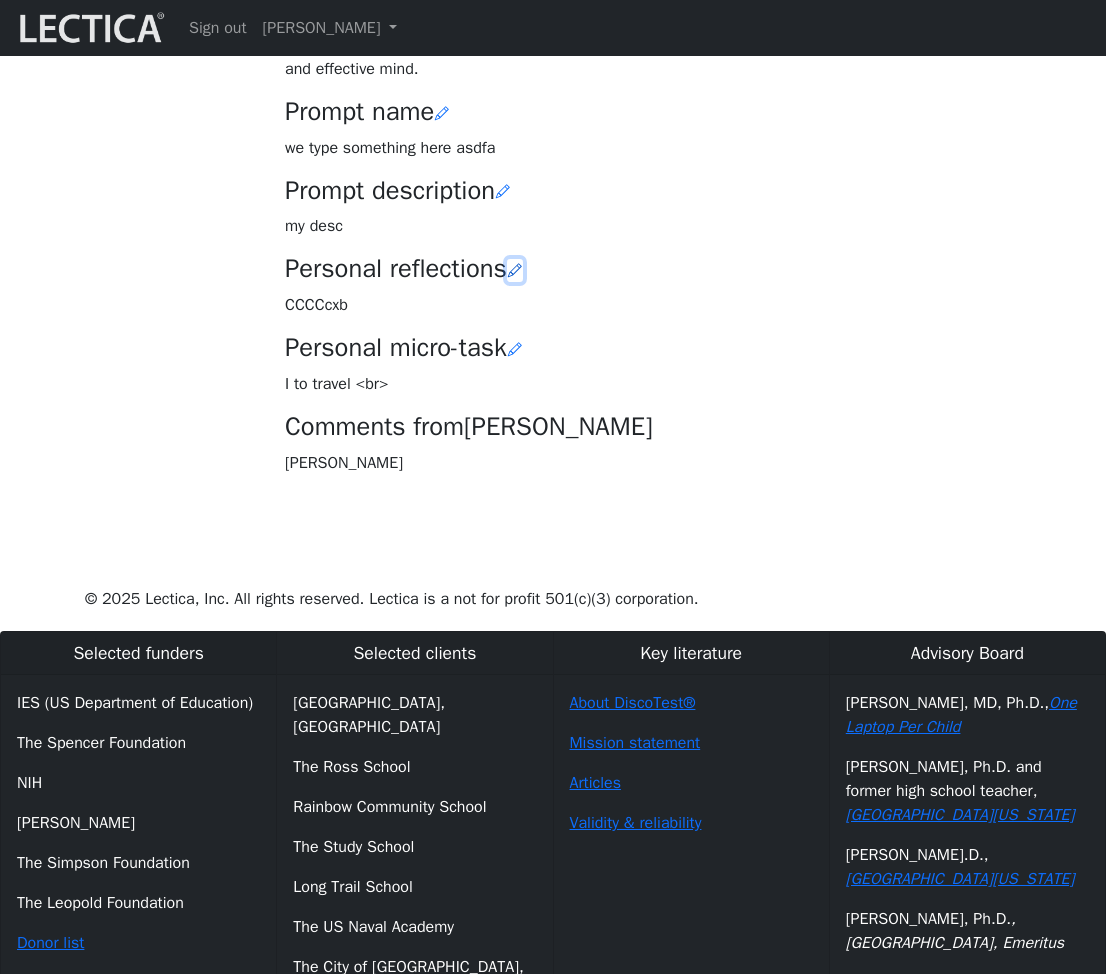 click at bounding box center (515, 270) 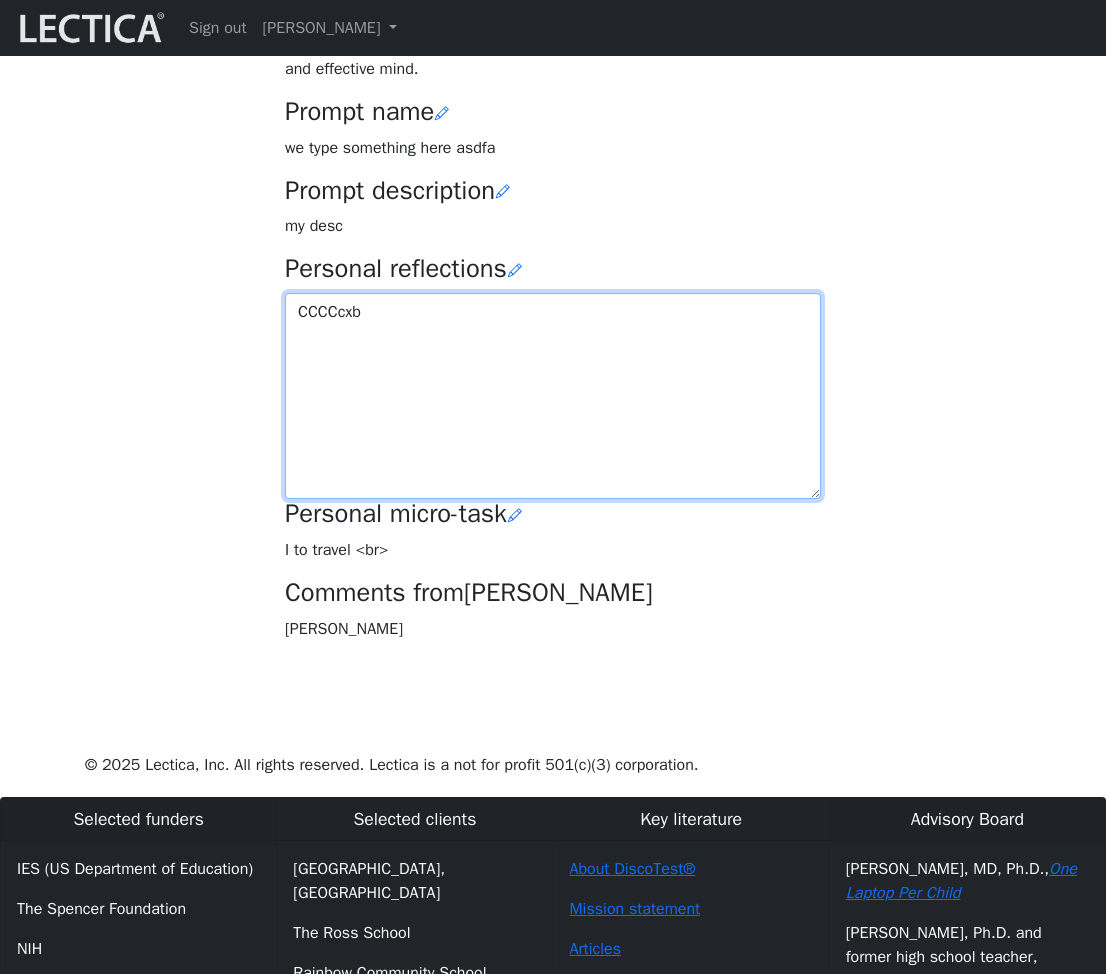 click on "CCCCcxb" at bounding box center (553, 396) 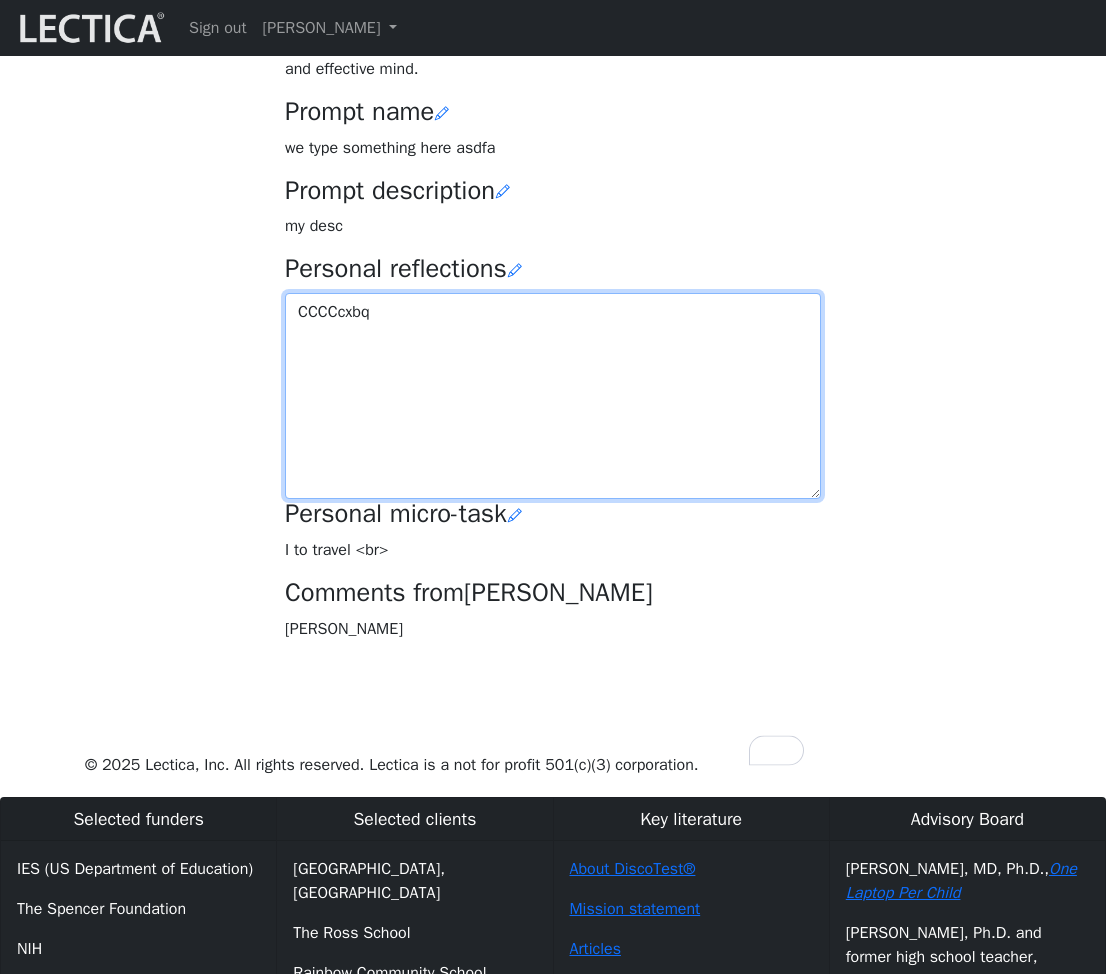 type on "CCCCcxbq" 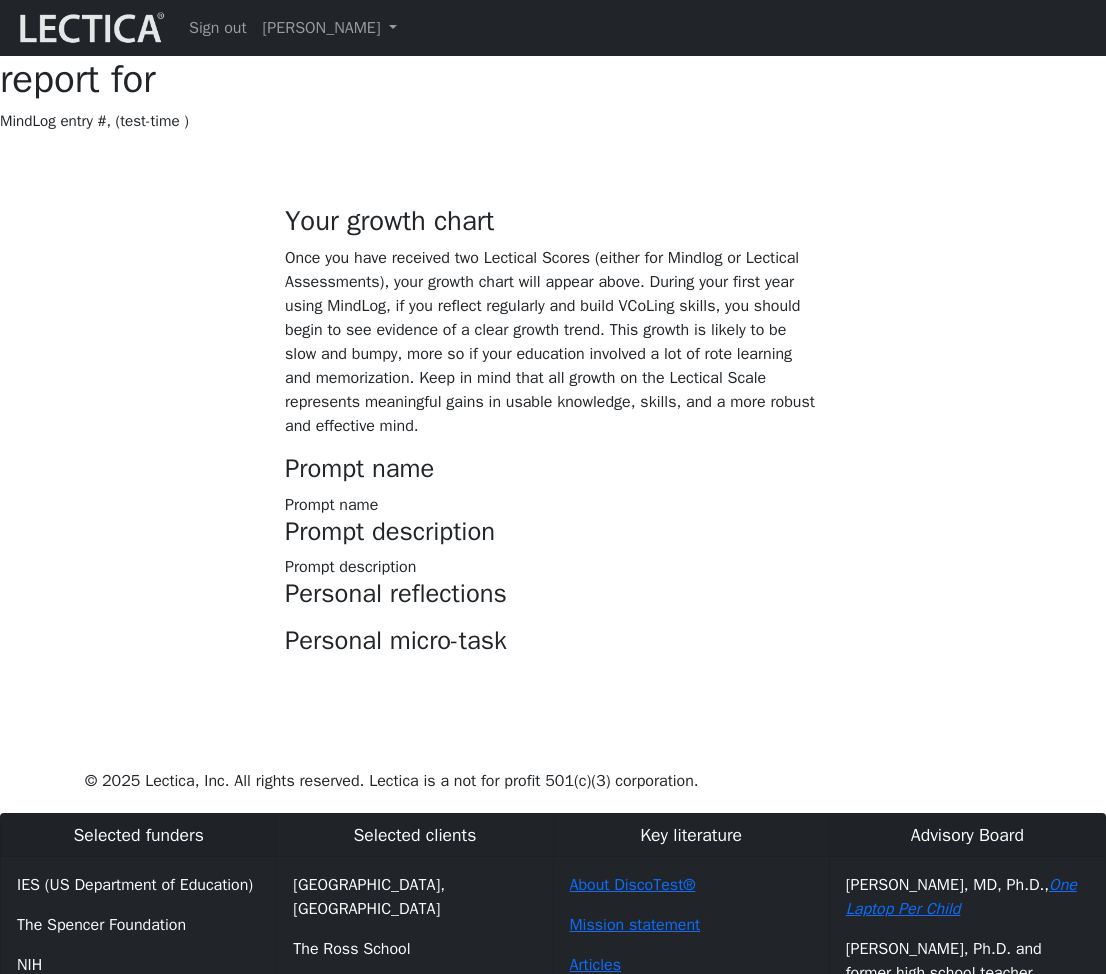 scroll, scrollTop: 357, scrollLeft: 0, axis: vertical 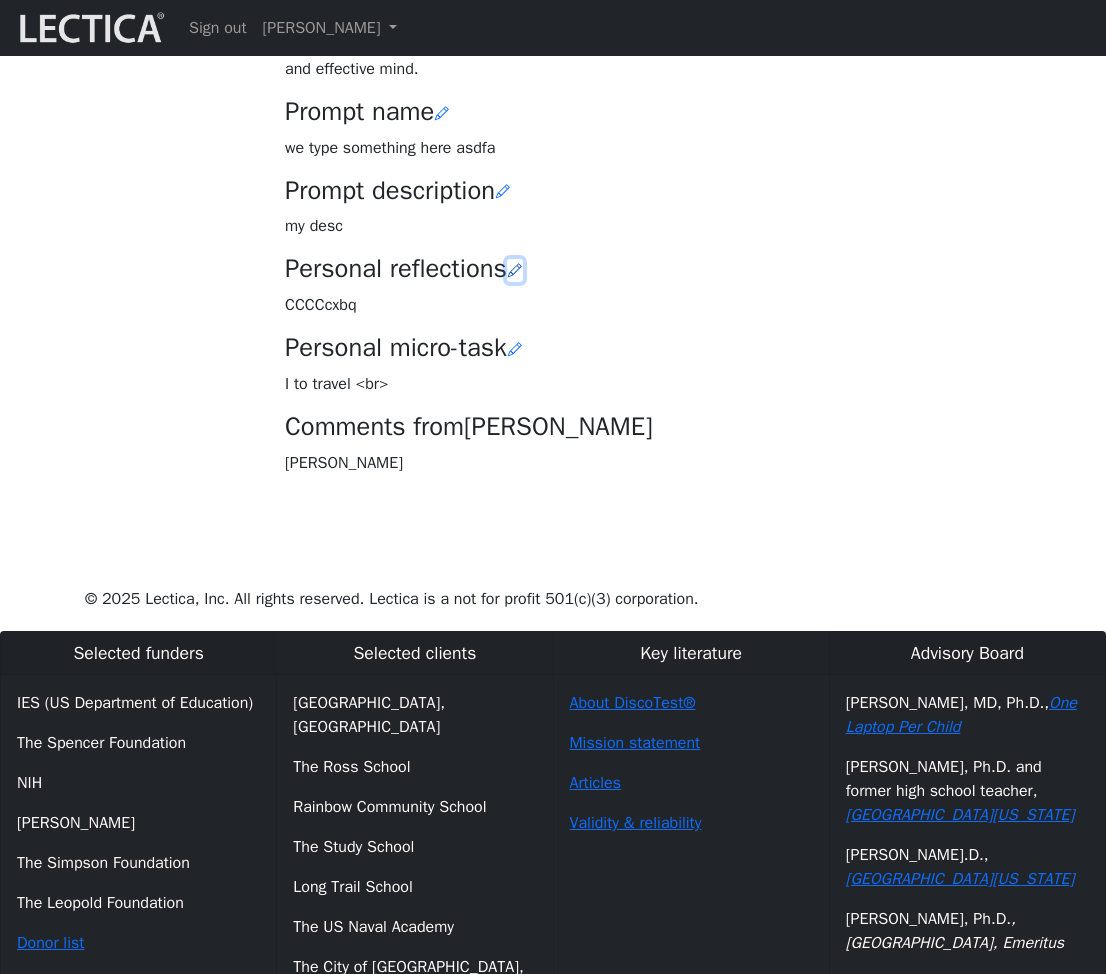 click at bounding box center (515, 270) 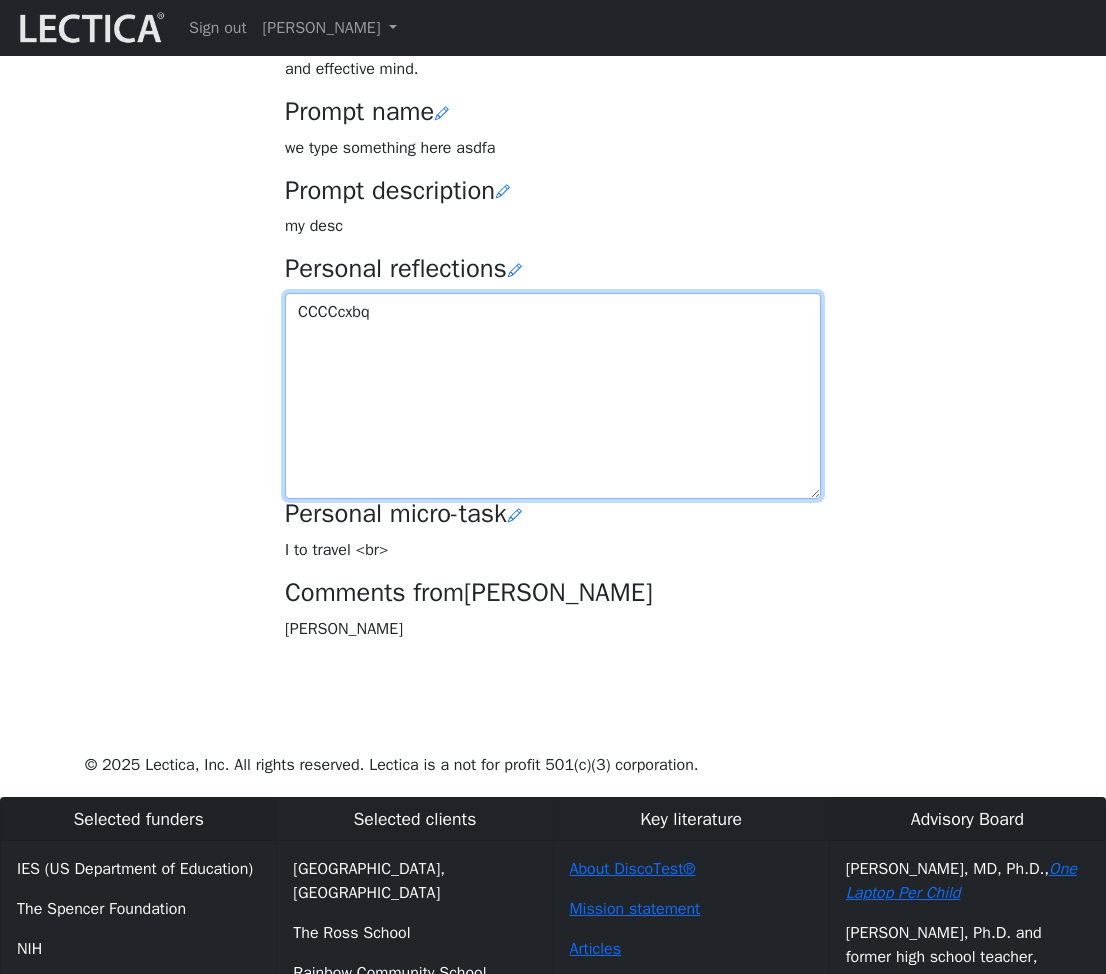 click on "CCCCcxbq" at bounding box center (553, 396) 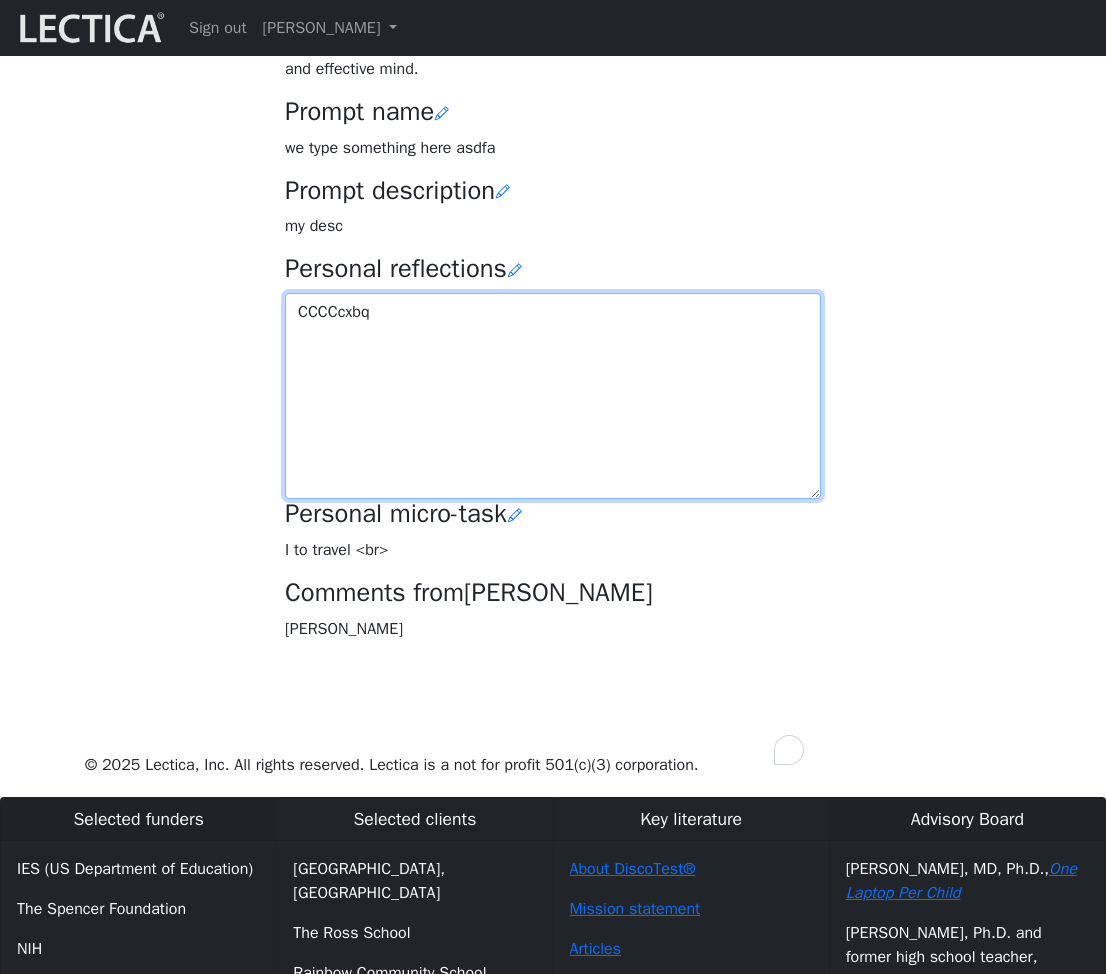 type on "CCCCcxbqx" 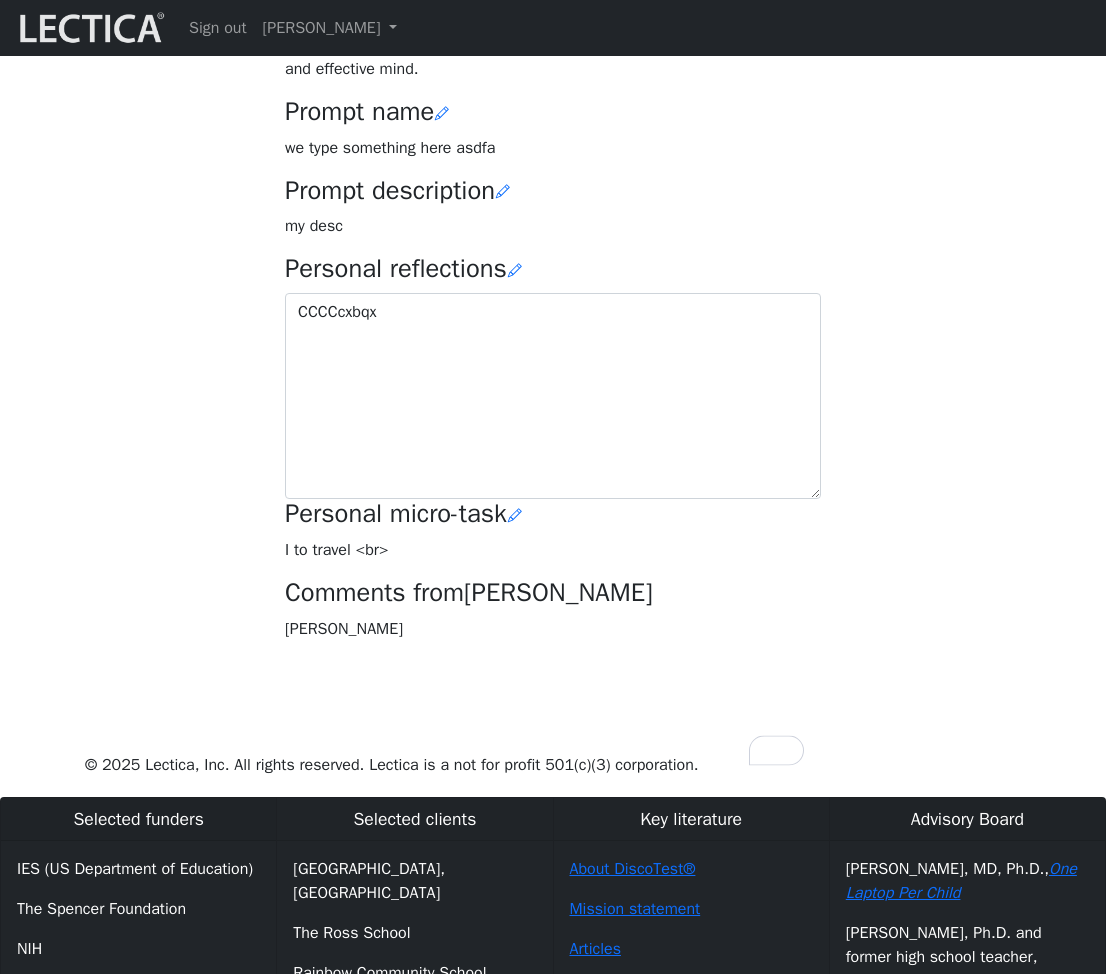click on "Your growth chart   Once you have received two Lectical Scores (either for Mindlog or Lectical Assessments), your
growth
chart will appear above. During your first year using MindLog, if you reflect regularly and
build VCoLing
skills, you should begin to see evidence of a clear growth trend. This growth is likely to
be slow and bumpy,
more so if your education involved a lot of rote learning and memorization. Keep in mind
that all growth on
the Lectical Scale represents meaningful gains in usable knowledge, skills, and a more
robust and effective
mind.
Prompt name
we type something here asdfa     Prompt description
my desc       CCCCcxbqx" at bounding box center [553, 228] 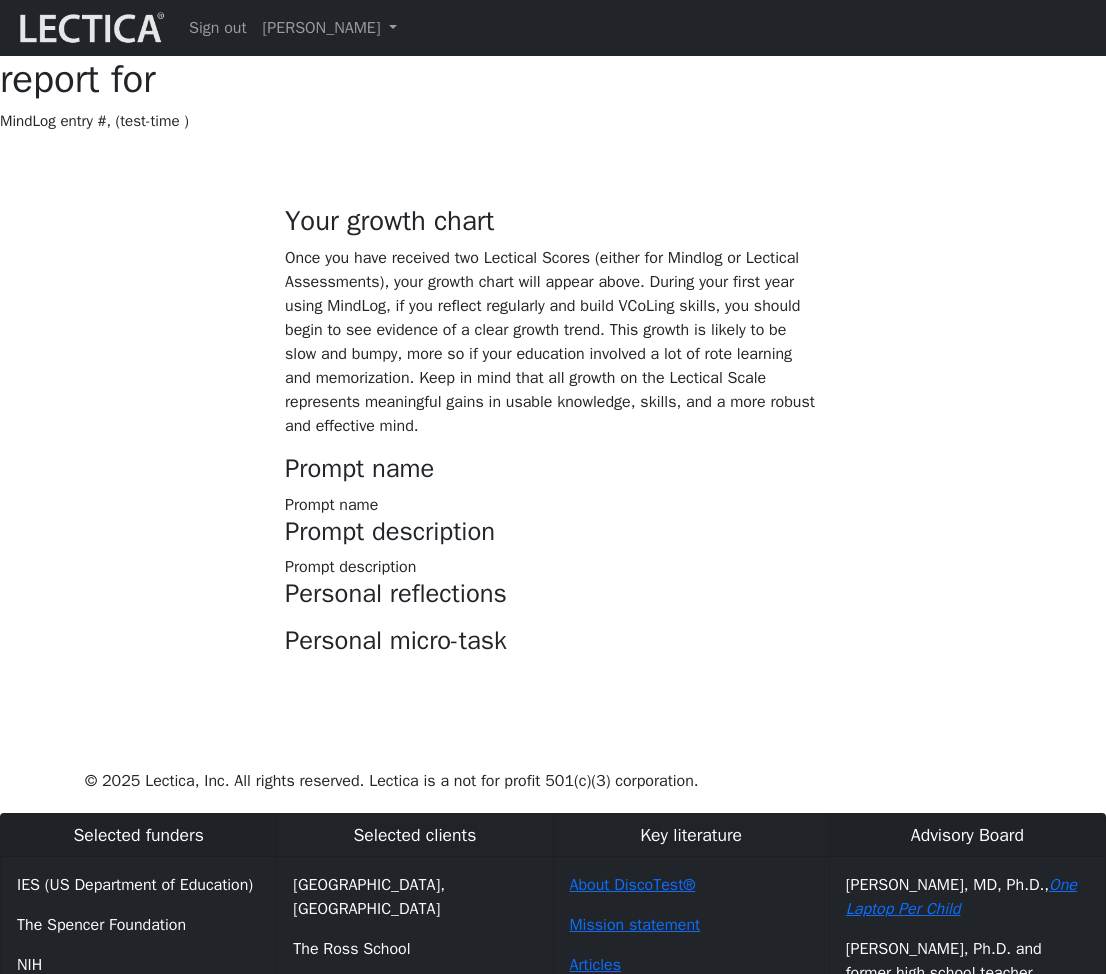 scroll, scrollTop: 357, scrollLeft: 0, axis: vertical 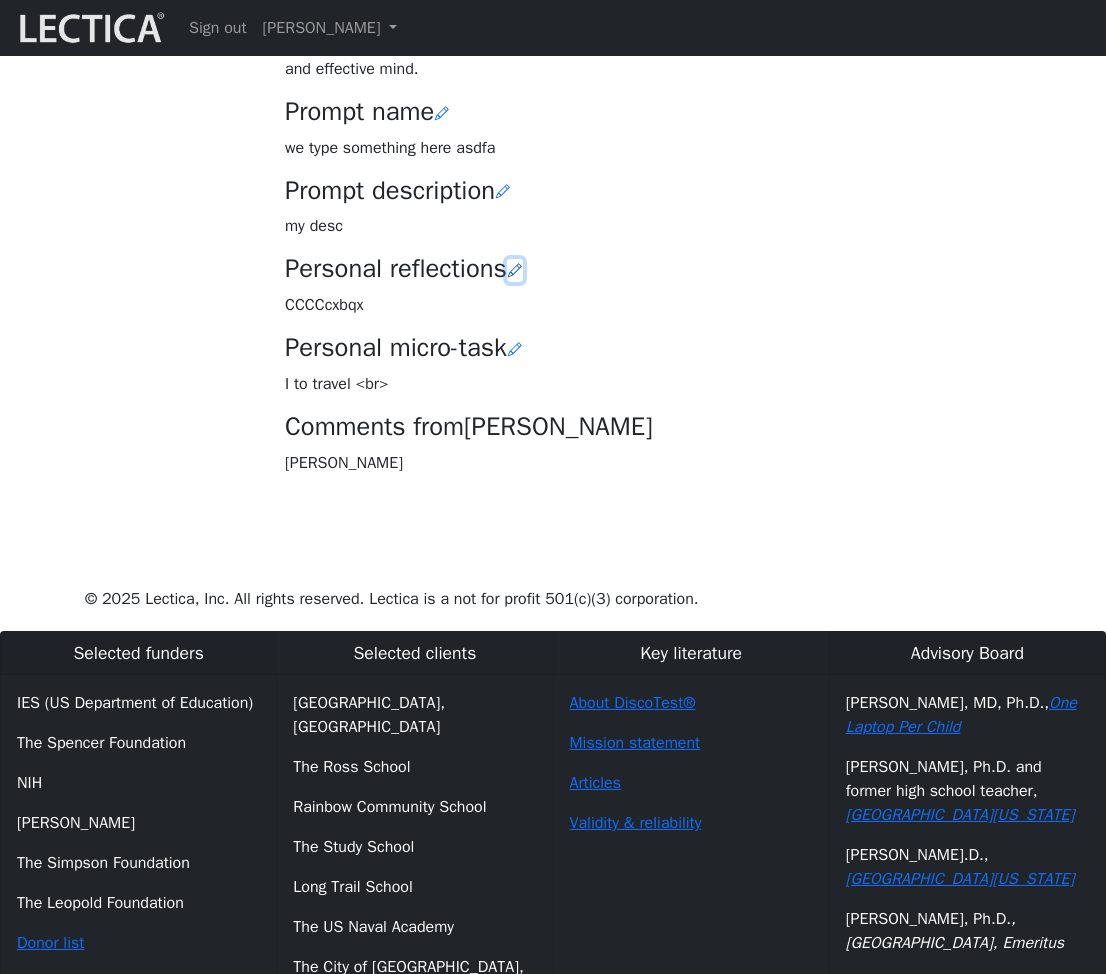 click at bounding box center (515, 270) 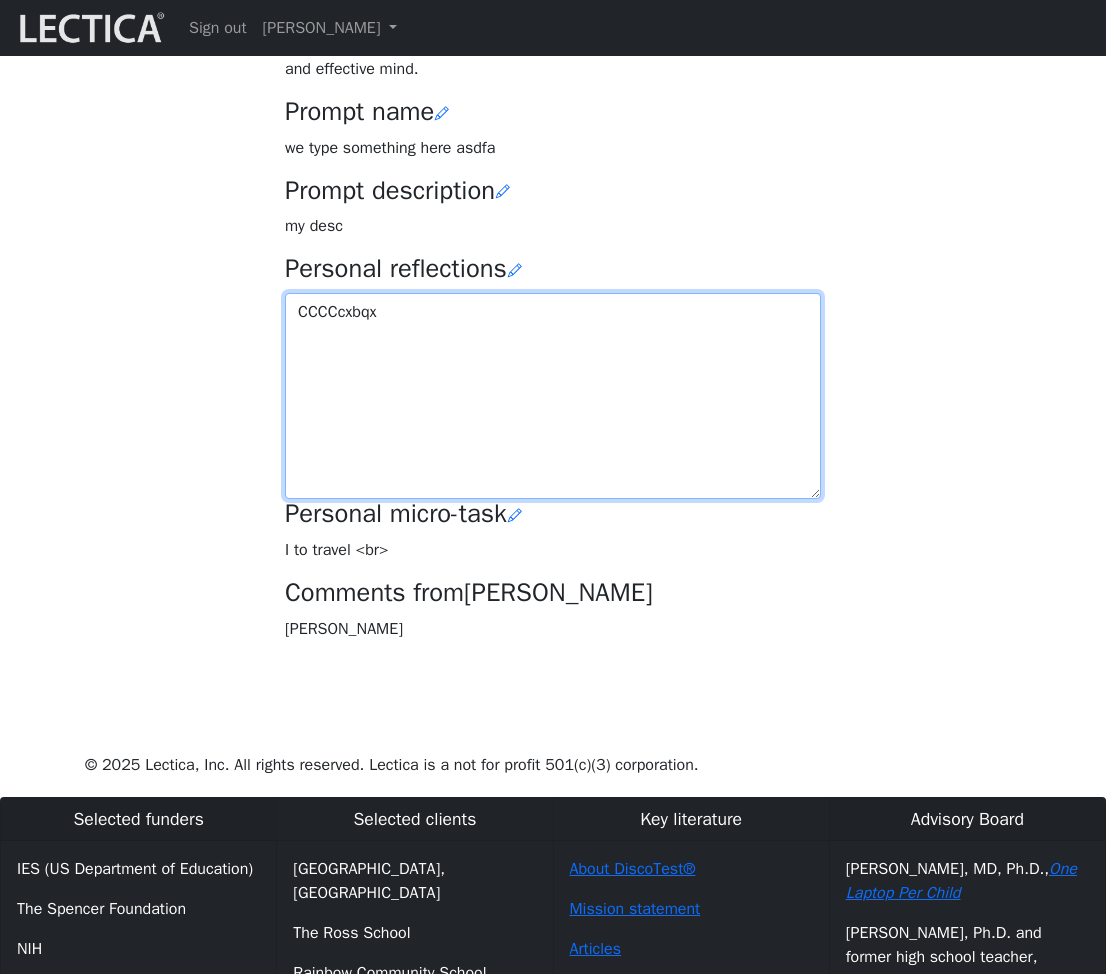 click on "CCCCcxbqx" at bounding box center [553, 396] 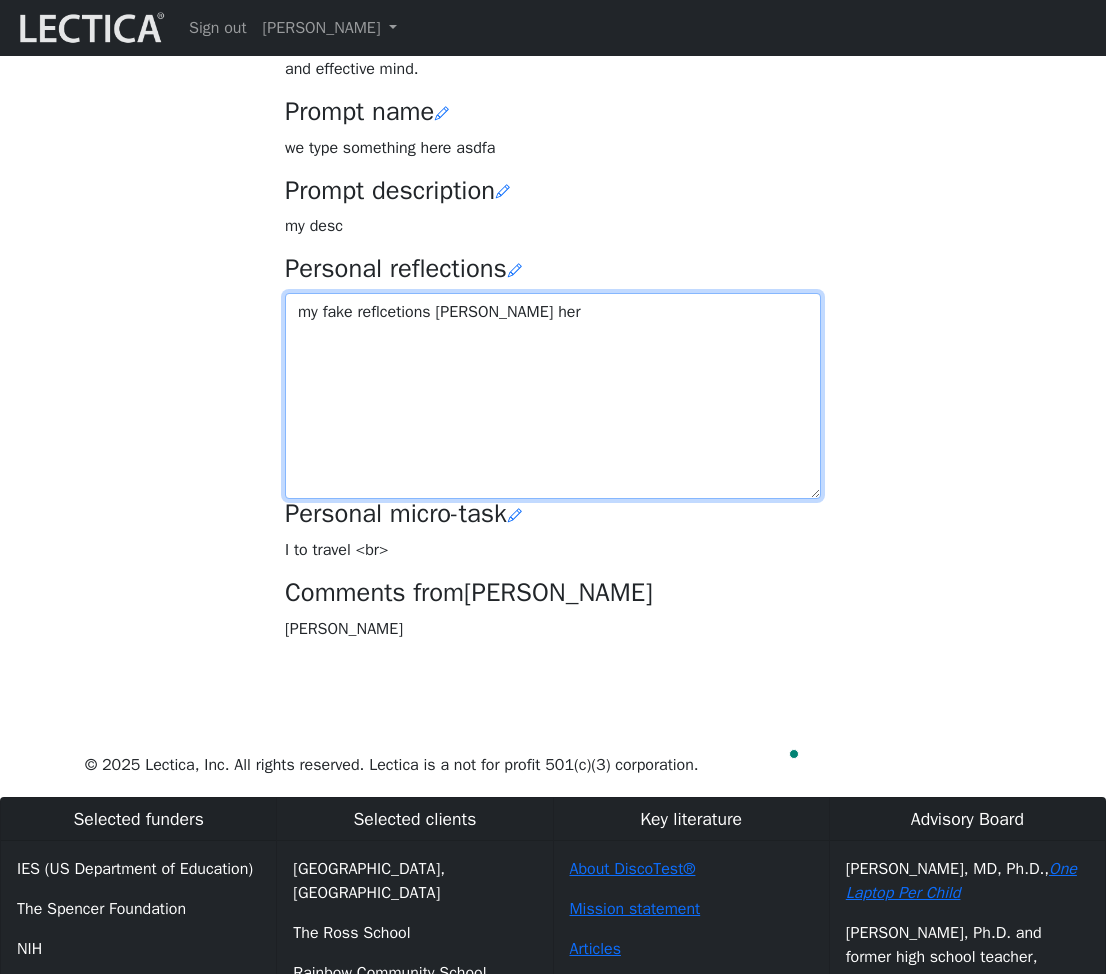type on "my fake reflcetions boes here" 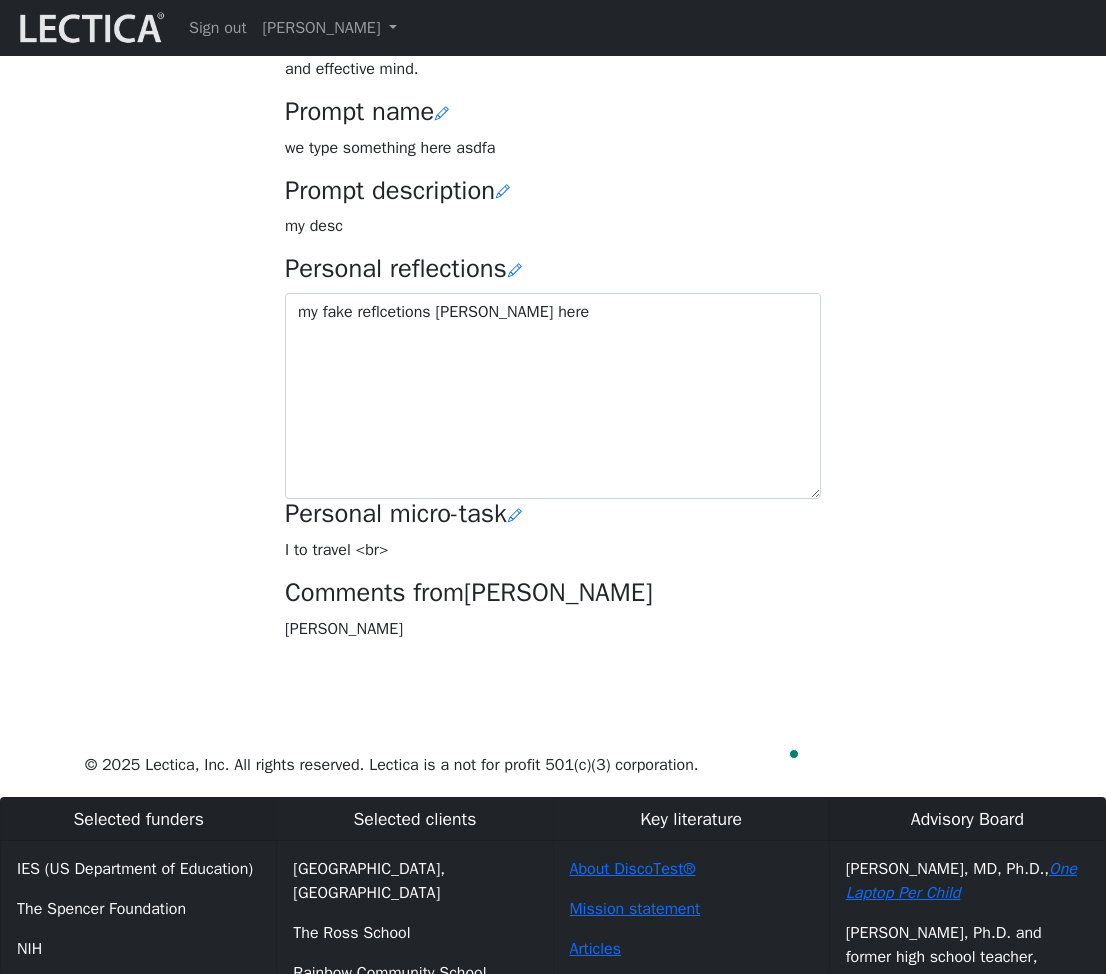 click on "Your growth chart   Once you have received two Lectical Scores (either for Mindlog or Lectical Assessments), your
growth
chart will appear above. During your first year using MindLog, if you reflect regularly and
build VCoLing
skills, you should begin to see evidence of a clear growth trend. This growth is likely to
be slow and bumpy,
more so if your education involved a lot of rote learning and memorization. Keep in mind
that all growth on
the Lectical Scale represents meaningful gains in usable knowledge, skills, and a more
robust and effective
mind.
Prompt name
we type something here asdfa     Prompt description
my desc                 Benny" at bounding box center [553, 228] 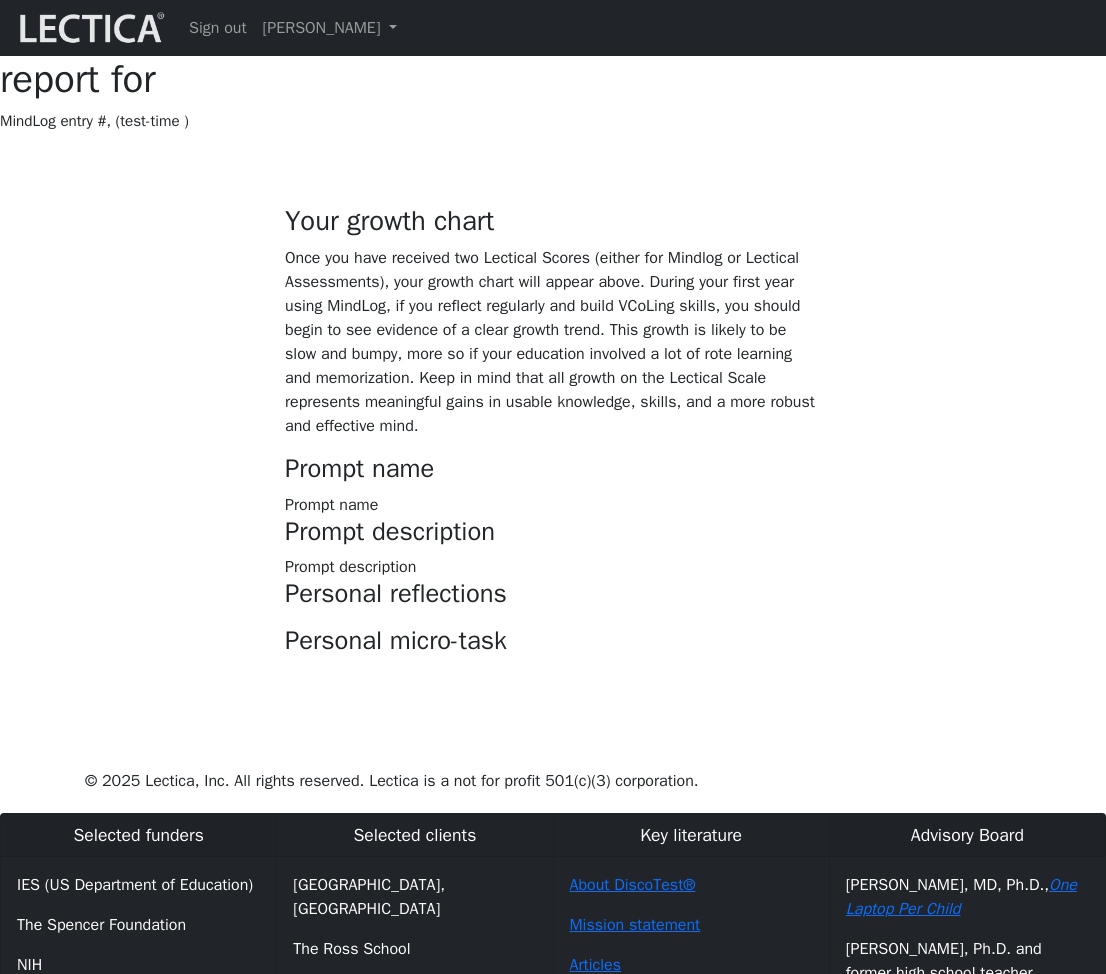 scroll, scrollTop: 357, scrollLeft: 0, axis: vertical 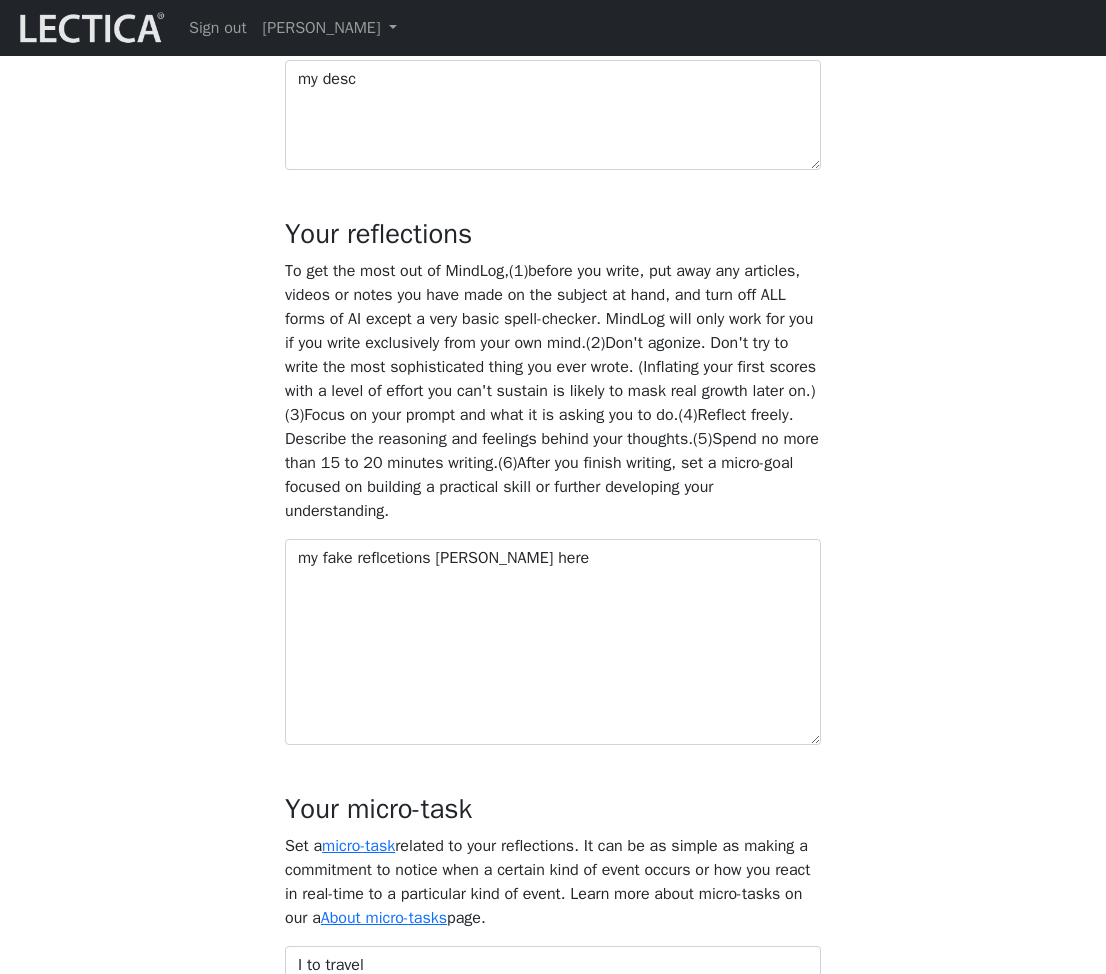 click on "we type something here asdfa" at bounding box center (553, -60) 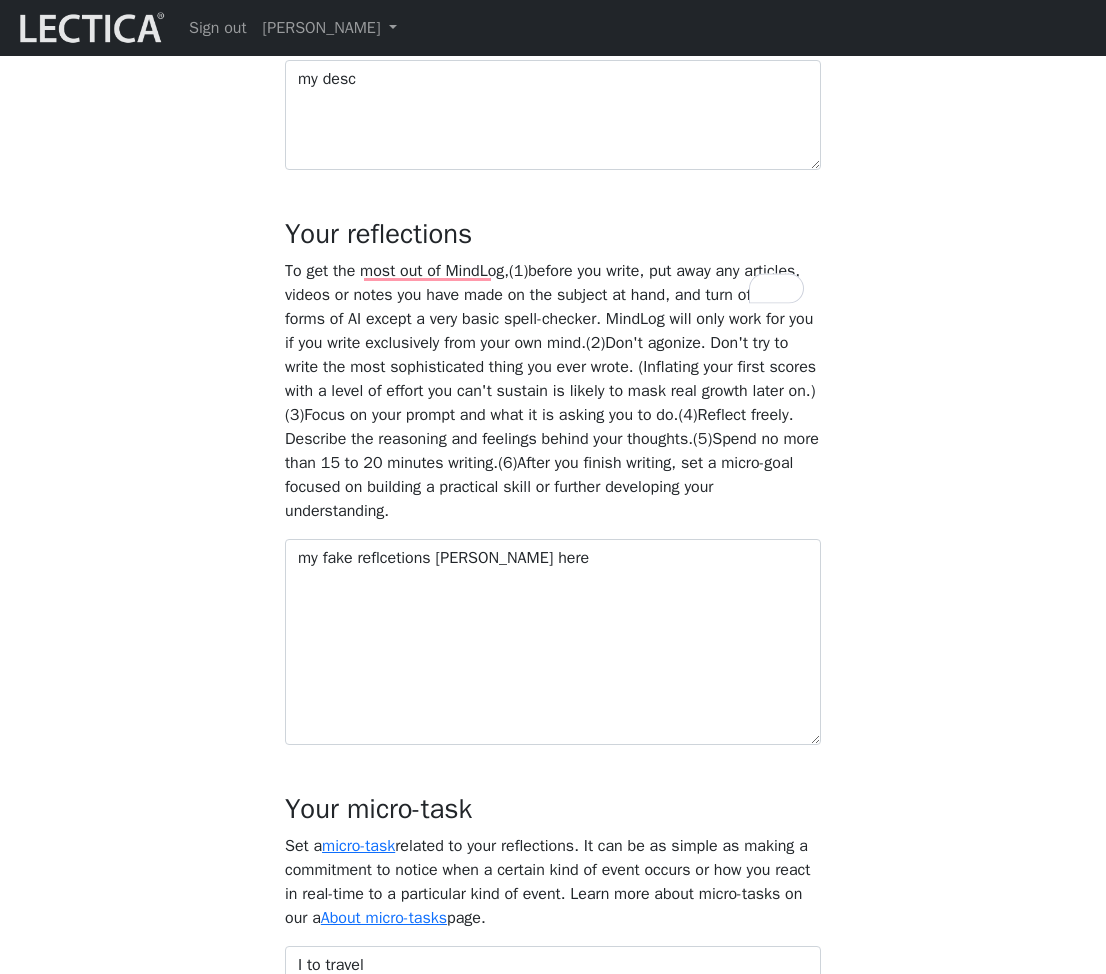 paste on "general subject specific aldkfkfkfkfkfkddkdk" 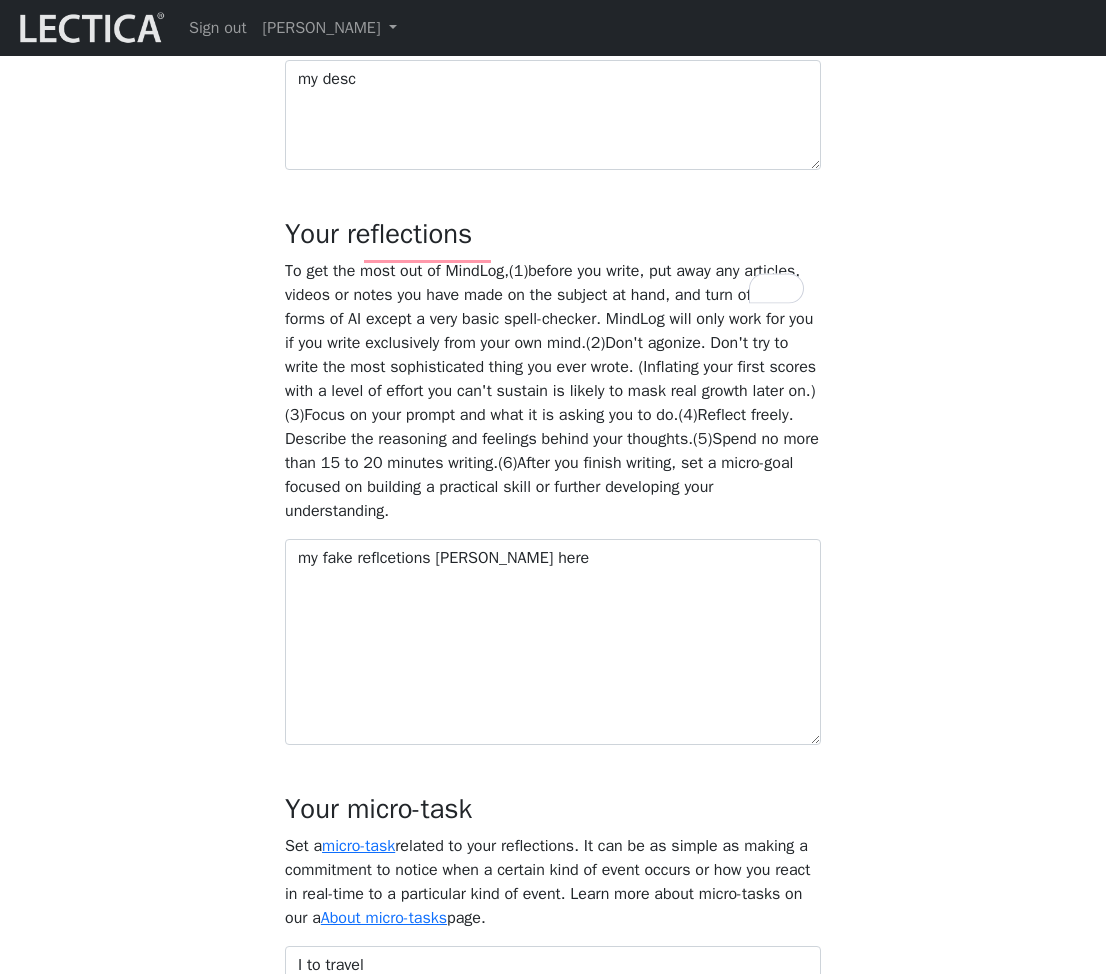 scroll, scrollTop: 18, scrollLeft: 0, axis: vertical 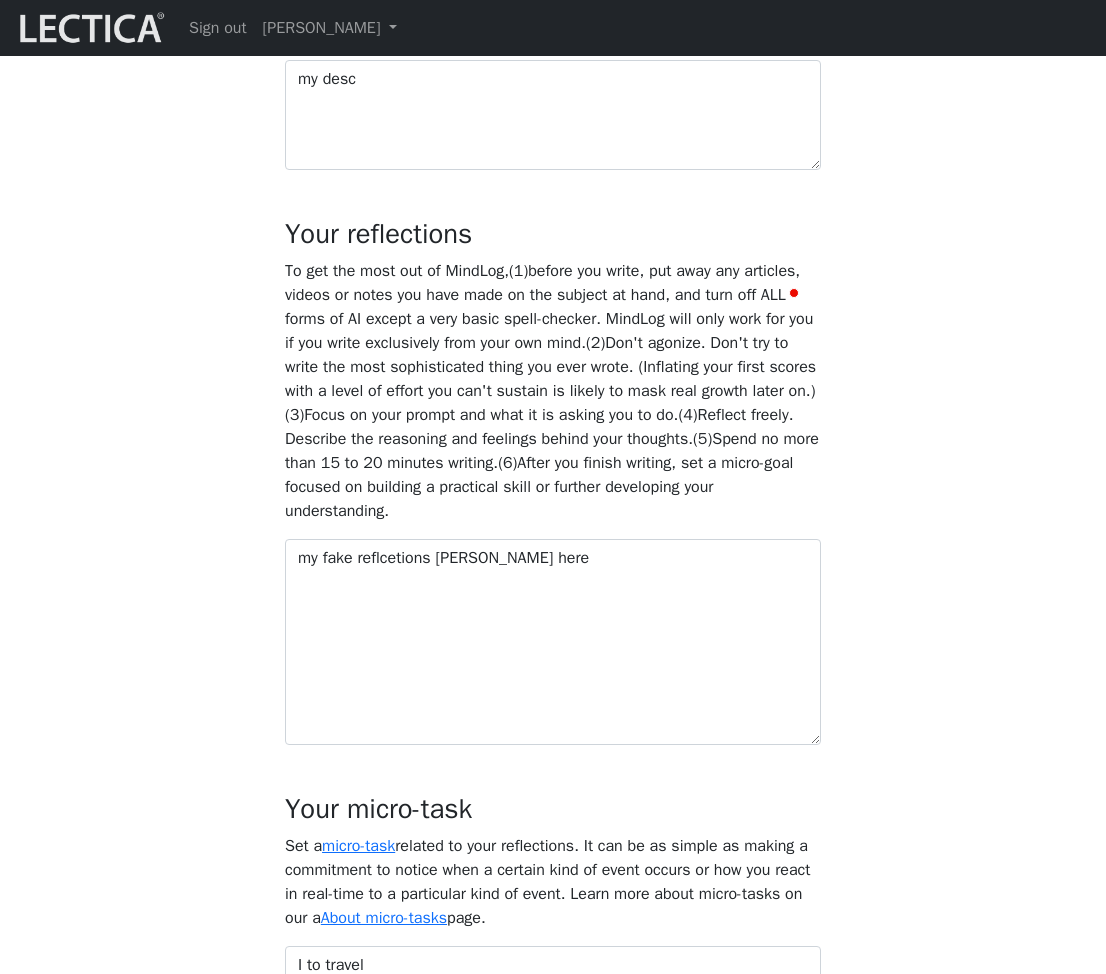 paste on "general subject specific aldkfkfkfkfkfkddkdk" 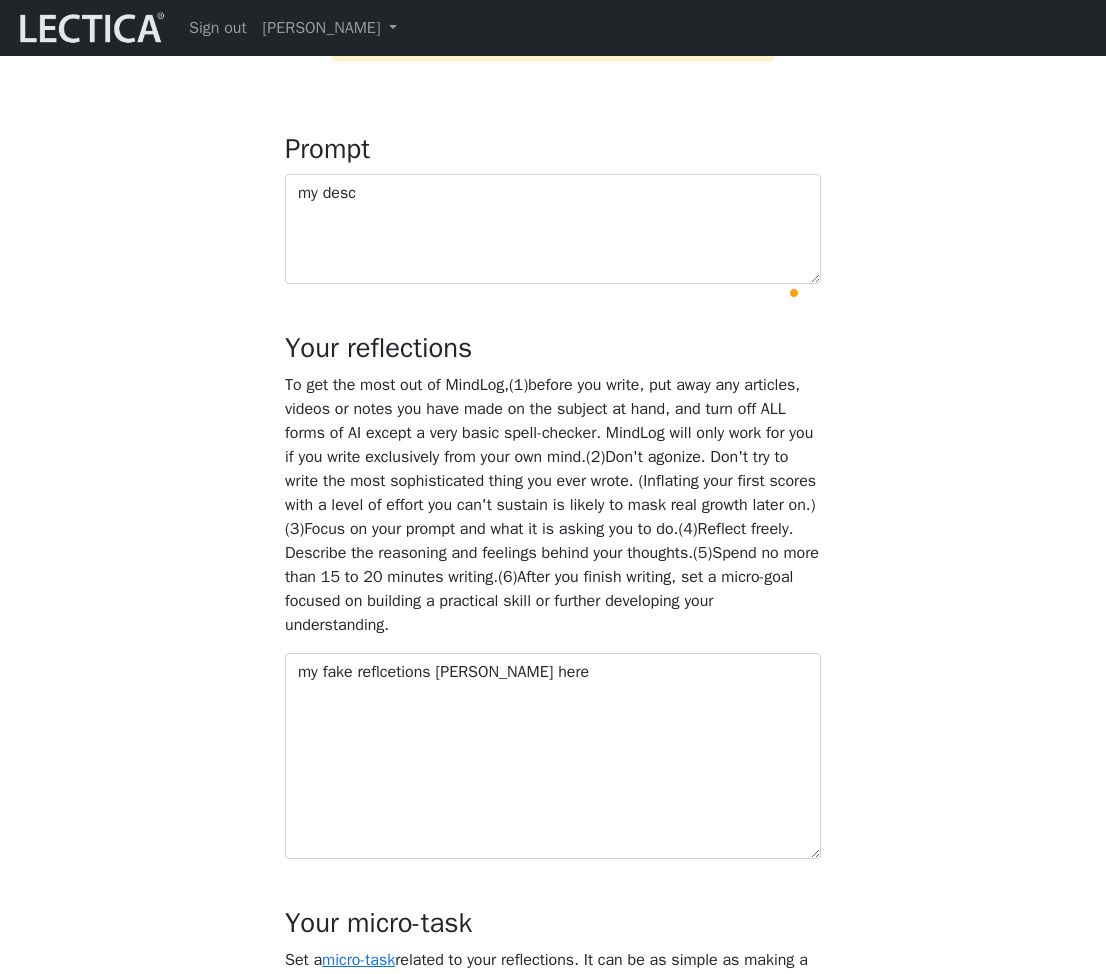 scroll, scrollTop: 105, scrollLeft: 0, axis: vertical 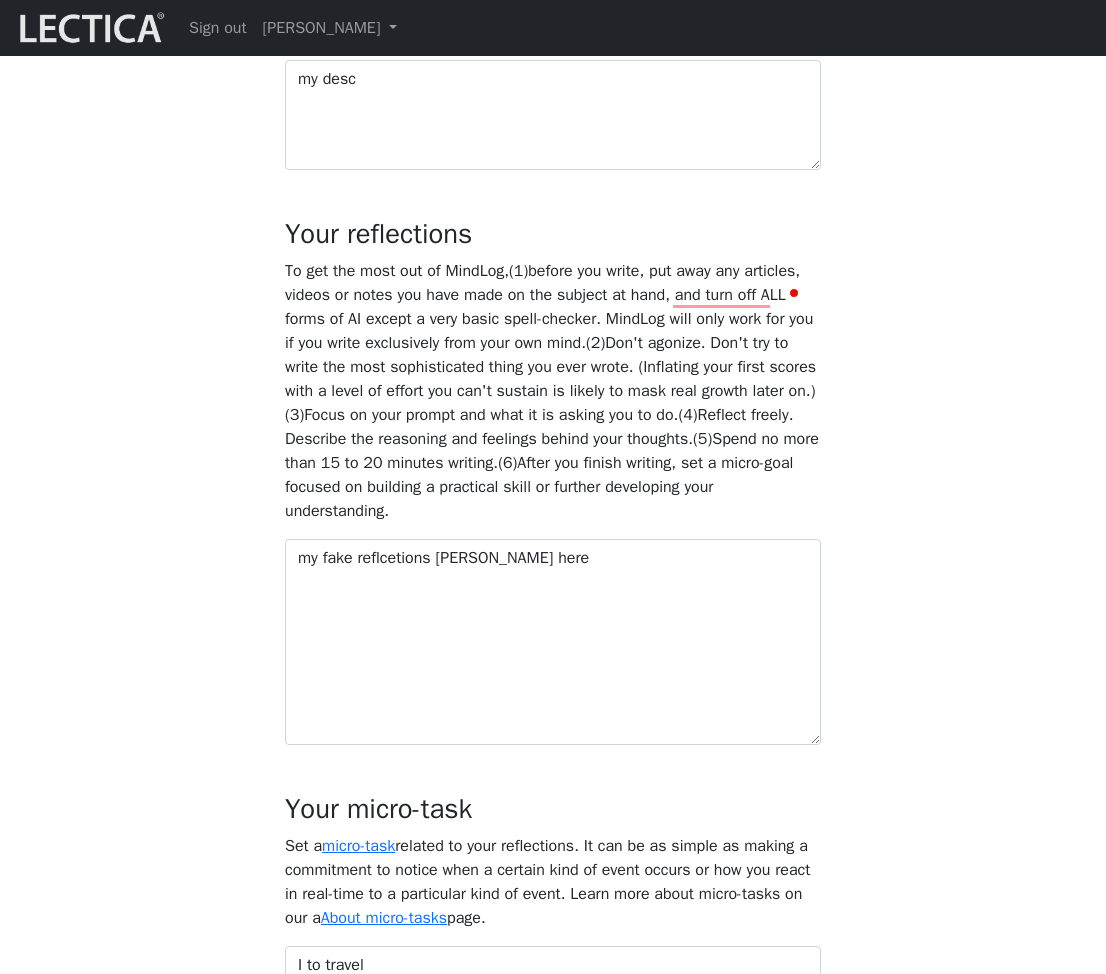 click on "general subject specific aldkfkfkfkfkfkddkdkgeneral subject specific aldkfkfkfkfkfkddkdkgeneral subject specific aldkfkfkfkfkfkddkdkgeneral subject specific aldkfkfkfkfkfkddkdkgeneral subject specific aldkfkfkfkfkfkddkdkgeneral subject specific aldkfkfkfkfkfkddkdkgeneral subject specific aldkfkfkfkf" at bounding box center (553, -60) 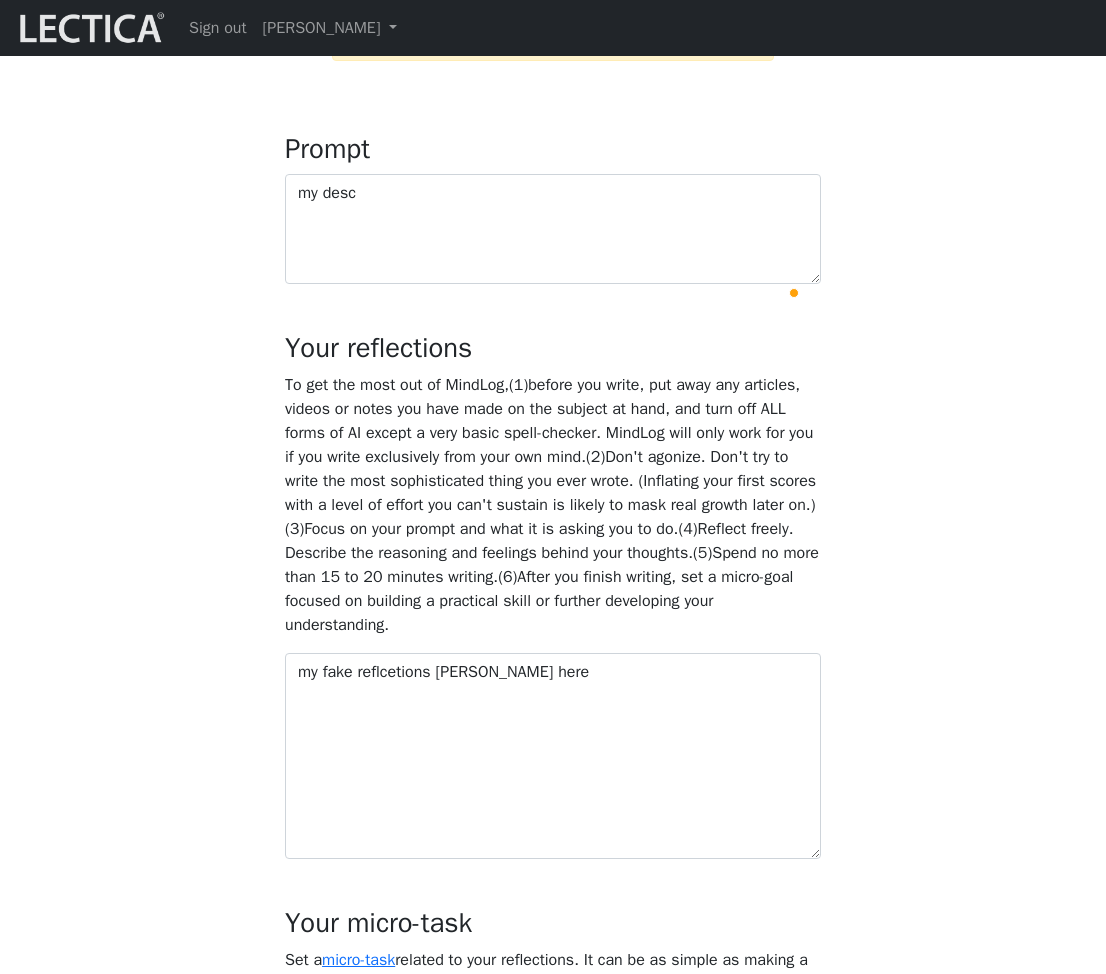 type on "general subject specific aldkfkfkfkfkfkddkdkgeneral subject specific aldkfkfkfkfkfkddkdkgeneral subject specific aldkfkfkfkfkfkddkdkgeneral subject specific aldkfkfkfkfkfkddkdkgeneral subject specific aldkfkfkfkfkfkddkdkgeneral subject specific aldkfkfkfkfkfkddkdkgeneral subject specific aldkfkfkfkf" 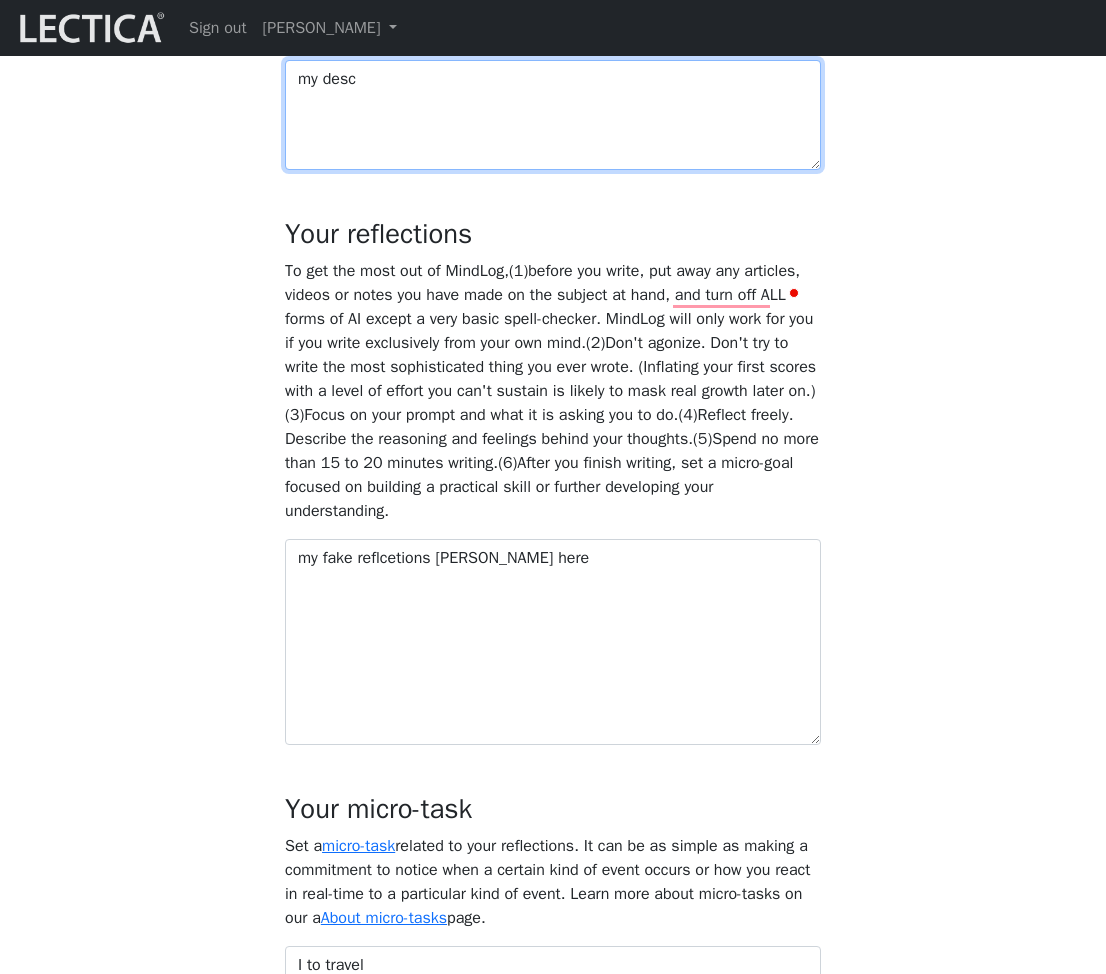 click on "my desc" at bounding box center (553, 115) 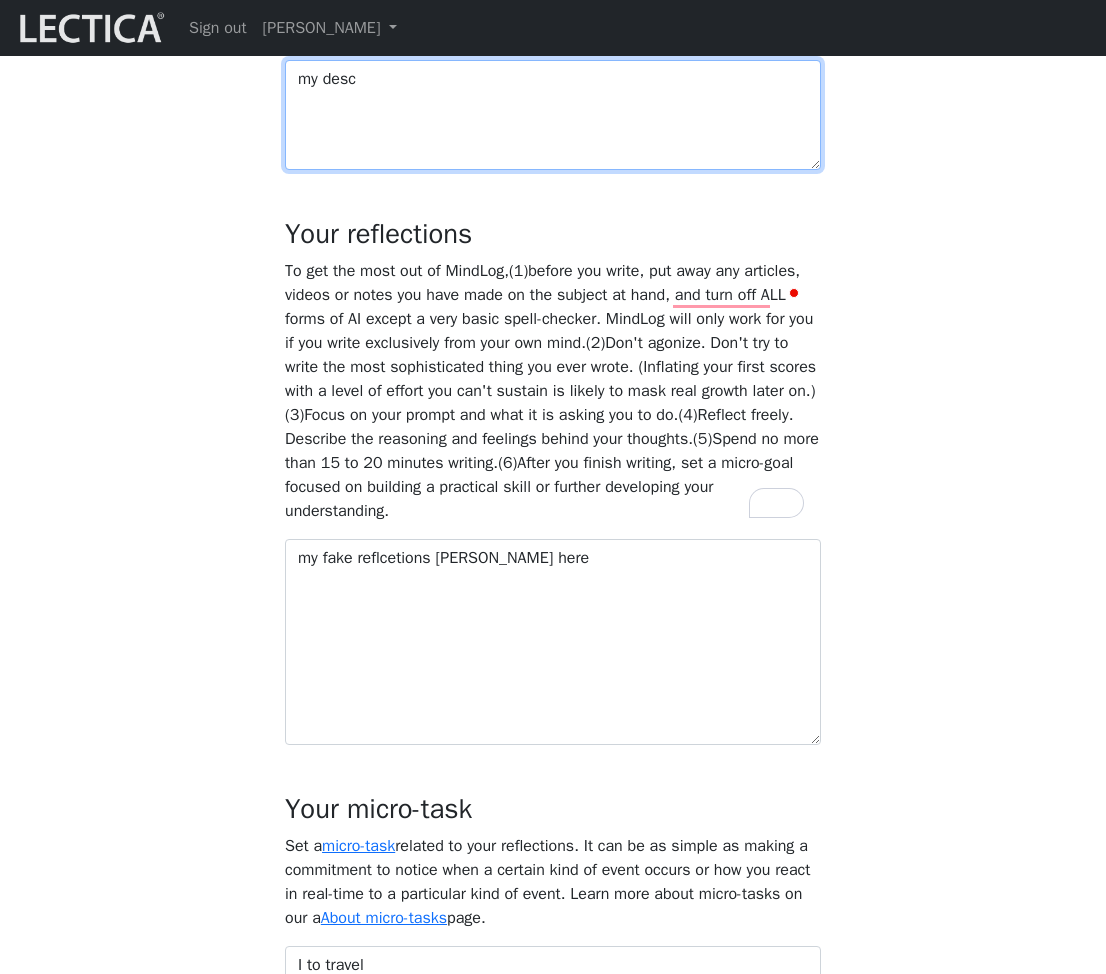 scroll, scrollTop: 105, scrollLeft: 0, axis: vertical 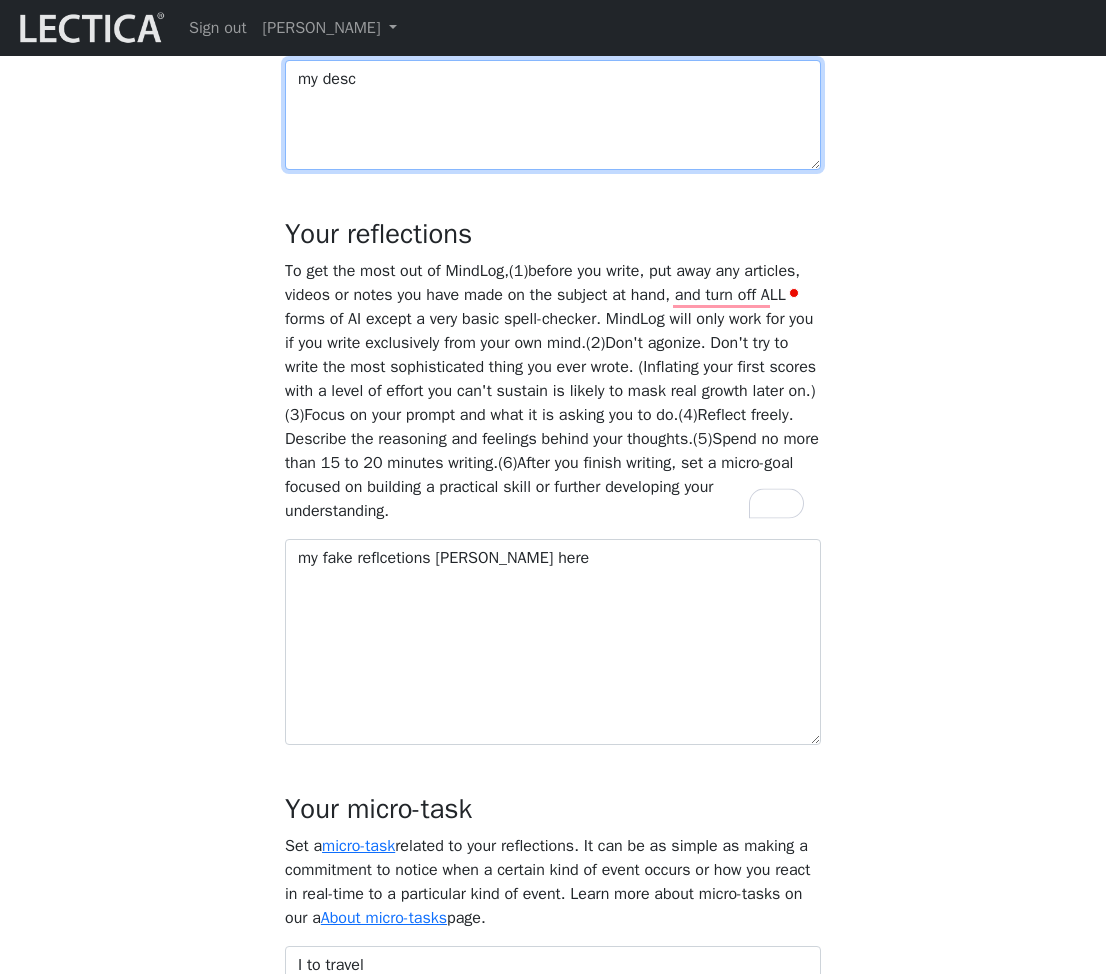 paste on "general subject specific aldkfkfkfkfkfkddkdk" 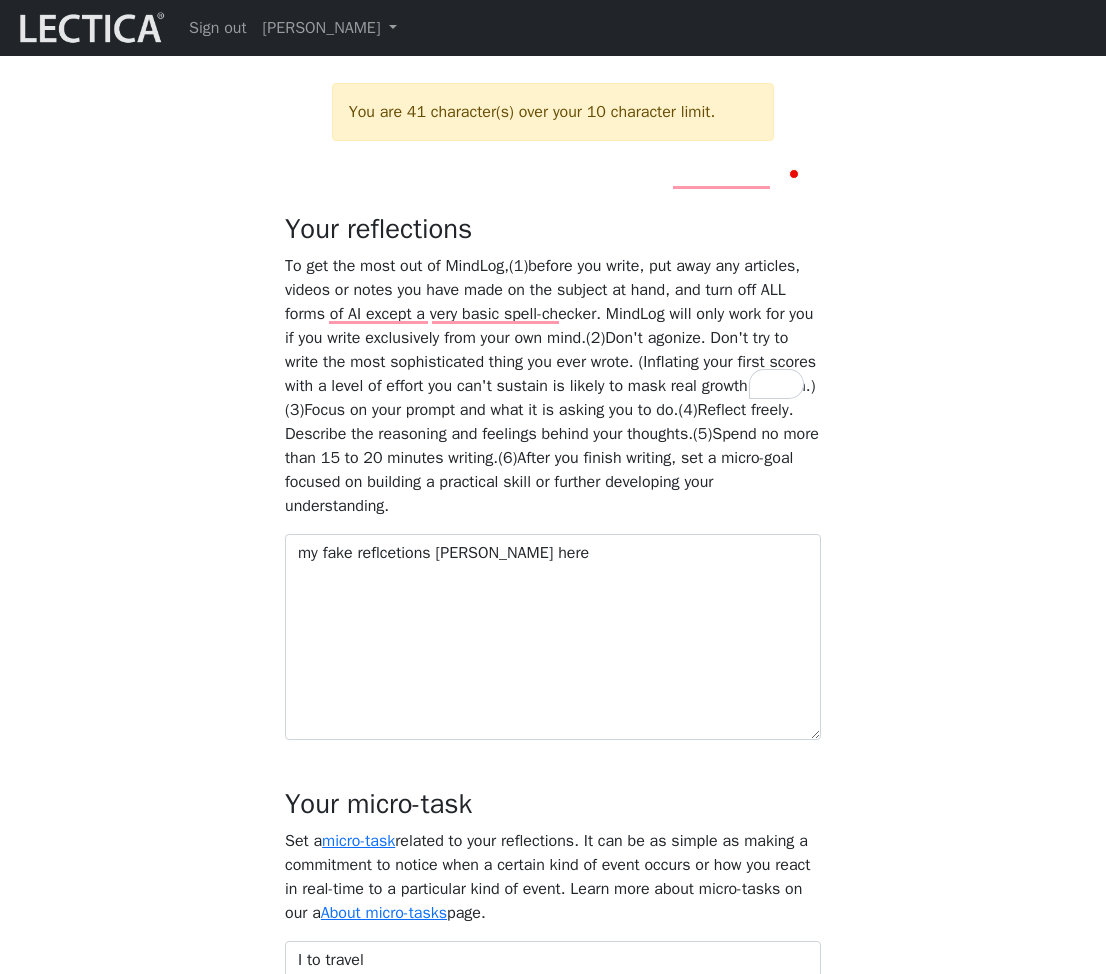 scroll, scrollTop: 1200, scrollLeft: 0, axis: vertical 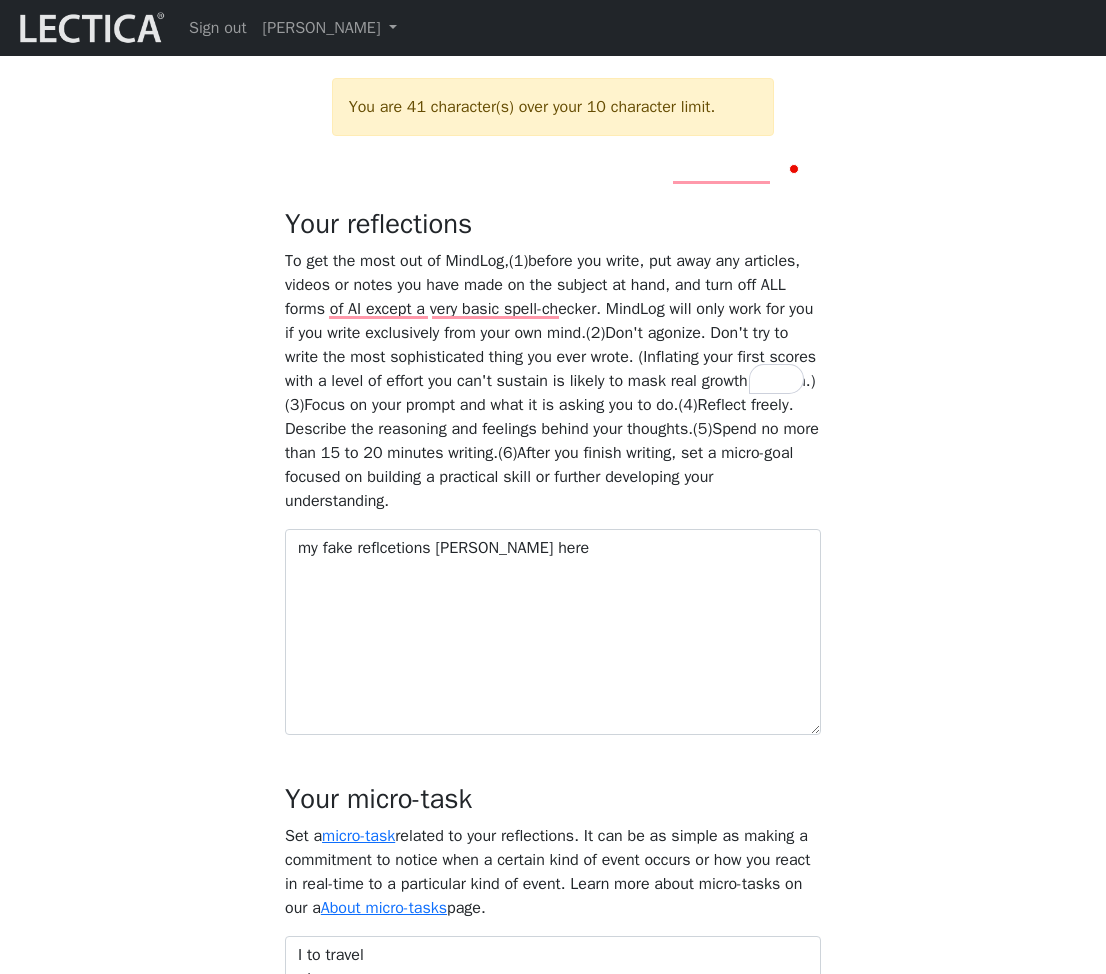 click on "my descgeneral subject specific aldkfkfkfkfkfkddkdk" at bounding box center [553, -9] 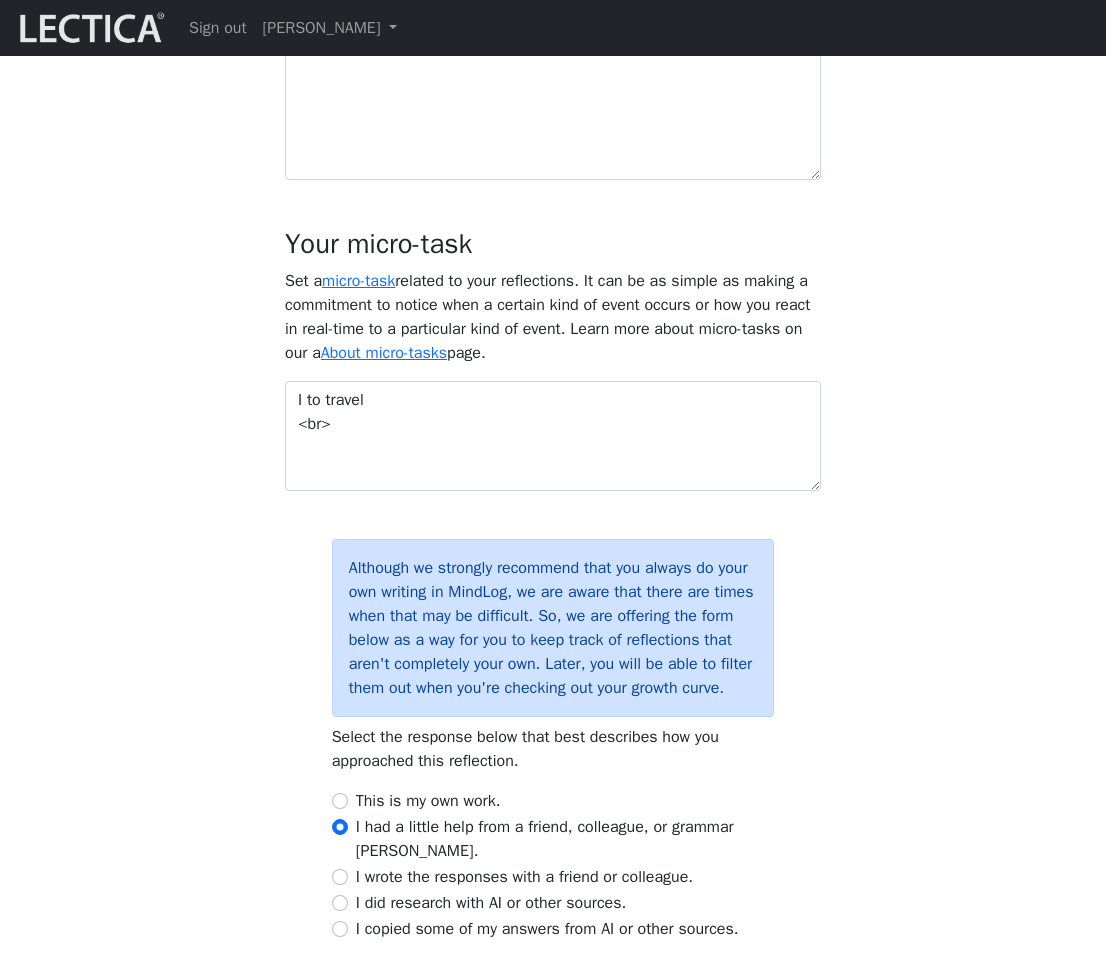scroll, scrollTop: 1637, scrollLeft: 0, axis: vertical 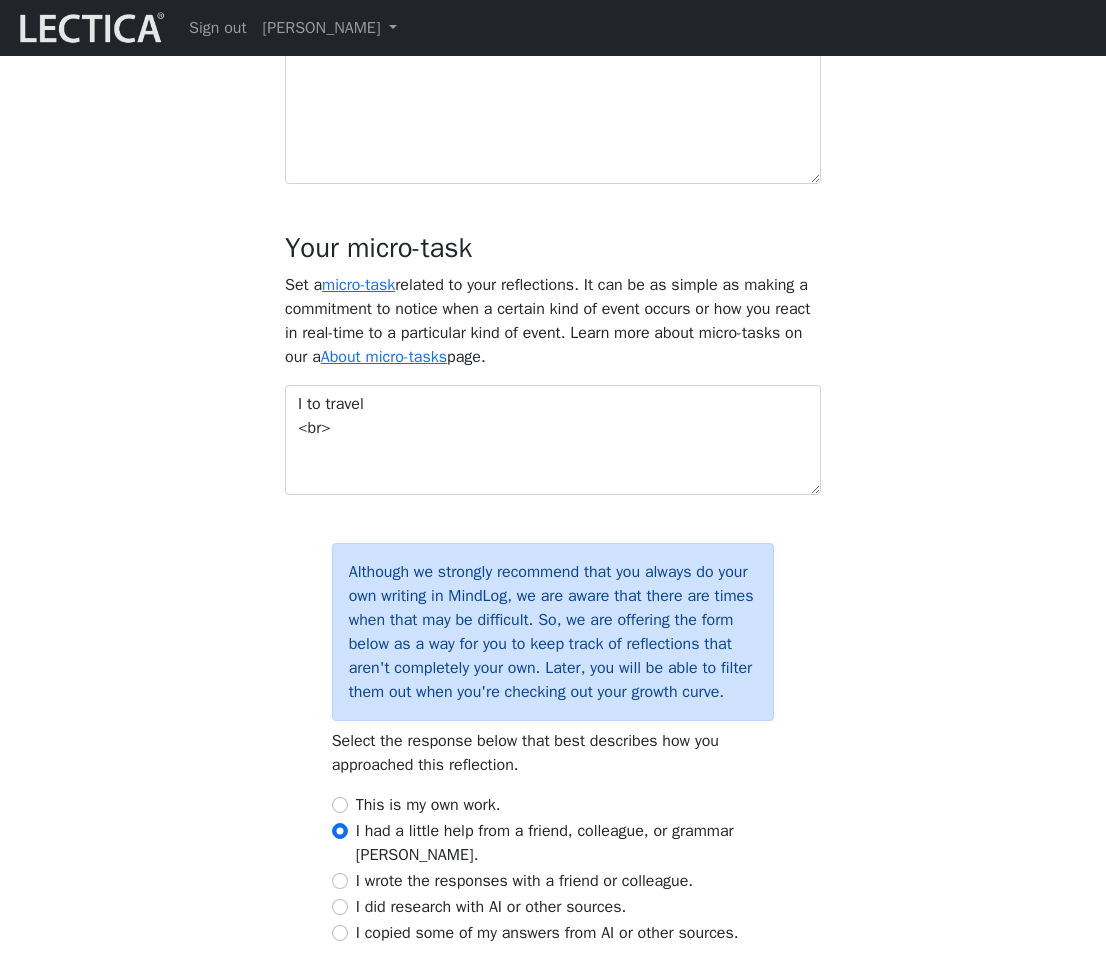 type on "my descgen" 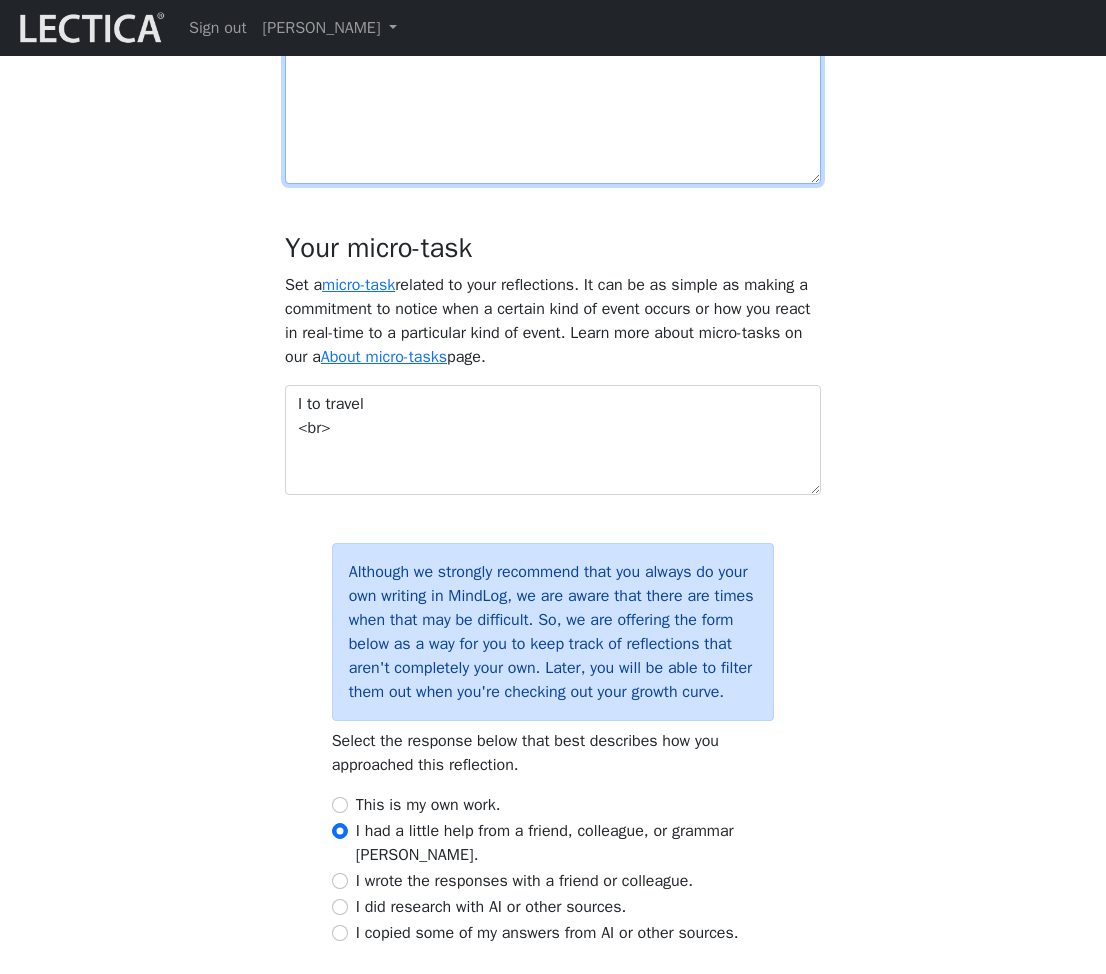 click on "my fake reflcetions boes here" at bounding box center [553, 81] 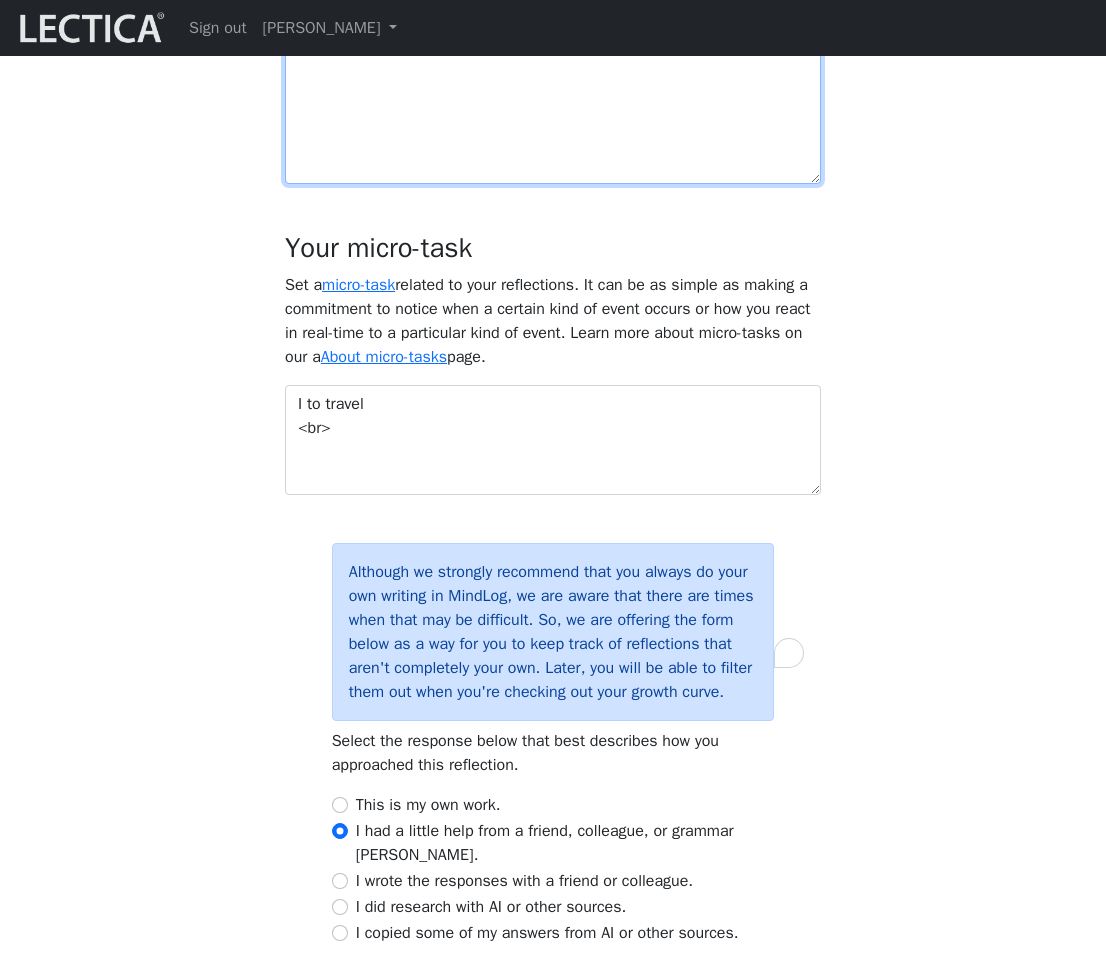 click on "my fake reflcetions boes here" at bounding box center (553, 81) 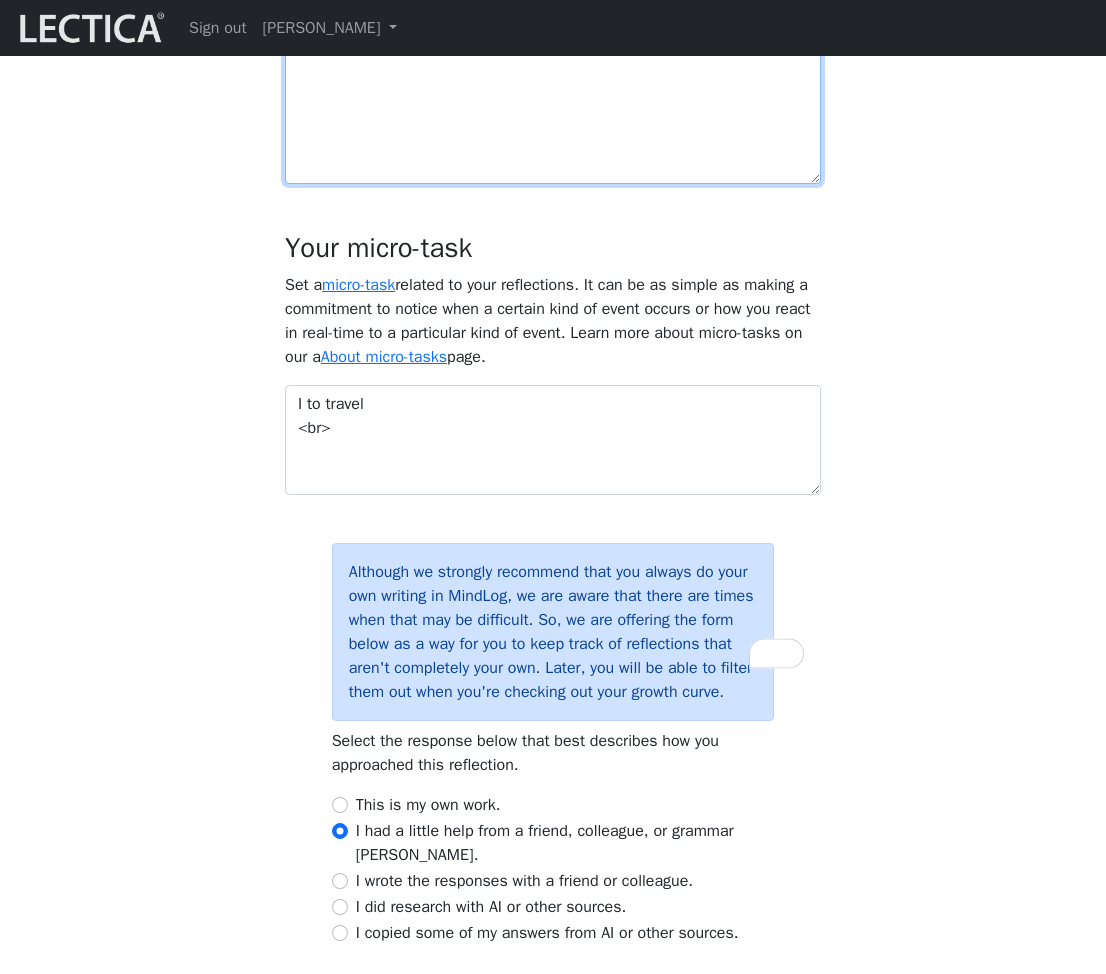 scroll, scrollTop: 105, scrollLeft: 0, axis: vertical 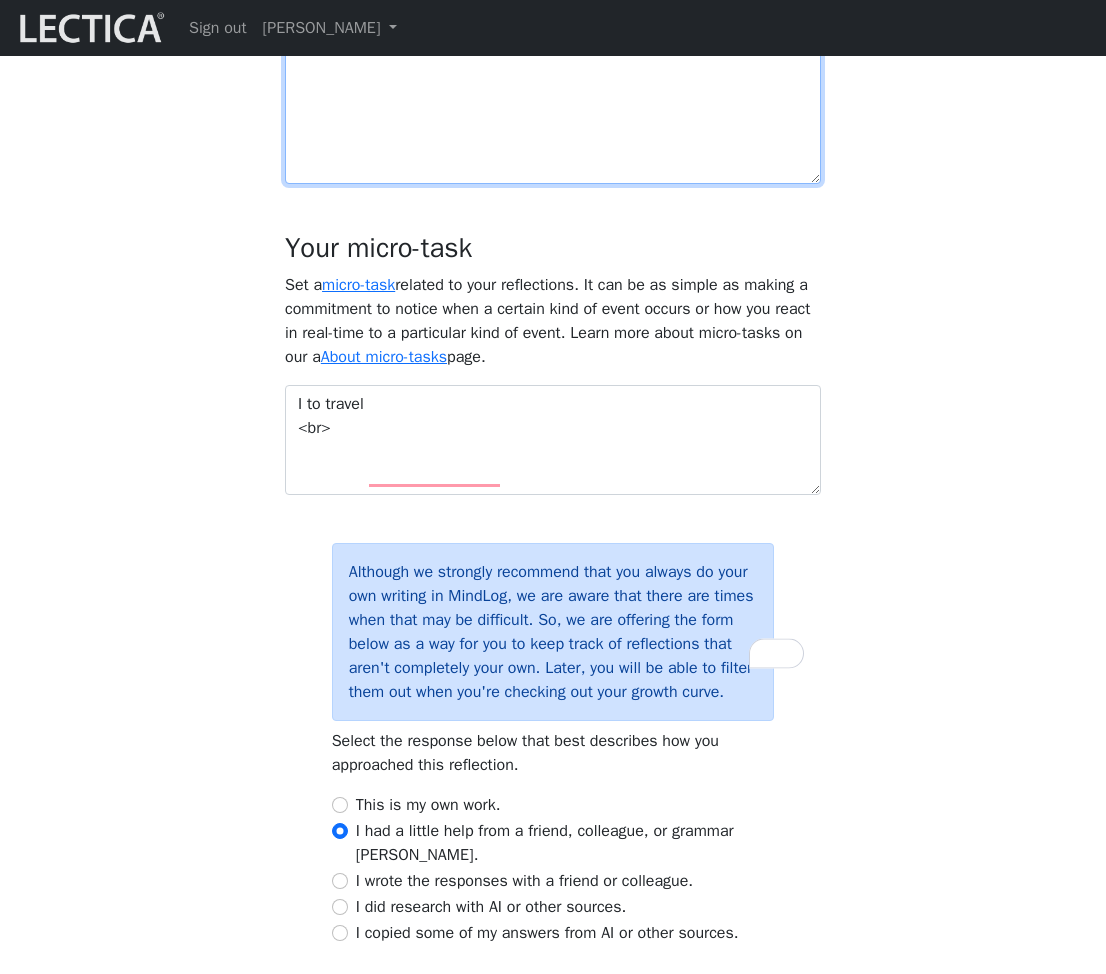 paste on "my fake reflcetions boes here" 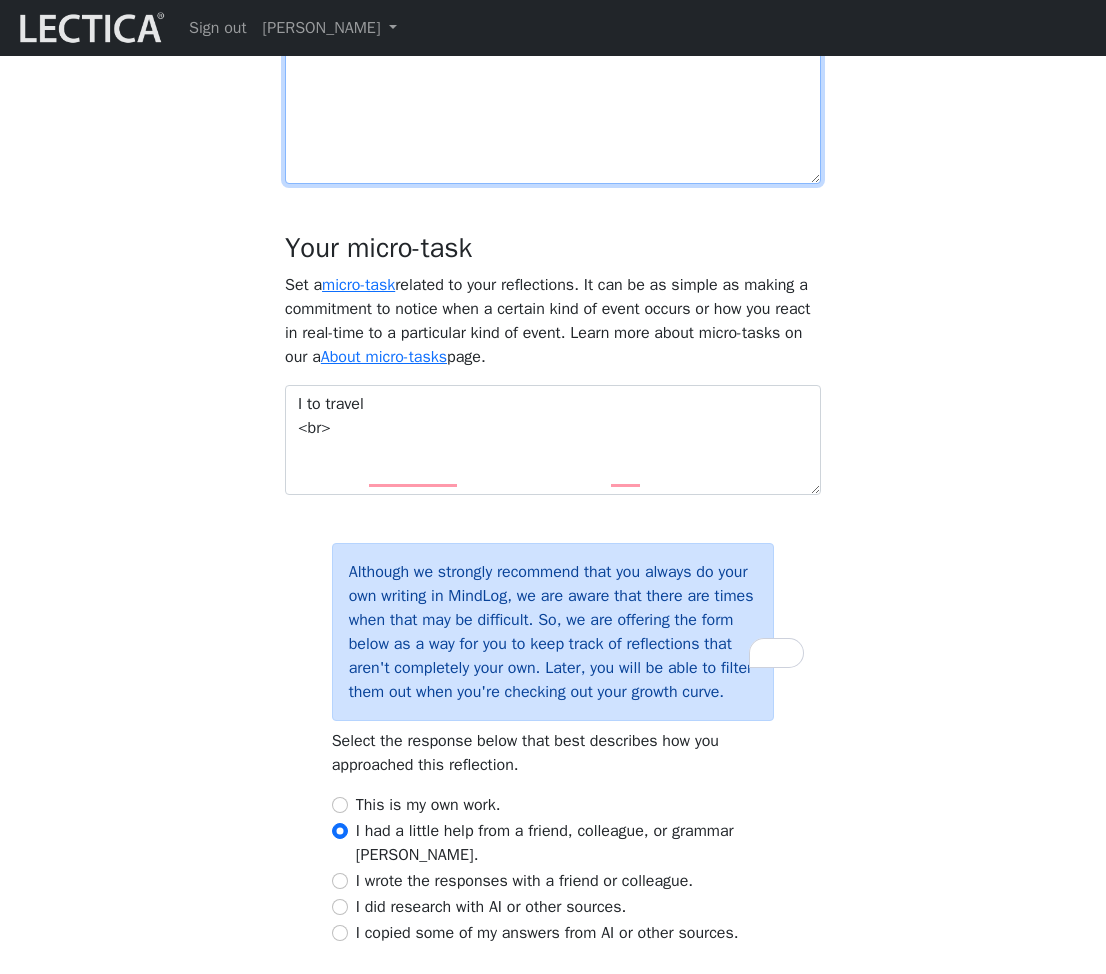 type on "my fake reflcetions boes heremy fake refl" 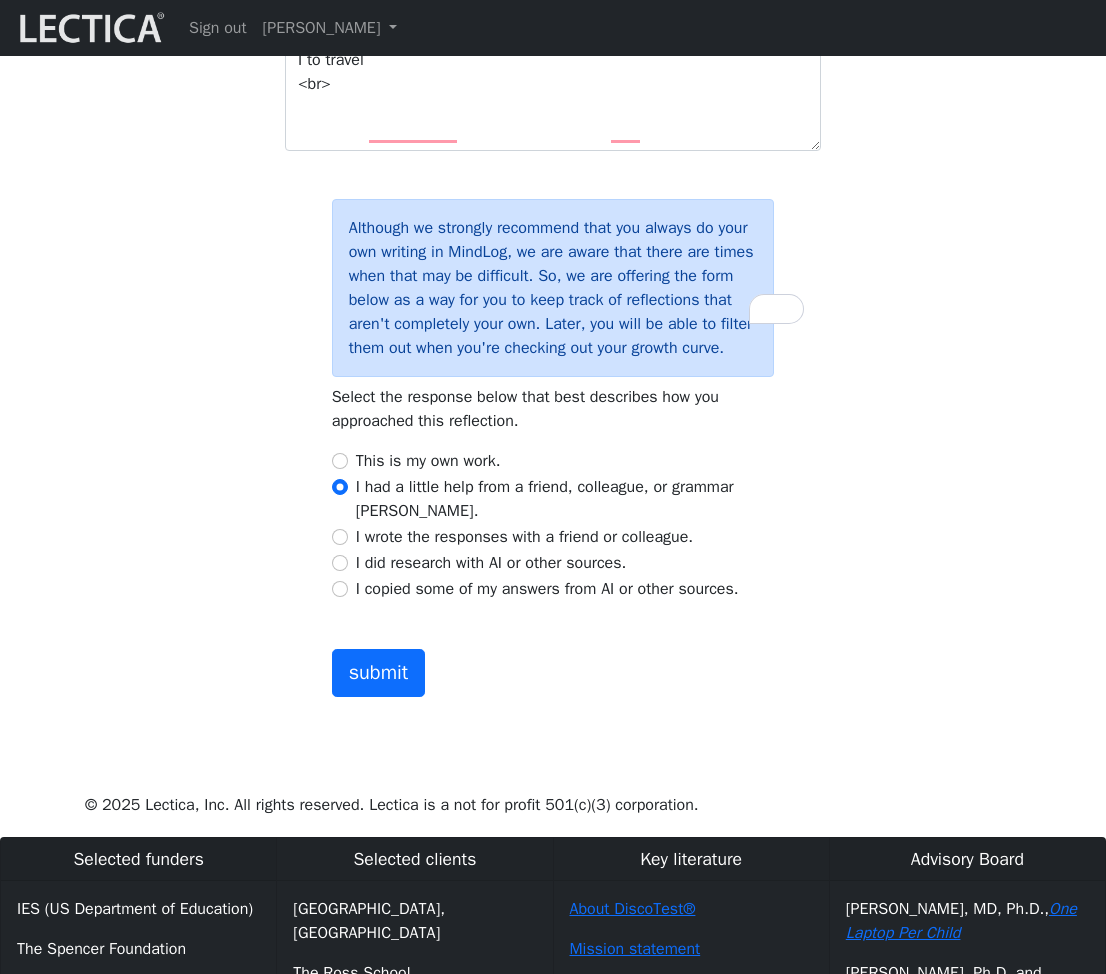 scroll, scrollTop: 1982, scrollLeft: 0, axis: vertical 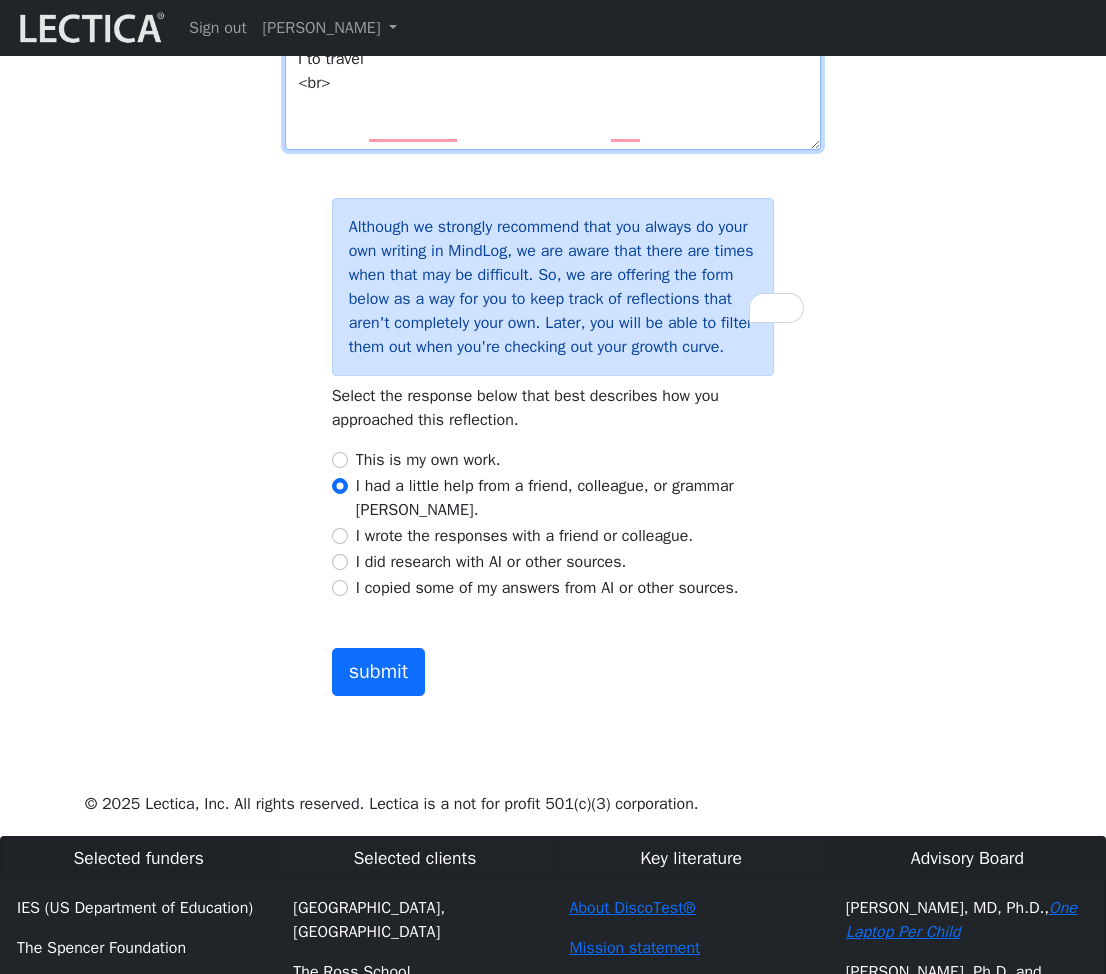 click on "I to travel
<br>" at bounding box center [553, 95] 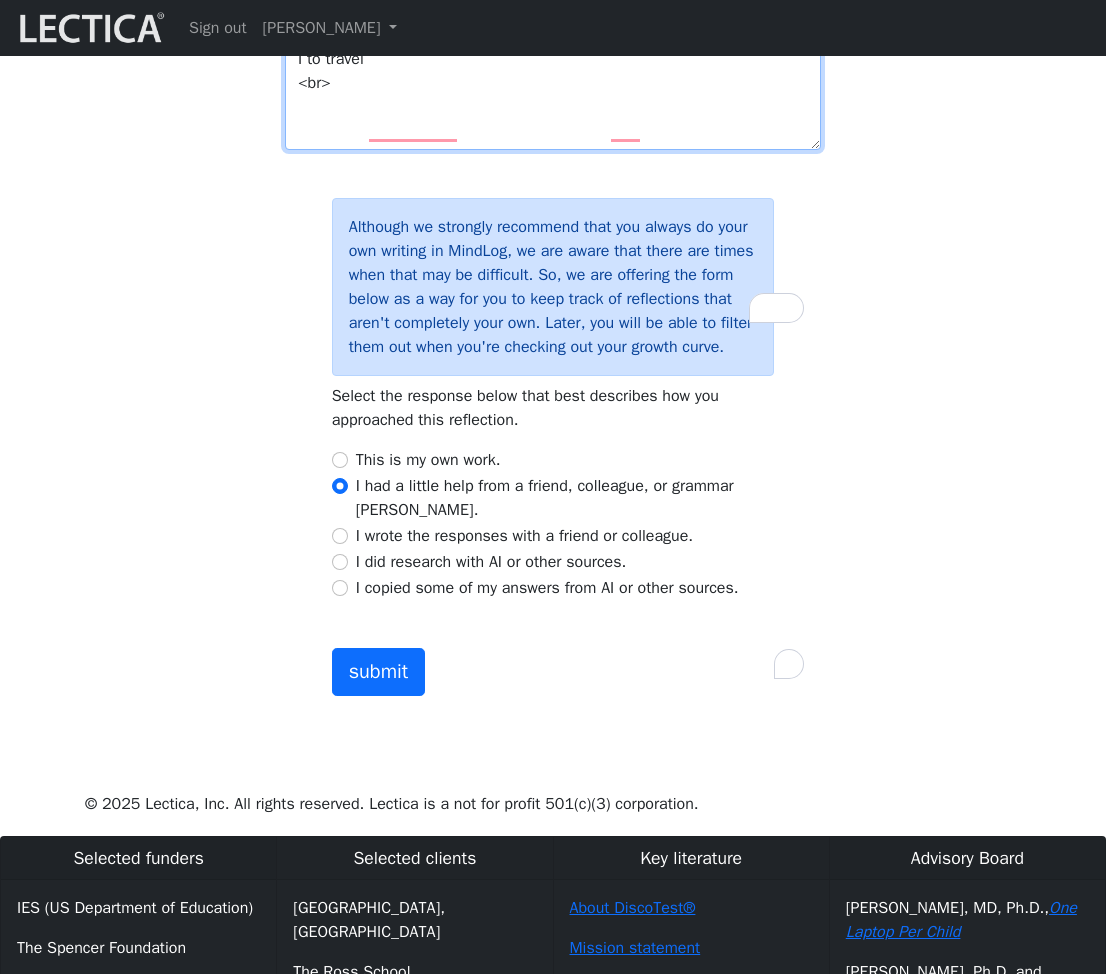 type on "I to travel
<br>" 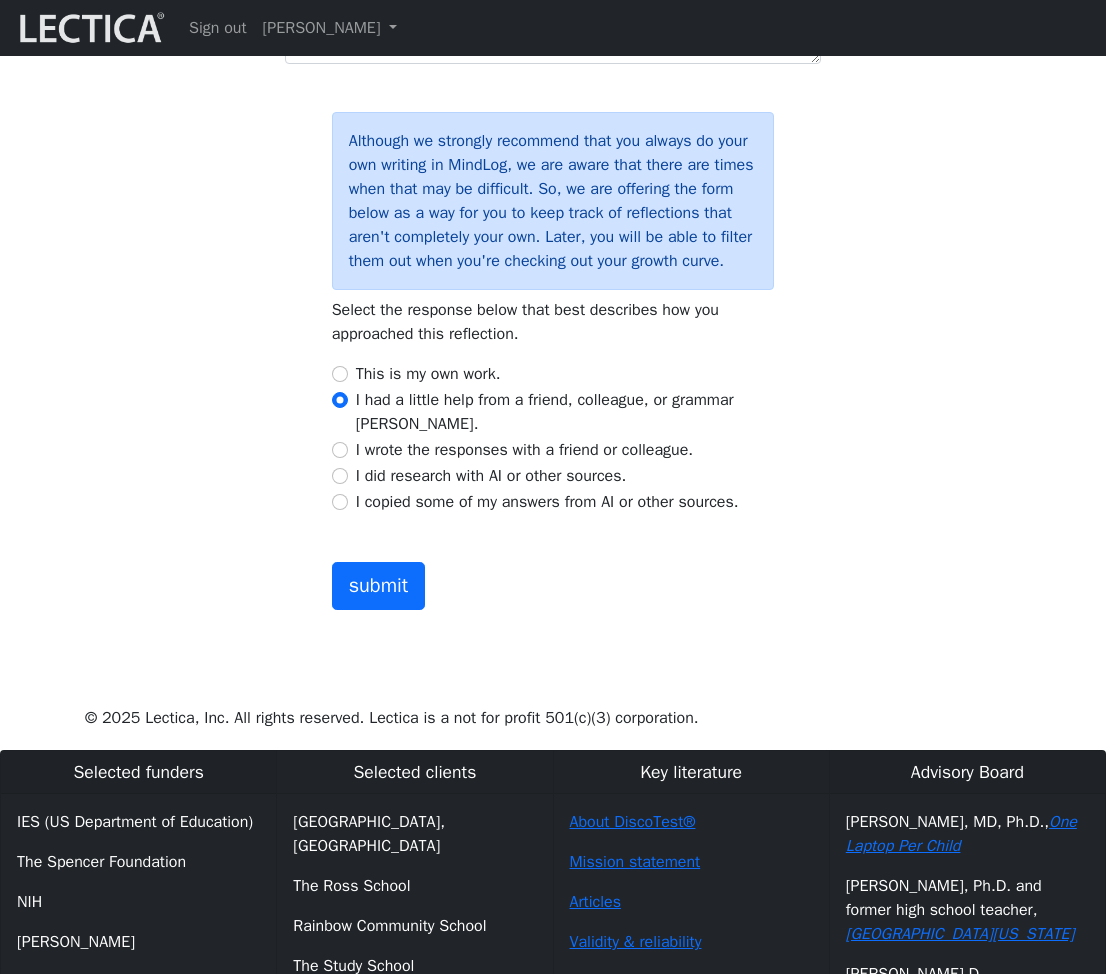 scroll, scrollTop: 2097, scrollLeft: 0, axis: vertical 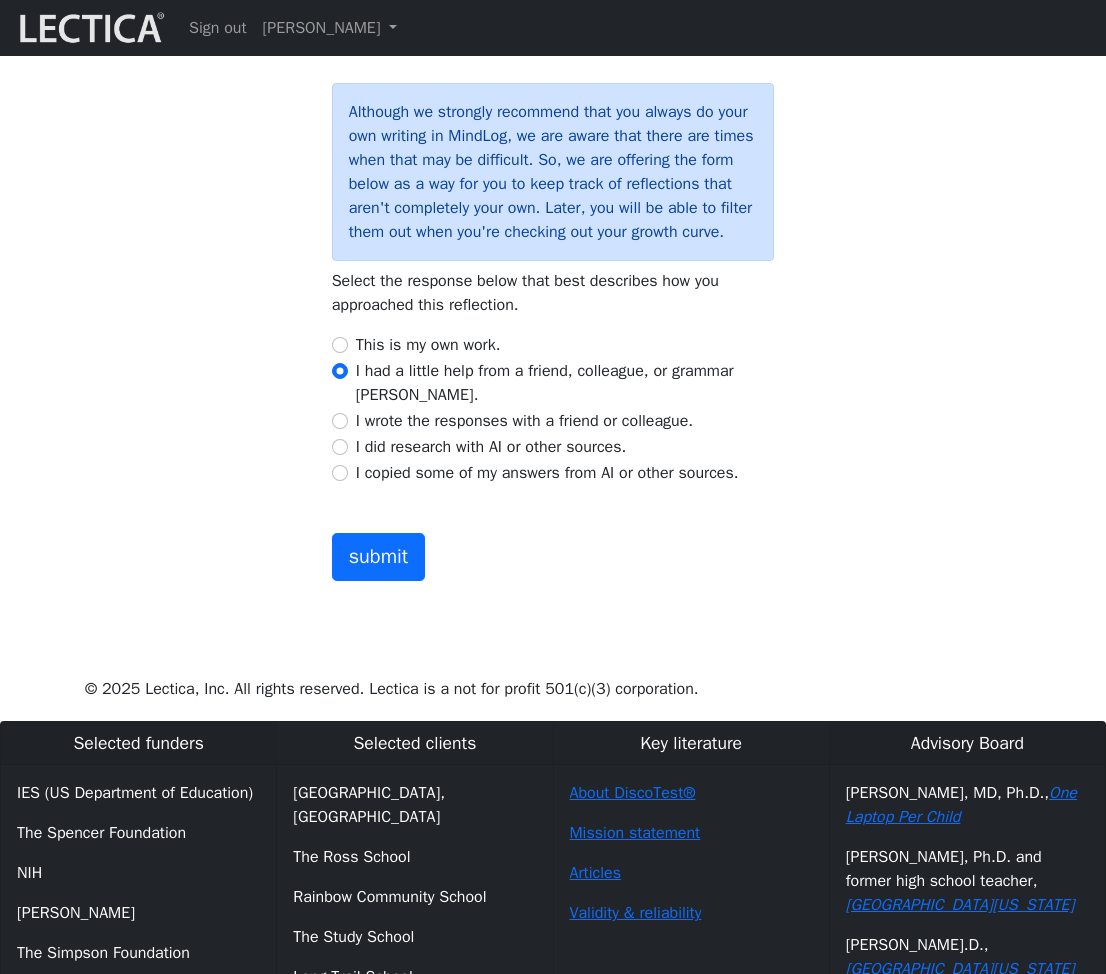 drag, startPoint x: 318, startPoint y: 287, endPoint x: 495, endPoint y: 281, distance: 177.10167 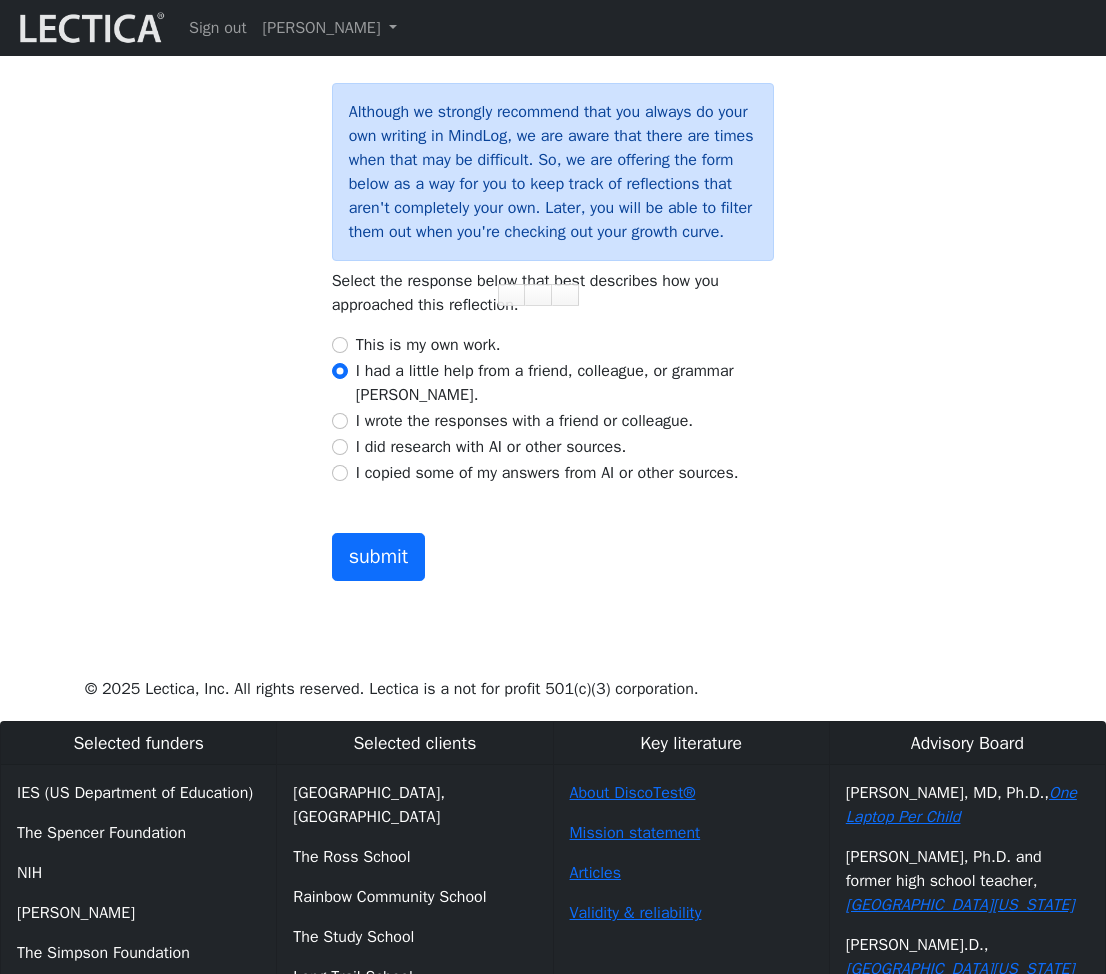 click on "MindLog is a tool for reflecting on and learning from life experience. It's designed to help
you
use practice and reflective activities to optimize learning. To get the most out of MindLog, we suggest
that you
make regular entries. Reflecting regularly, setting (and practicing) relevant micro-tasks,
and seeking
feedback from trusted others will help you build skills for leveraging your brain's built-in
learning mechanisms to drive and optimize your own growth.
MindLog will work best for you if you begin as you plan to go on. In other words,
begin with a
level of effort that that you can maintain over time.
Date completed:    2025-07-18" at bounding box center [553, -683] 